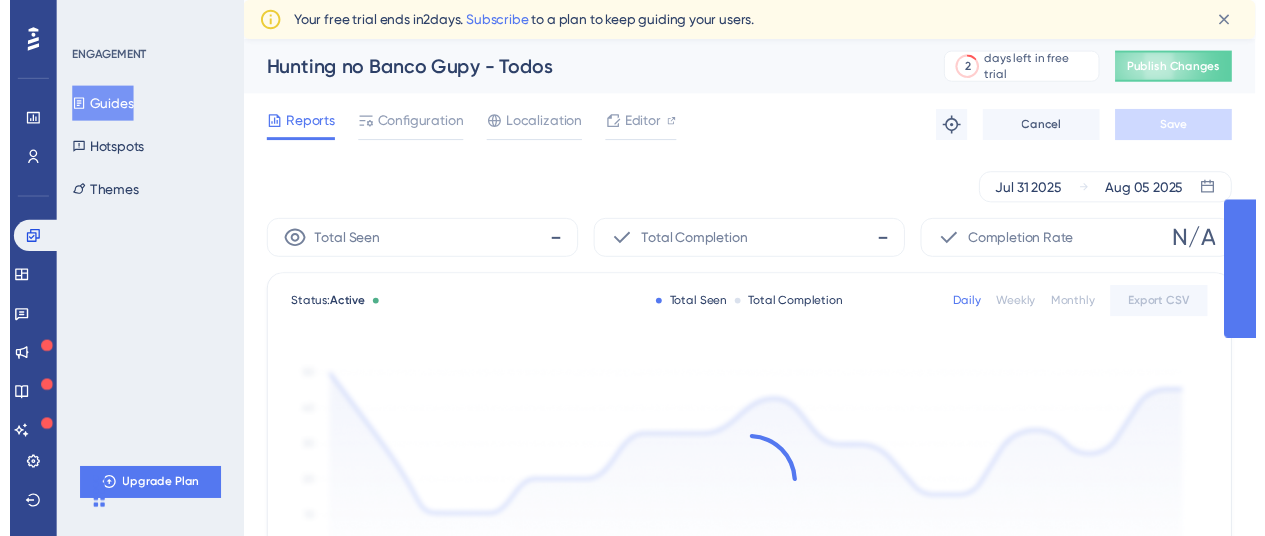 scroll, scrollTop: 0, scrollLeft: 0, axis: both 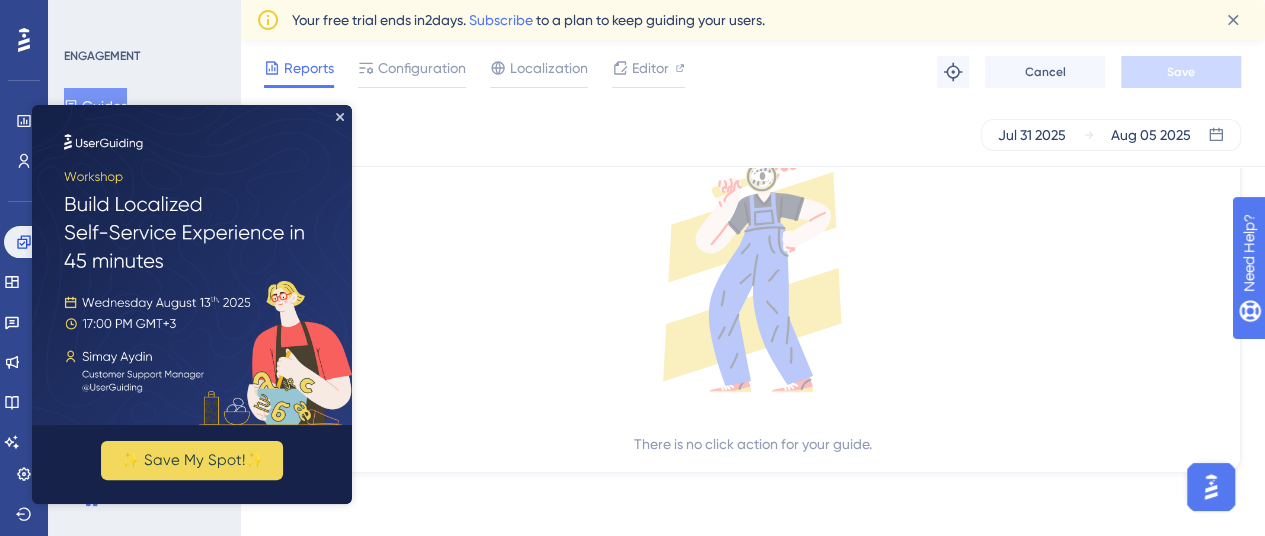 click at bounding box center [192, 265] 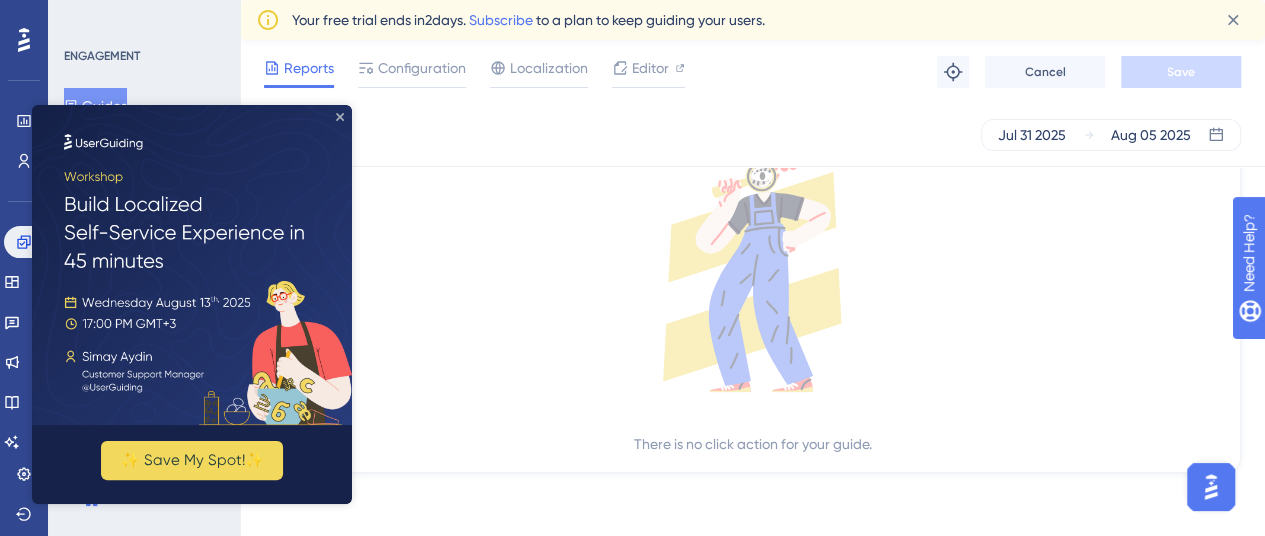 click 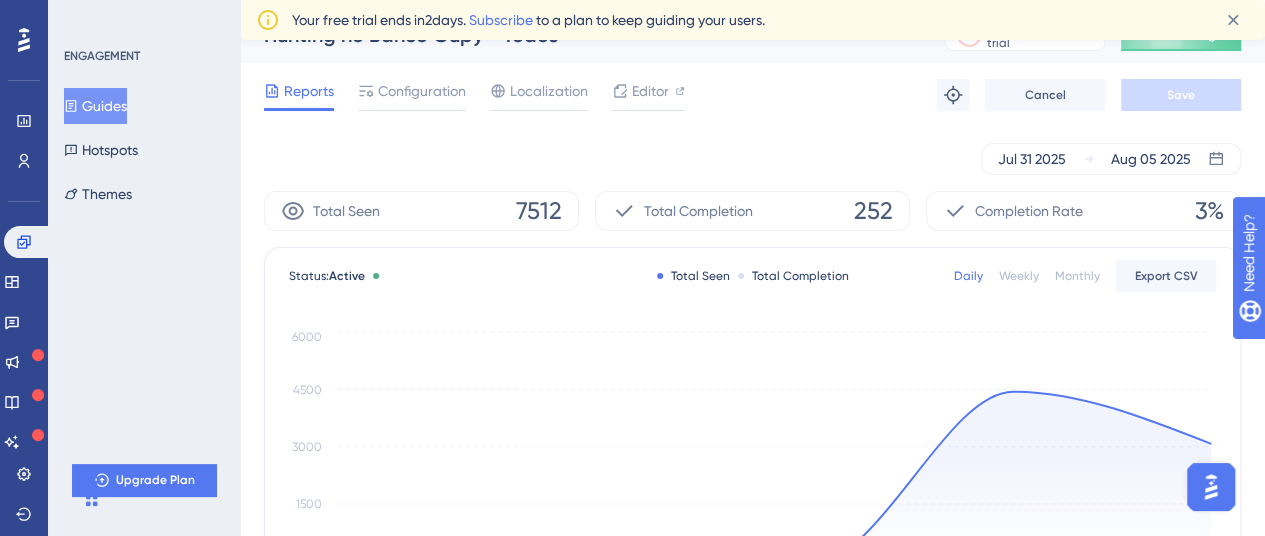 scroll, scrollTop: 34, scrollLeft: 15, axis: both 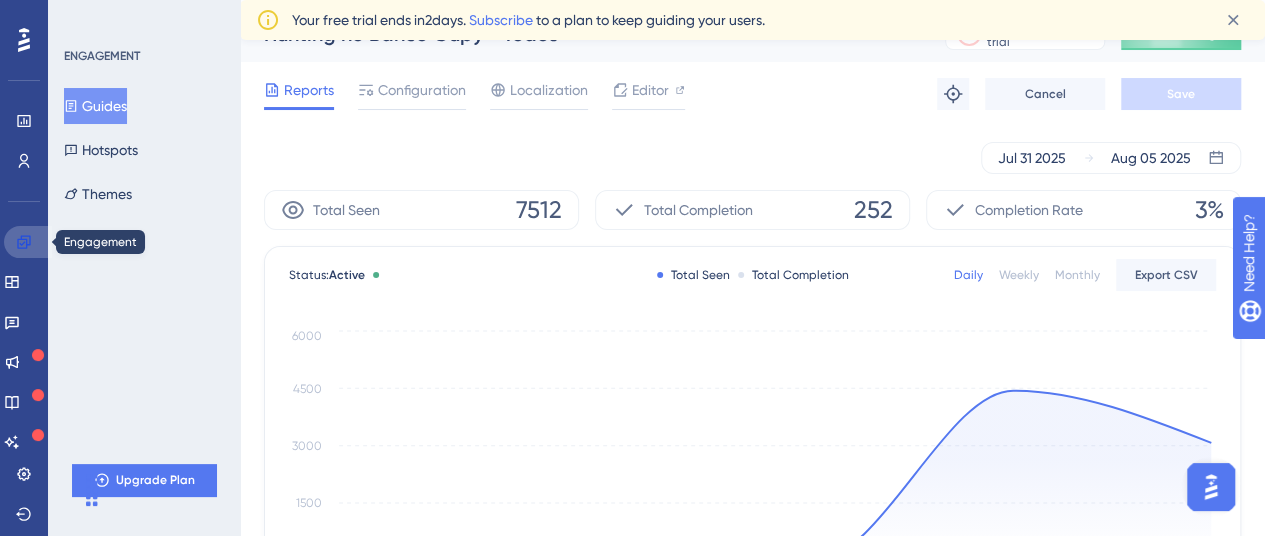 click 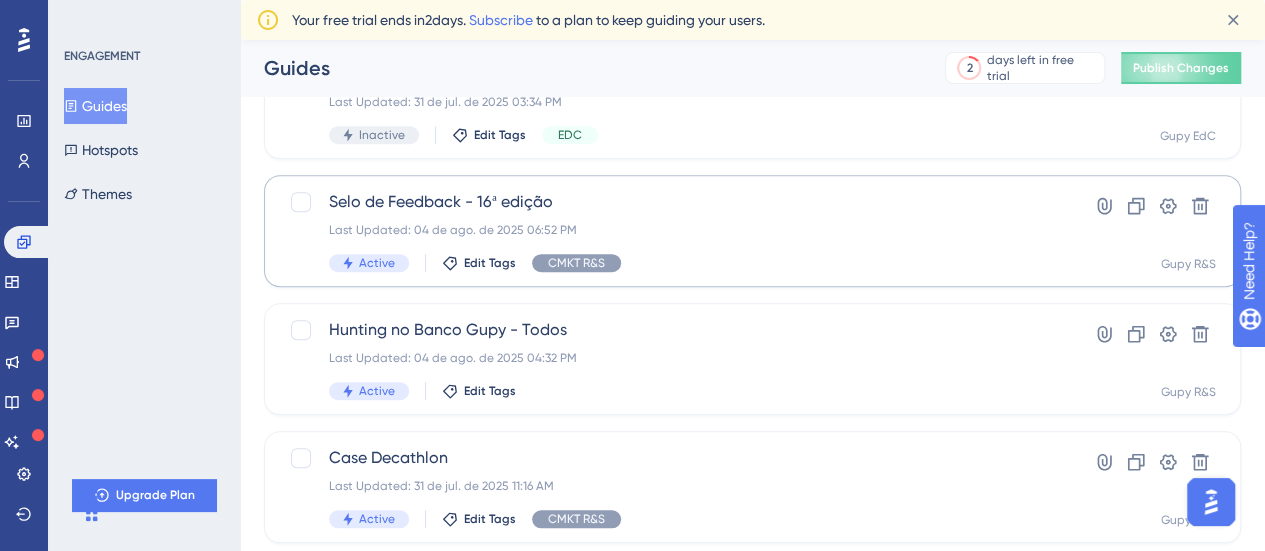 scroll, scrollTop: 522, scrollLeft: 0, axis: vertical 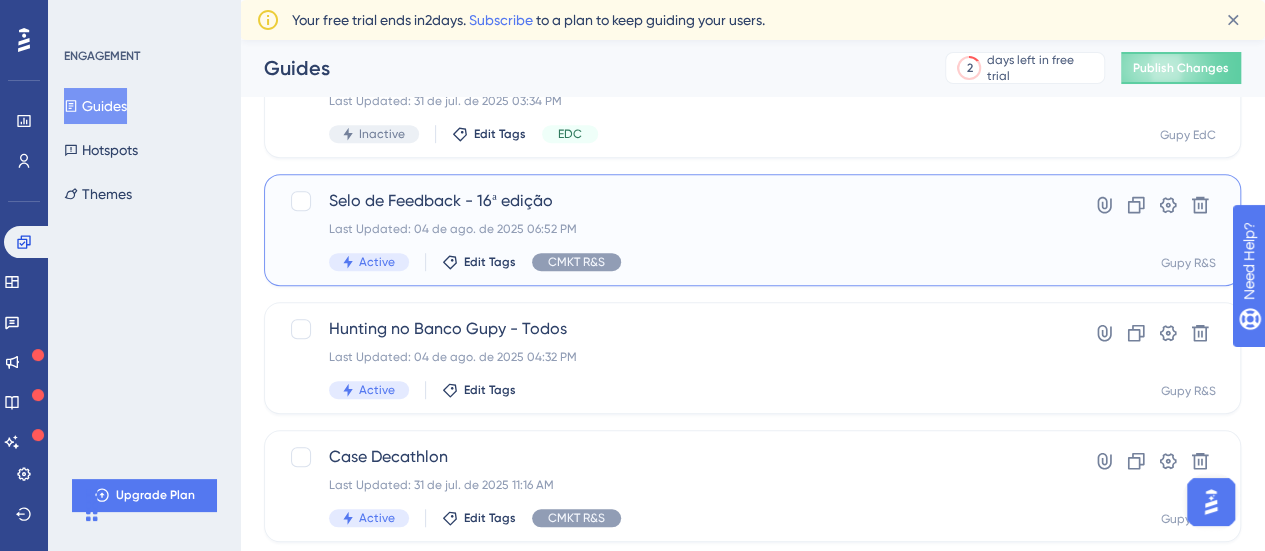 click on "Selo de Feedback - 16ª edição Last Updated: 04 de ago. de 2025 06:52 PM Active Edit Tags CMKT R&S" at bounding box center (672, 230) 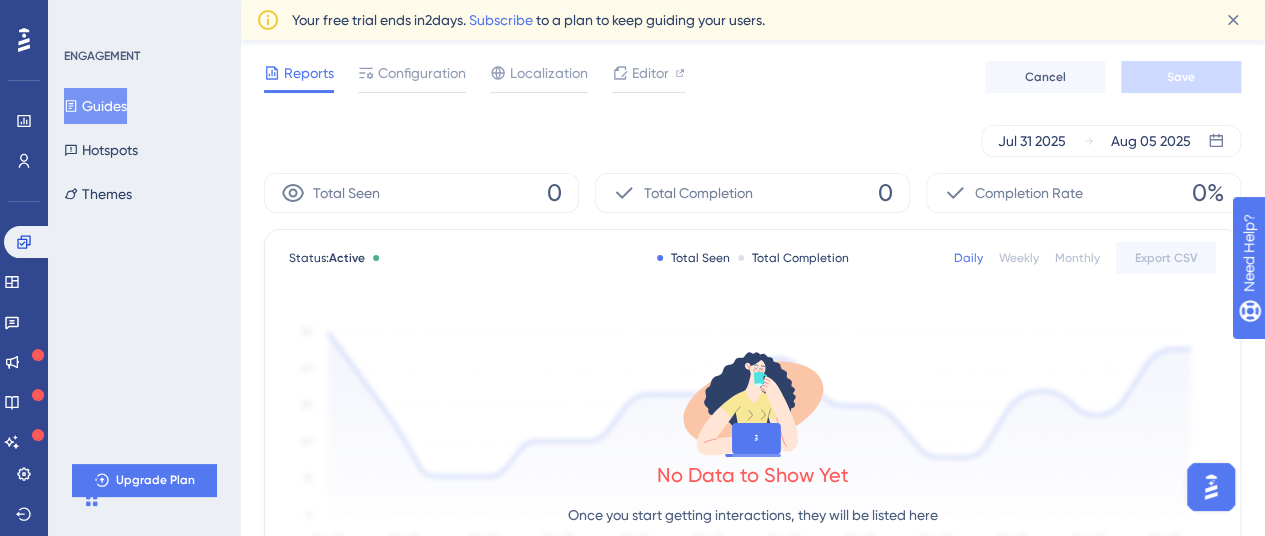 scroll, scrollTop: 0, scrollLeft: 15, axis: horizontal 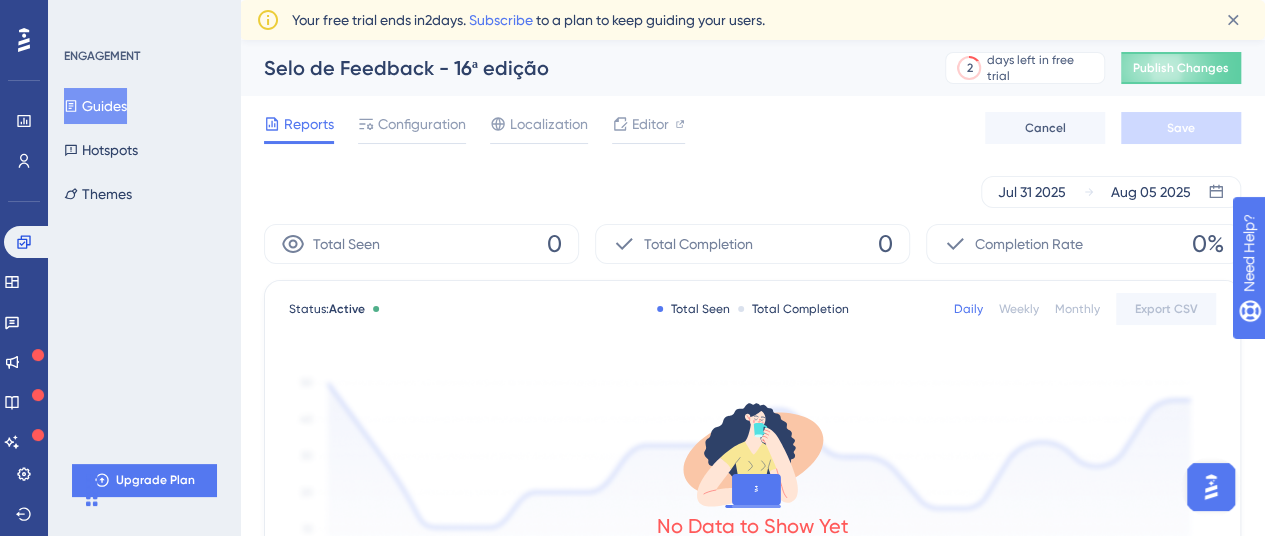 click on "Reports Configuration Localization Editor" at bounding box center [474, 128] 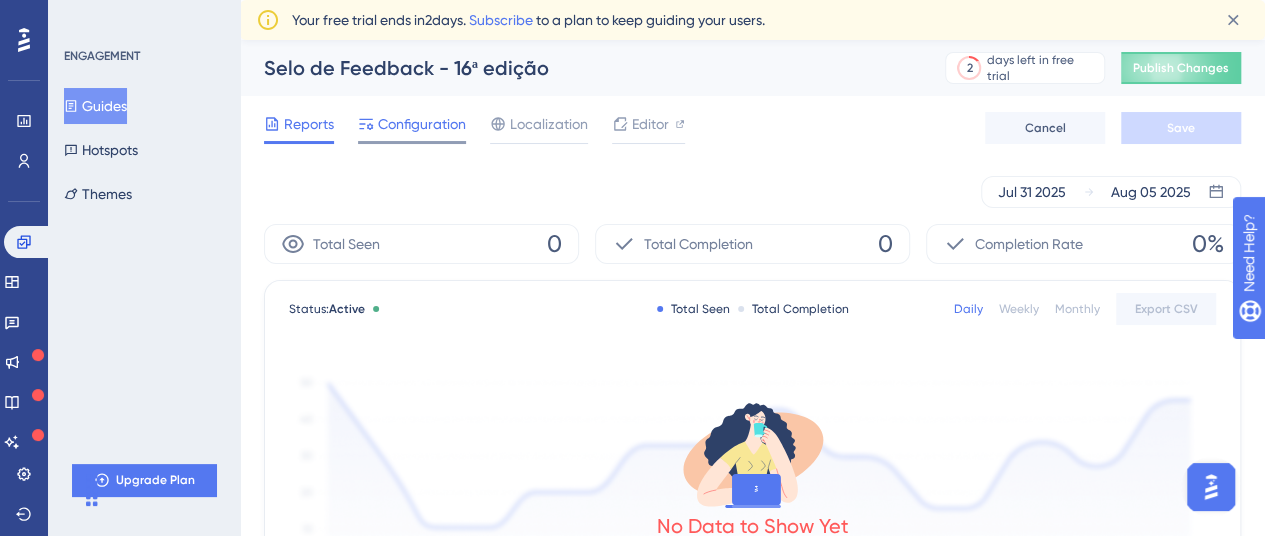 click on "Configuration" at bounding box center (422, 124) 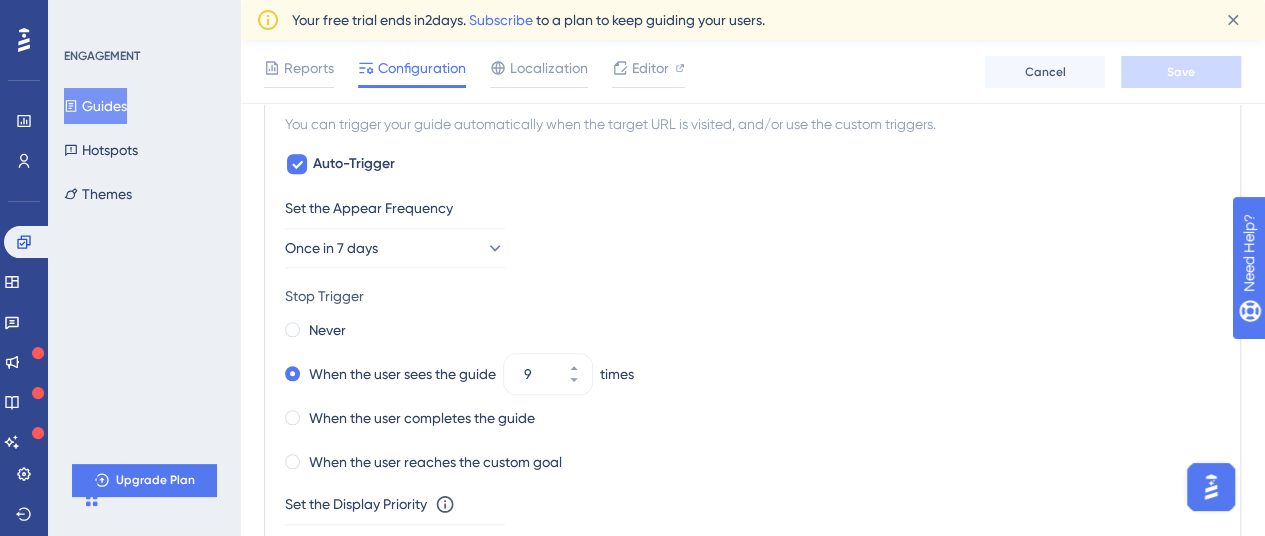 scroll, scrollTop: 926, scrollLeft: 15, axis: both 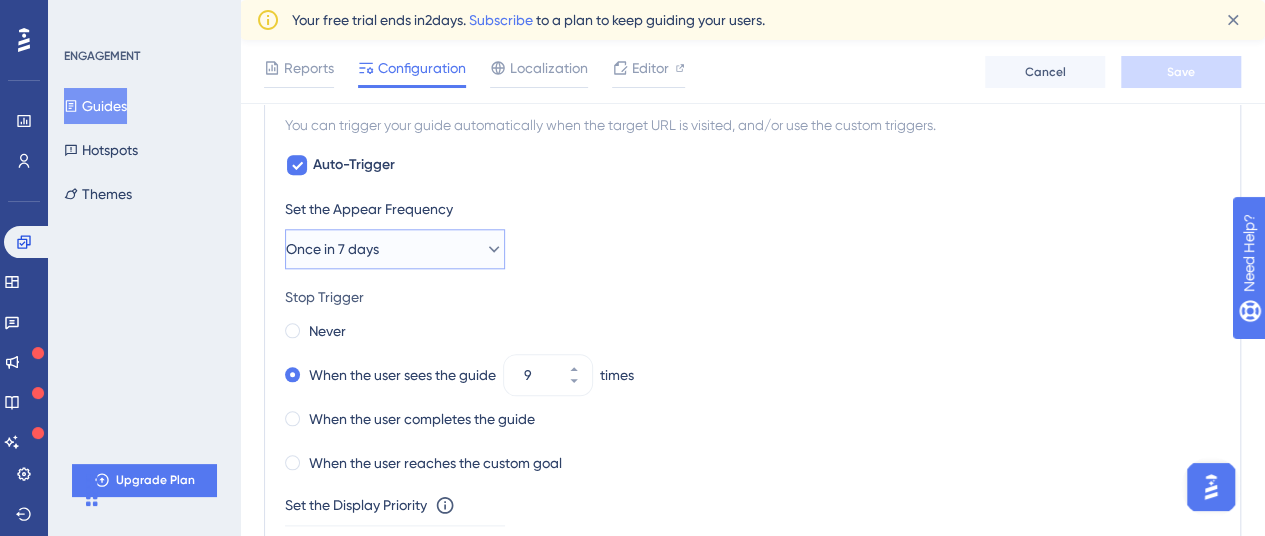 click on "Once in 7 days" at bounding box center (395, 249) 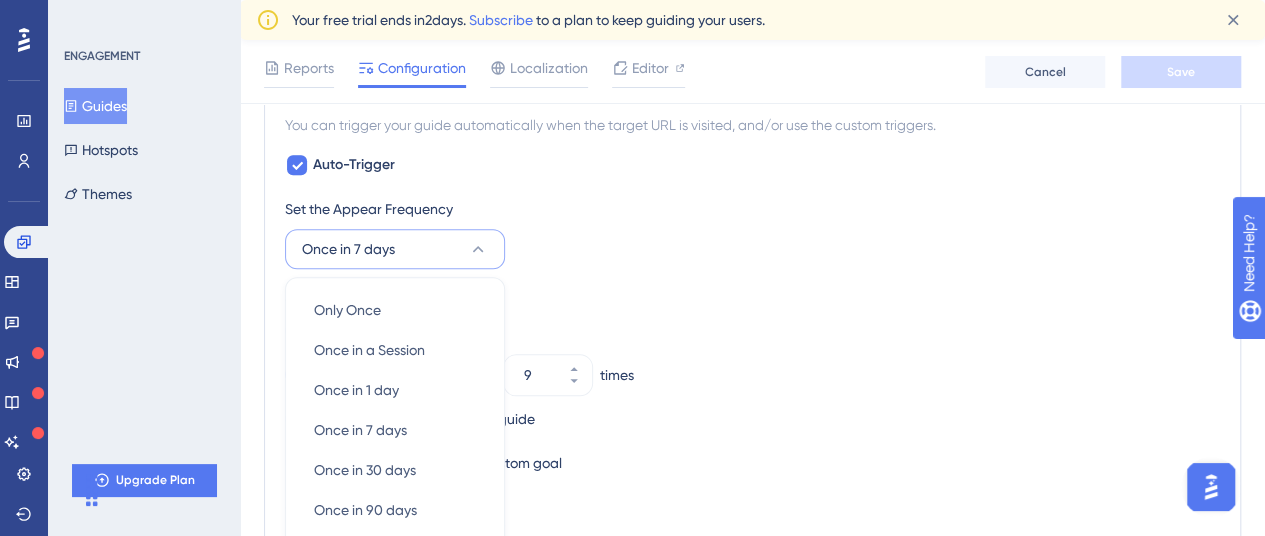 scroll, scrollTop: 1083, scrollLeft: 15, axis: both 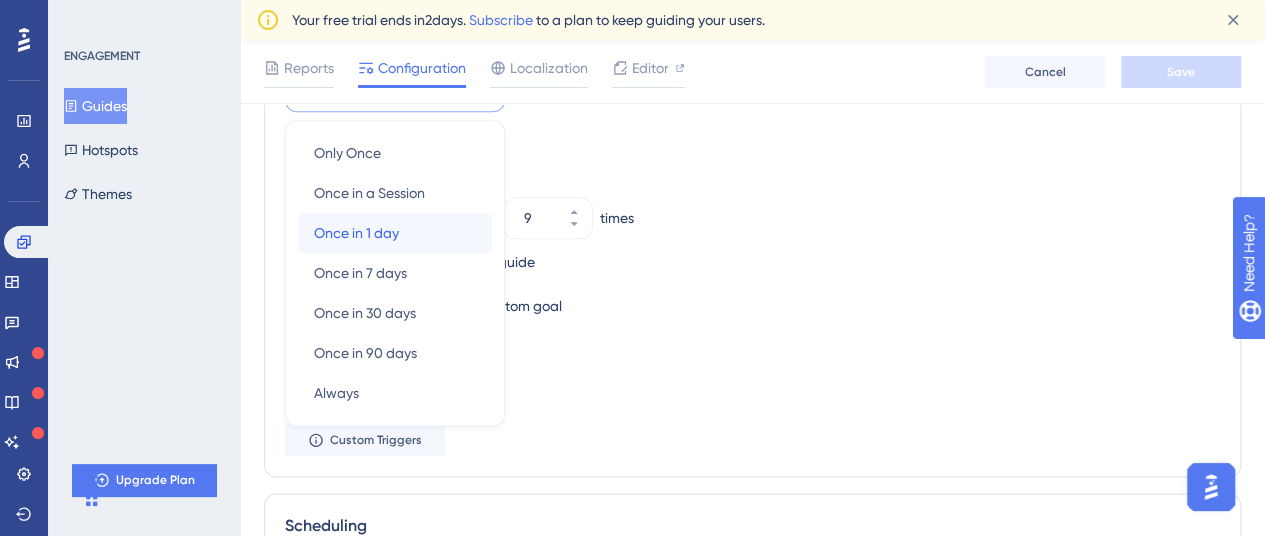 click on "Once in 1 day Once in 1 day" at bounding box center (395, 233) 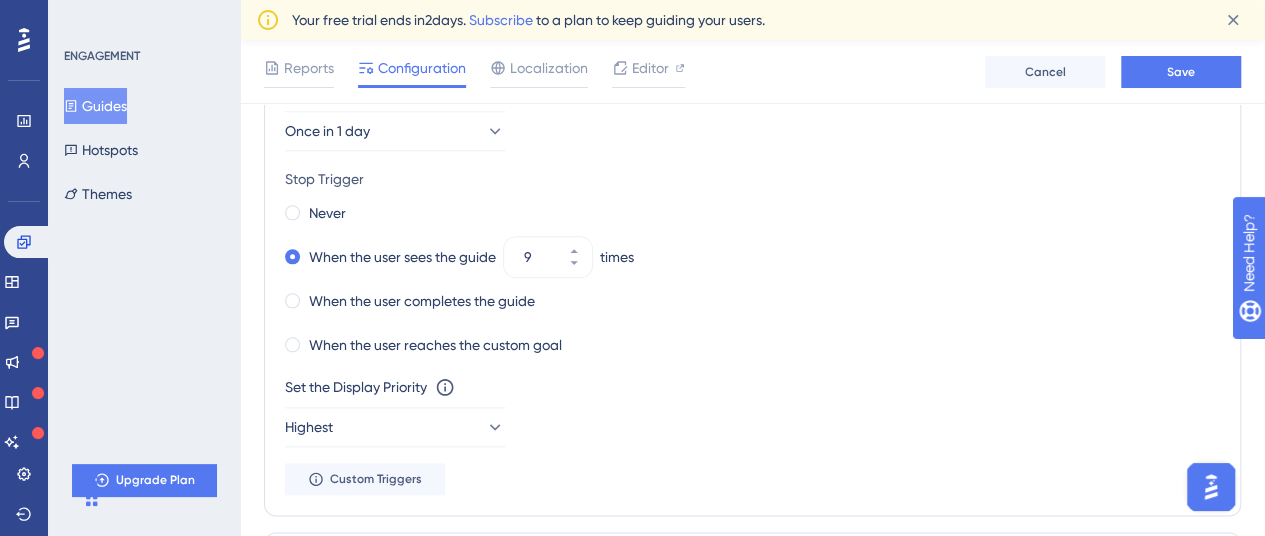 scroll, scrollTop: 1045, scrollLeft: 15, axis: both 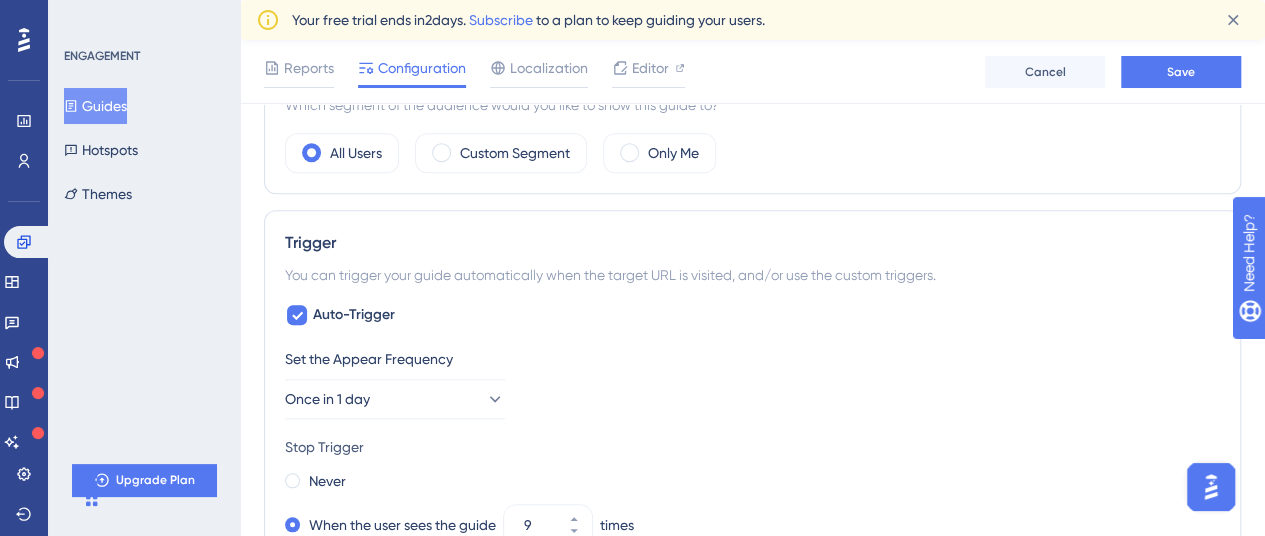 click on "All Users Custom Segment Only Me" at bounding box center [752, 153] 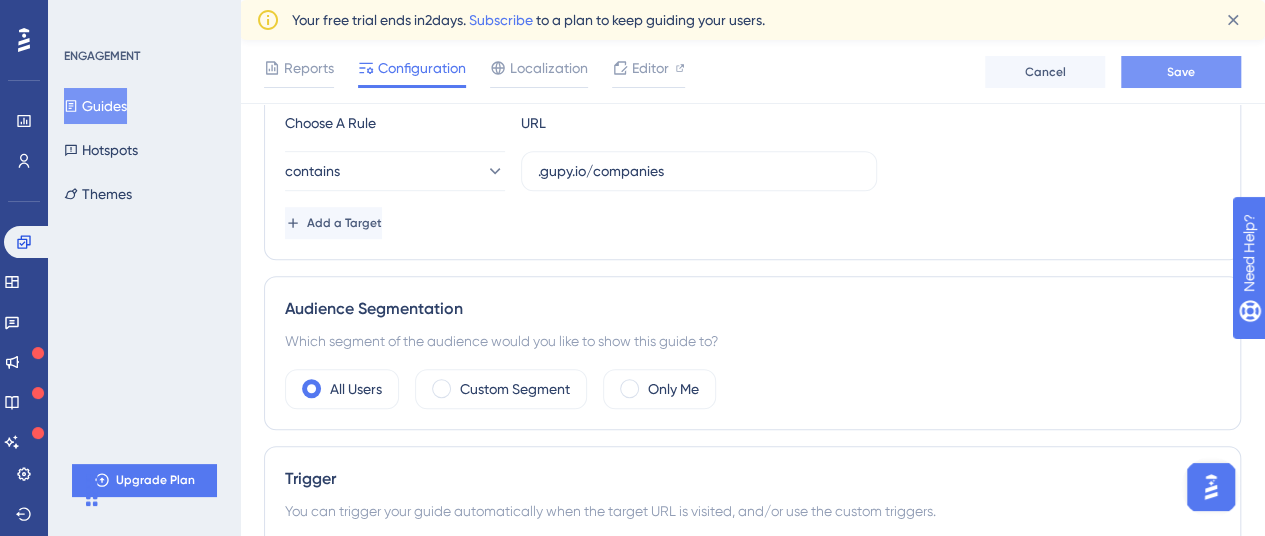 scroll, scrollTop: 533, scrollLeft: 15, axis: both 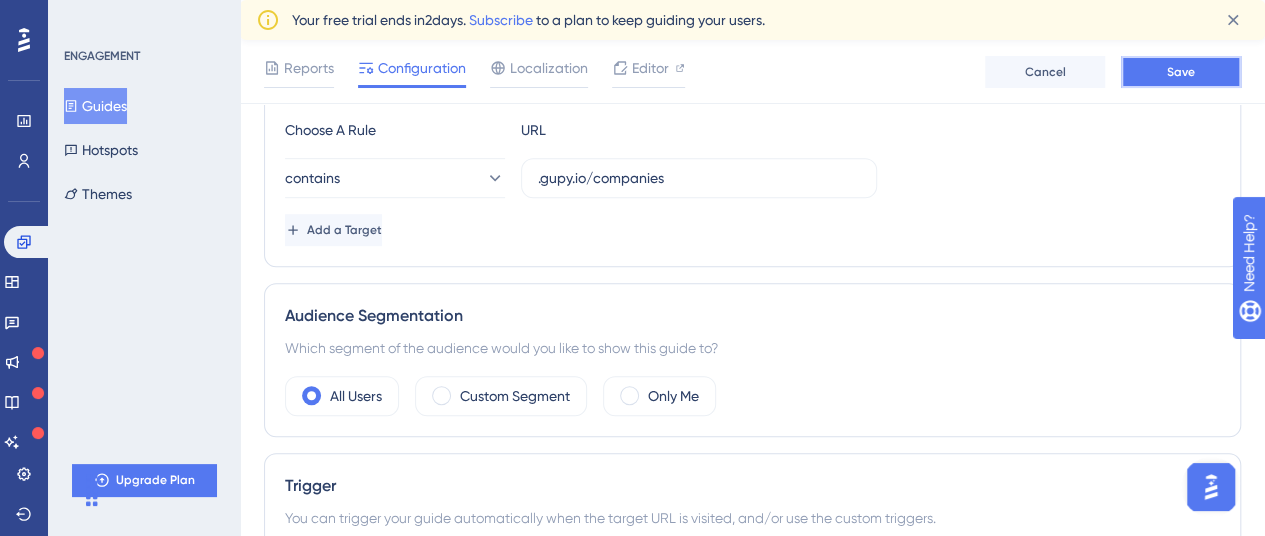 click on "Save" at bounding box center [1181, 72] 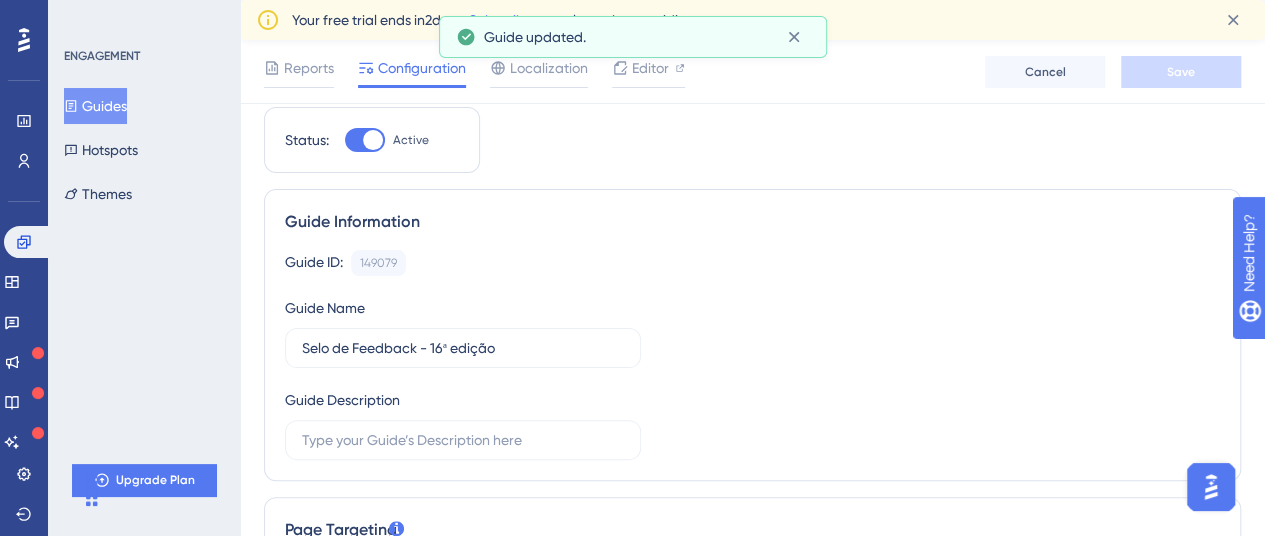 scroll, scrollTop: 0, scrollLeft: 15, axis: horizontal 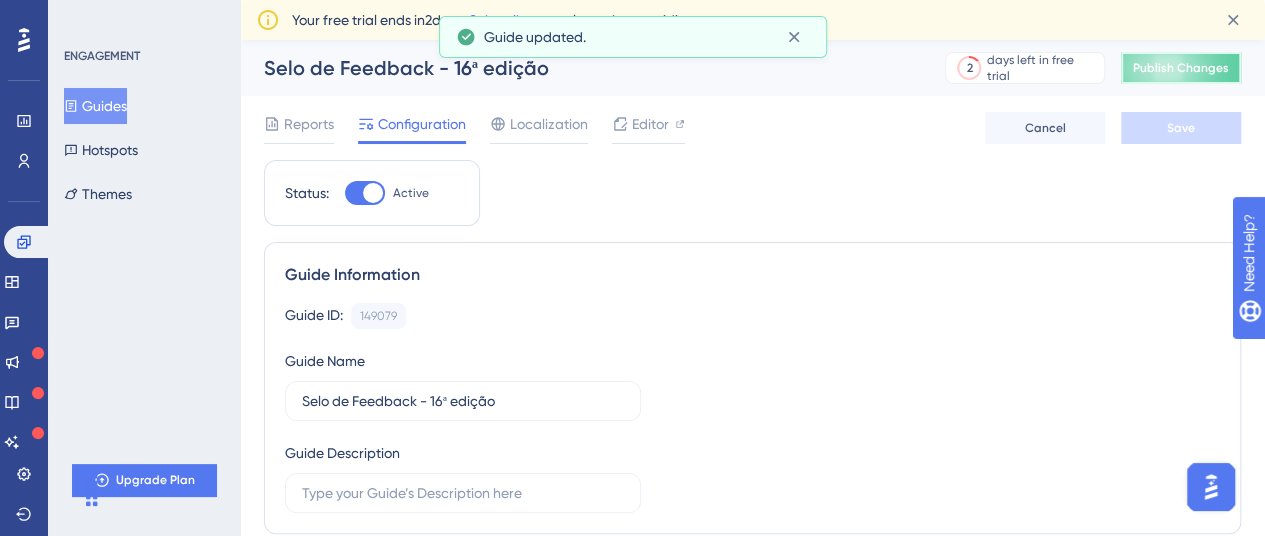 click on "Publish Changes" at bounding box center (1181, 68) 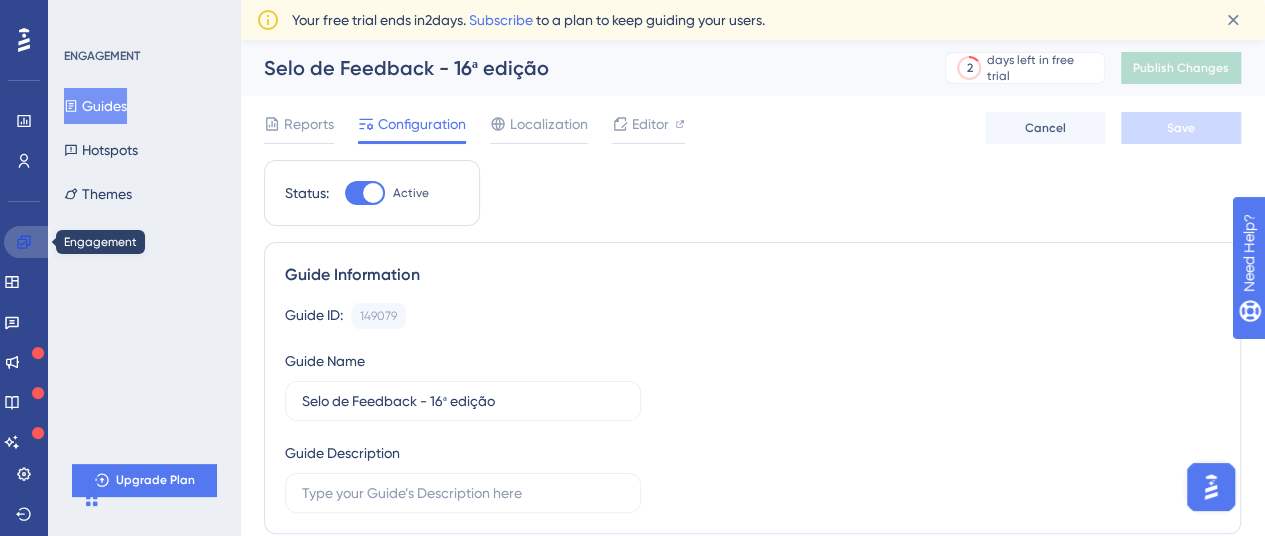 click 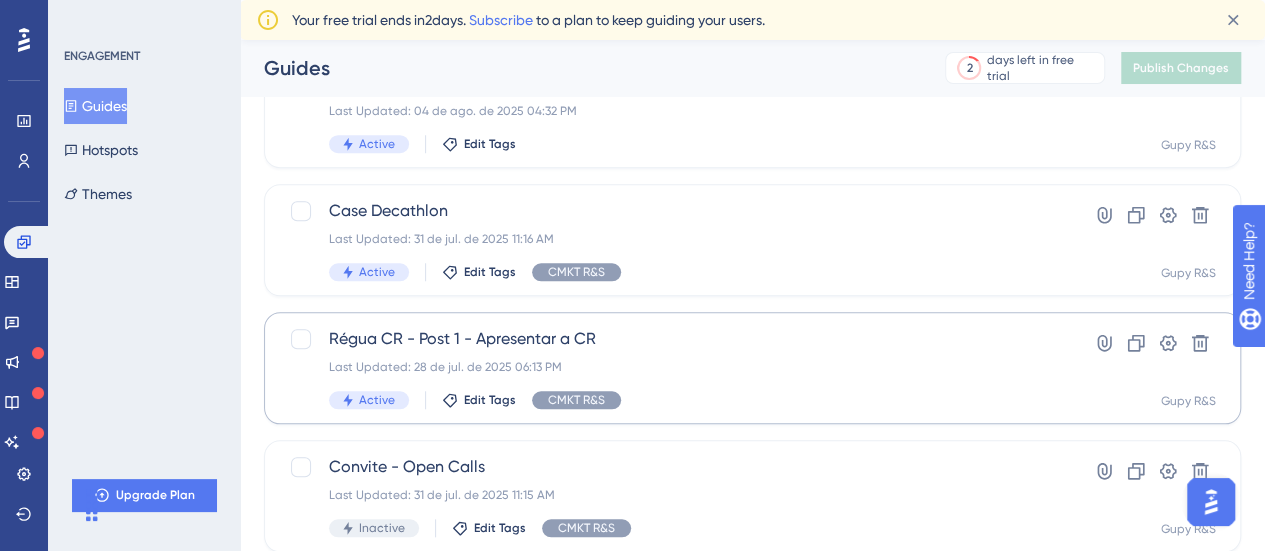 scroll, scrollTop: 792, scrollLeft: 0, axis: vertical 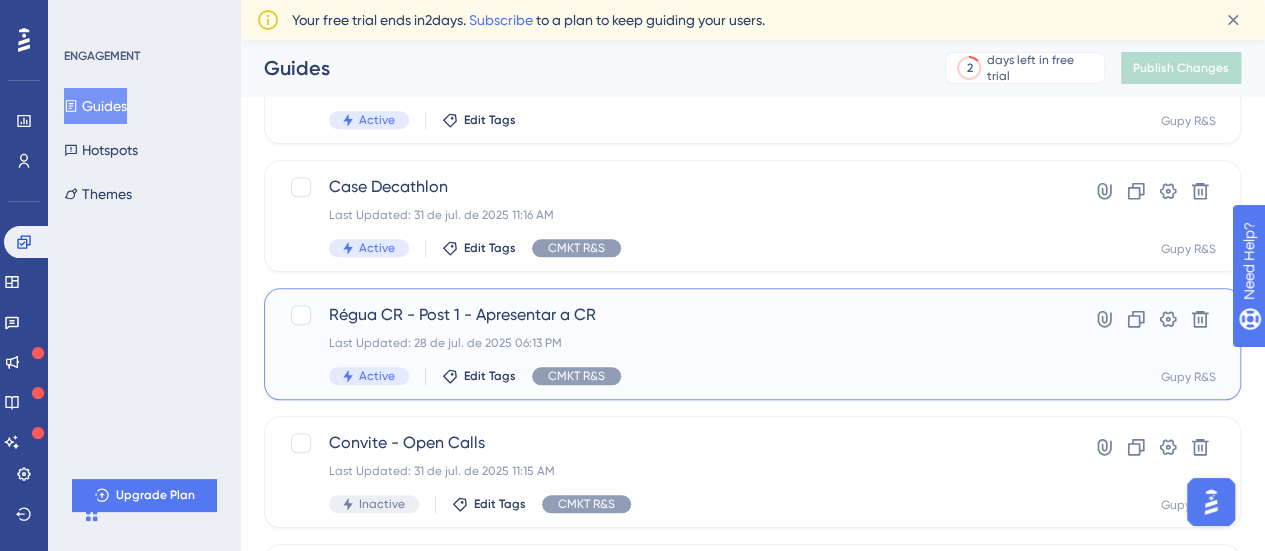 click on "Régua CR -  Post 1 - Apresentar a CR Last Updated: 28 de jul. de 2025 06:13 PM Active Edit Tags CMKT R&S" at bounding box center [672, 344] 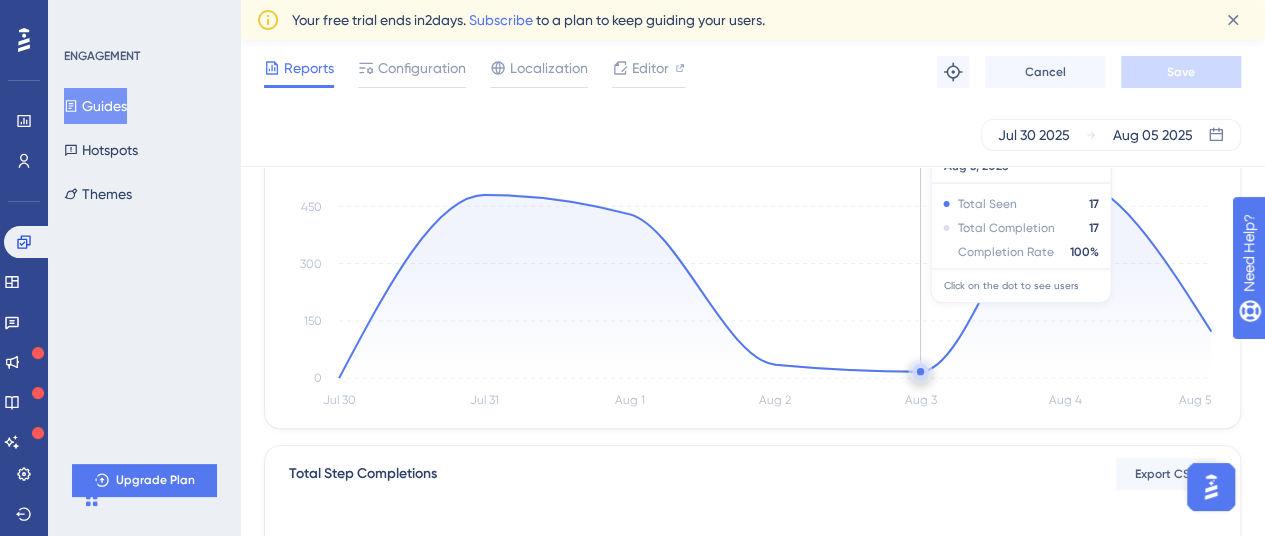 scroll, scrollTop: 0, scrollLeft: 15, axis: horizontal 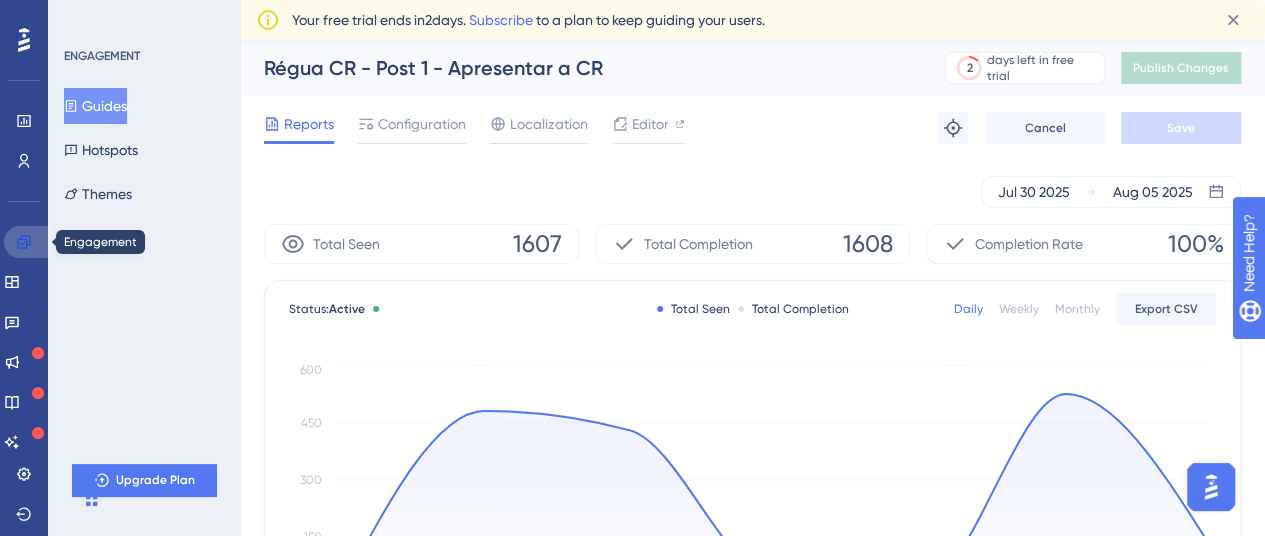click 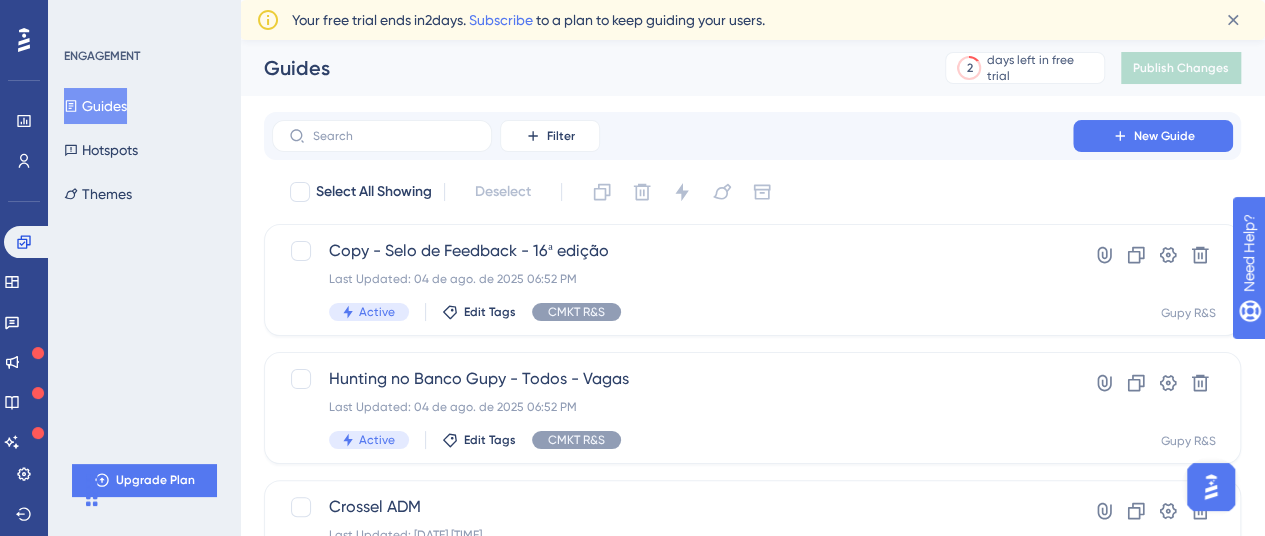 scroll, scrollTop: 0, scrollLeft: 0, axis: both 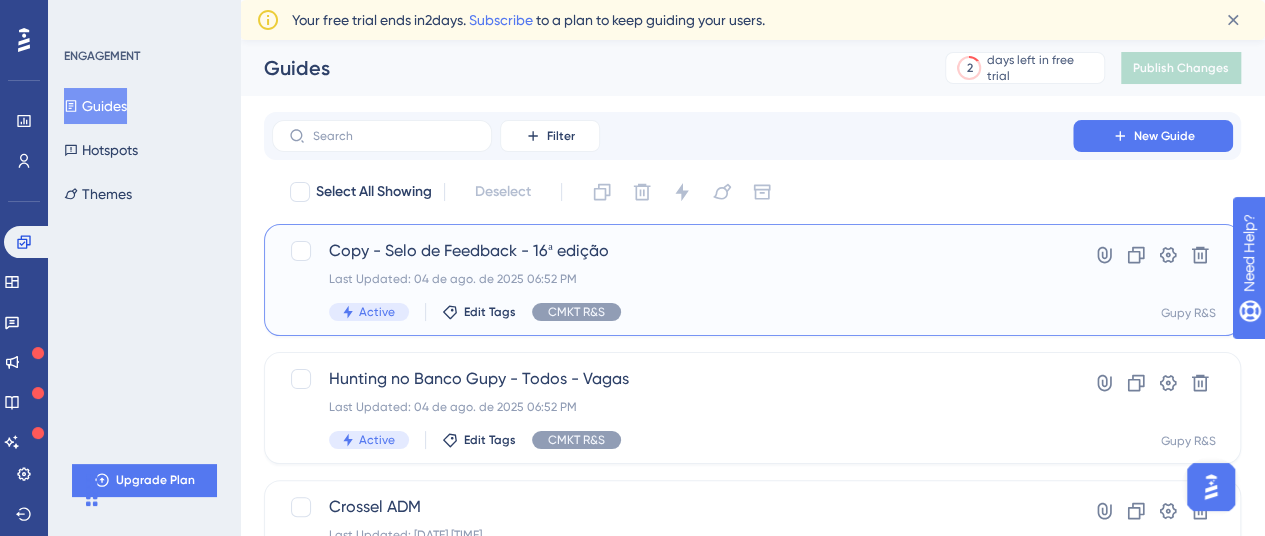 click on "Last Updated: 04 de ago. de 2025 06:52 PM" at bounding box center [672, 279] 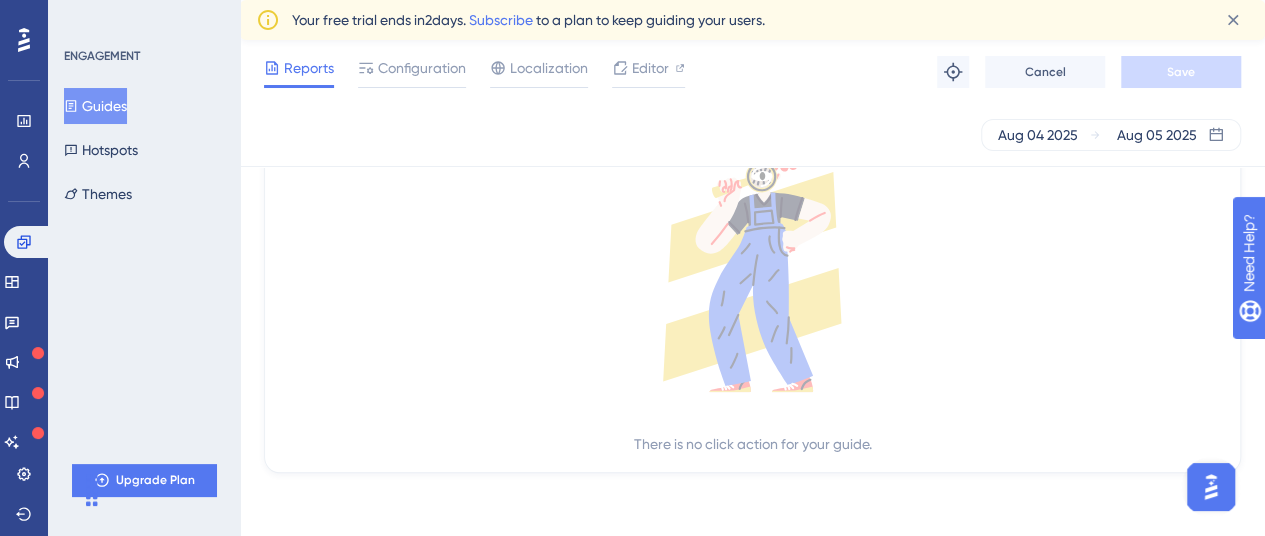 scroll, scrollTop: 0, scrollLeft: 15, axis: horizontal 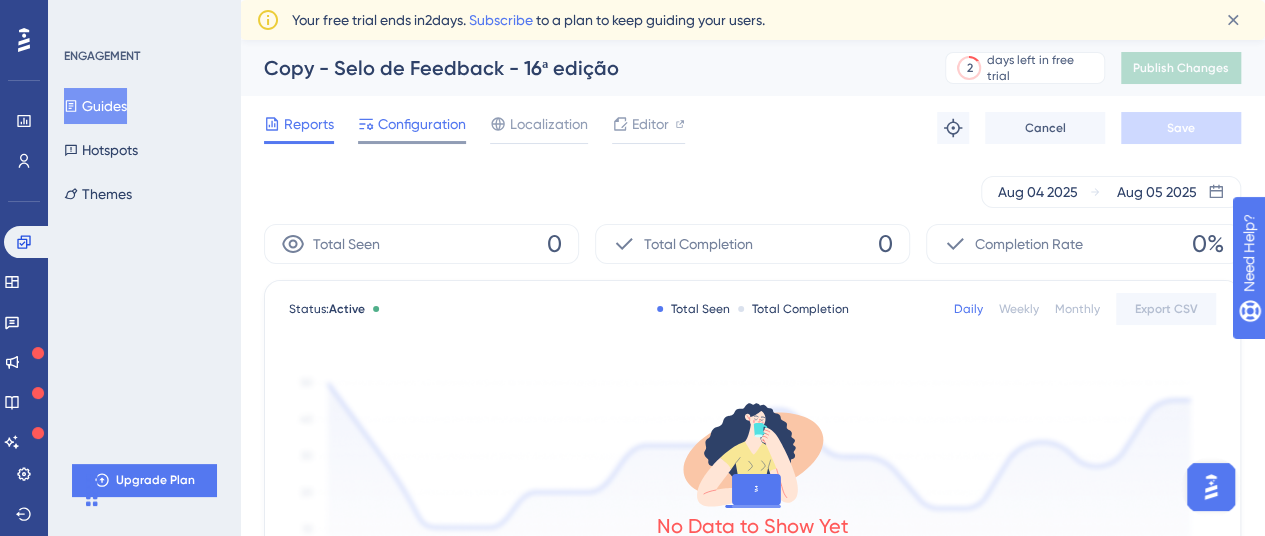 click on "Configuration" at bounding box center [422, 124] 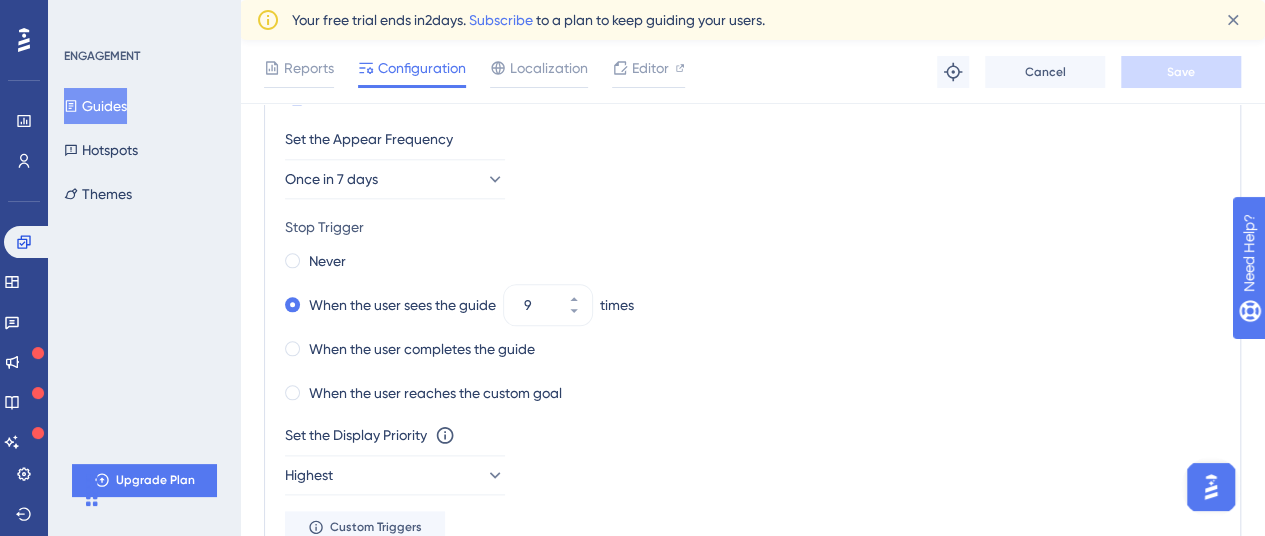 scroll, scrollTop: 995, scrollLeft: 0, axis: vertical 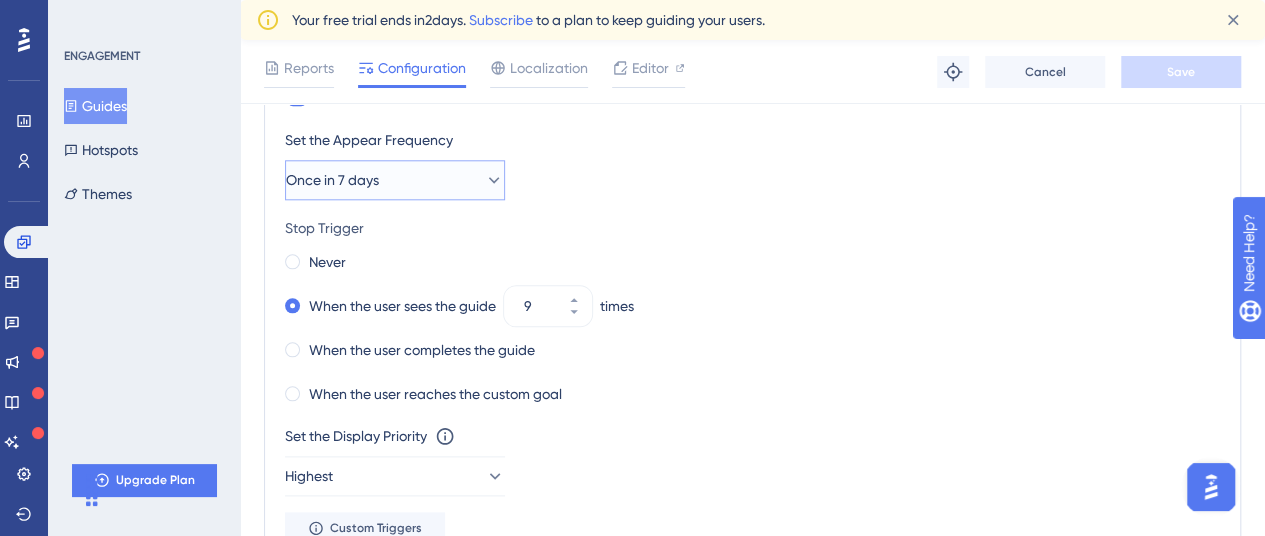 click on "Once in 7 days" at bounding box center [395, 180] 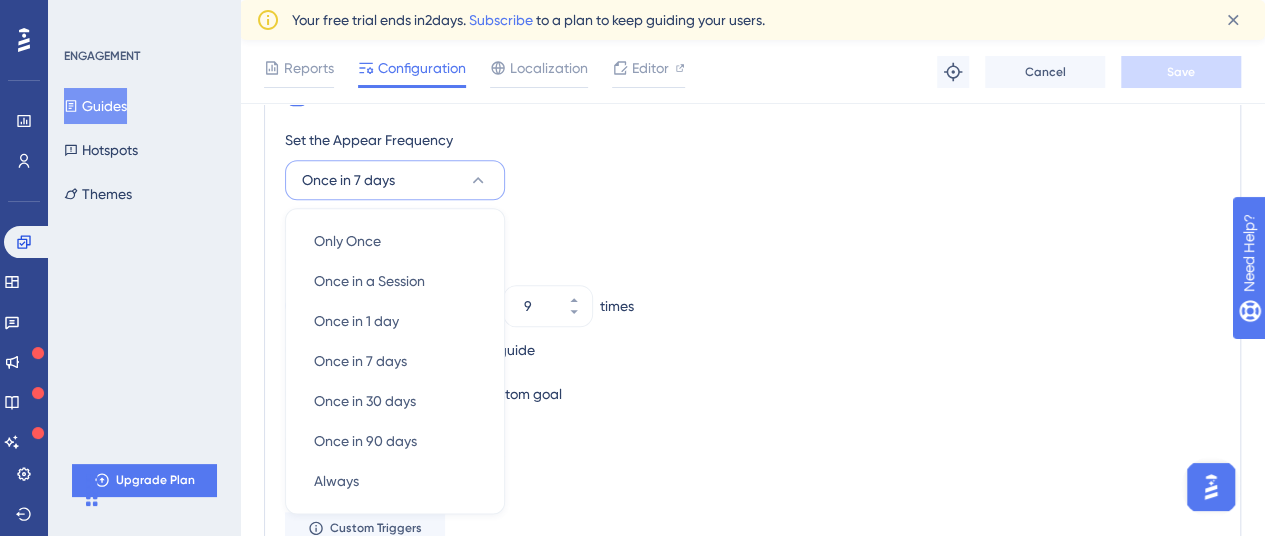 scroll, scrollTop: 1083, scrollLeft: 0, axis: vertical 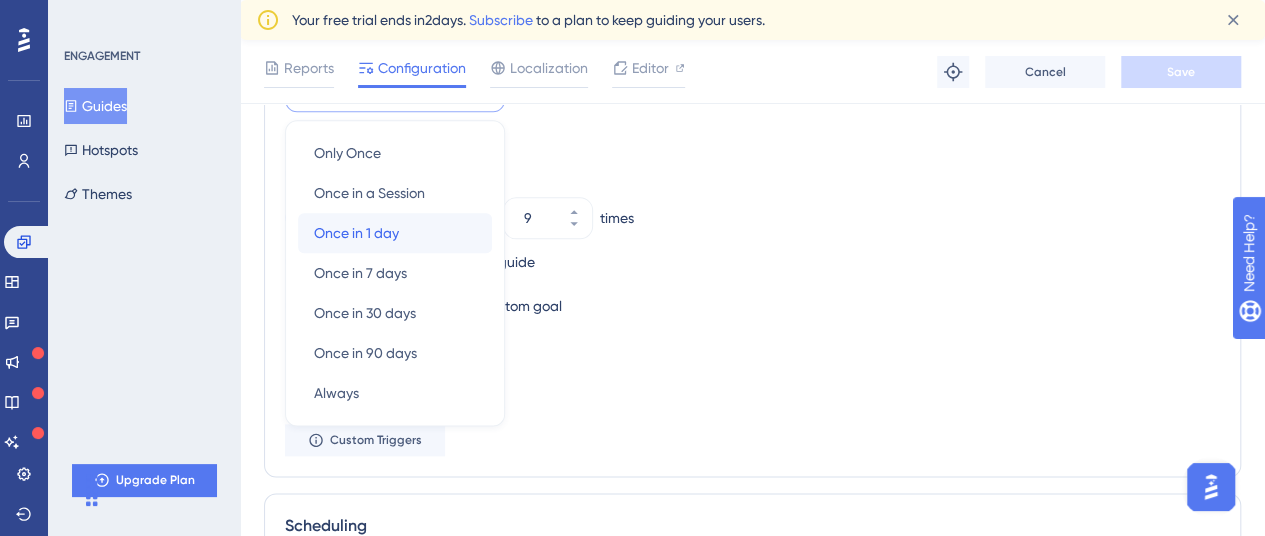 click on "Once in 1 day Once in 1 day" at bounding box center (395, 233) 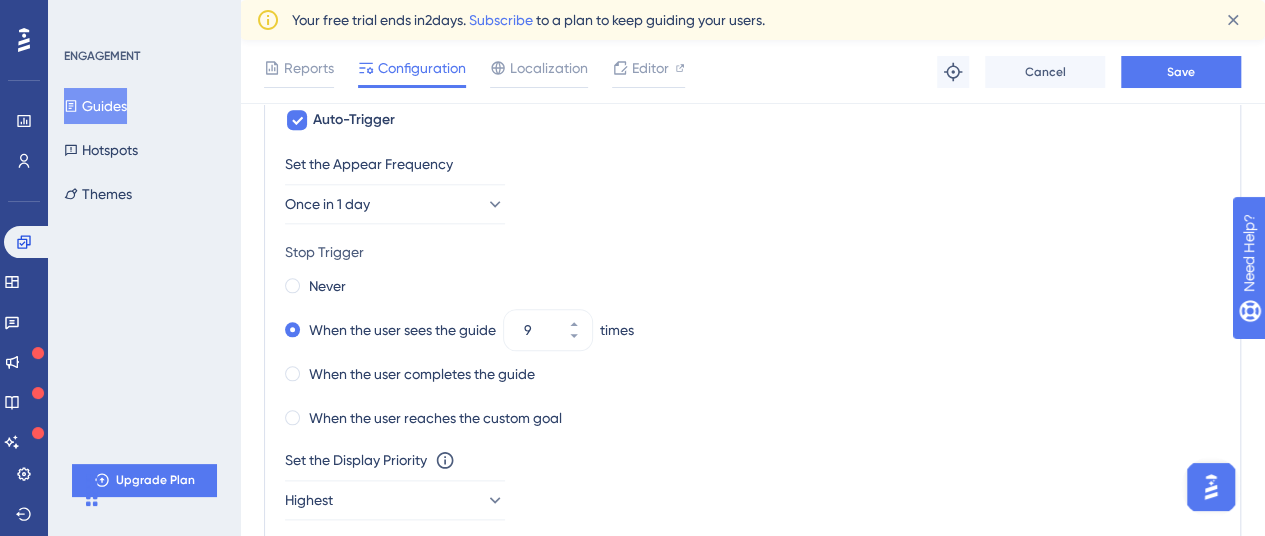 scroll, scrollTop: 967, scrollLeft: 0, axis: vertical 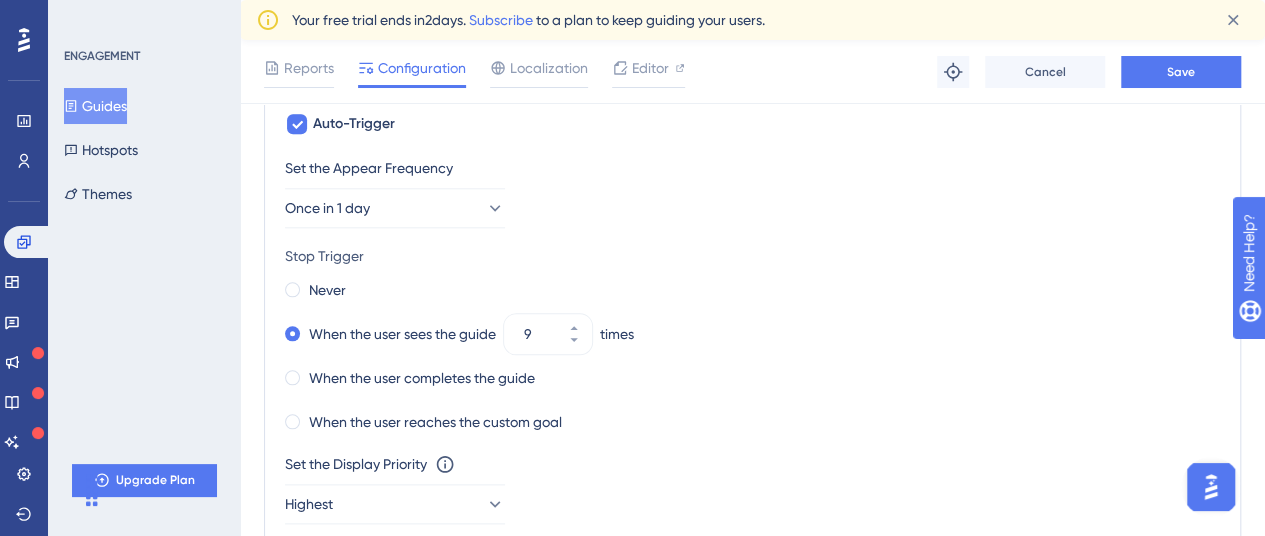 click on "Set the Appear Frequency Once in 1 day Stop Trigger Never When the user sees the guide 9 times When the user completes the guide When the user reaches the custom goal Set the Display Priority This option will set the display priority between
auto-triggered materials in cases of conflicts between multiple materials Highest Custom Triggers" at bounding box center (752, 364) 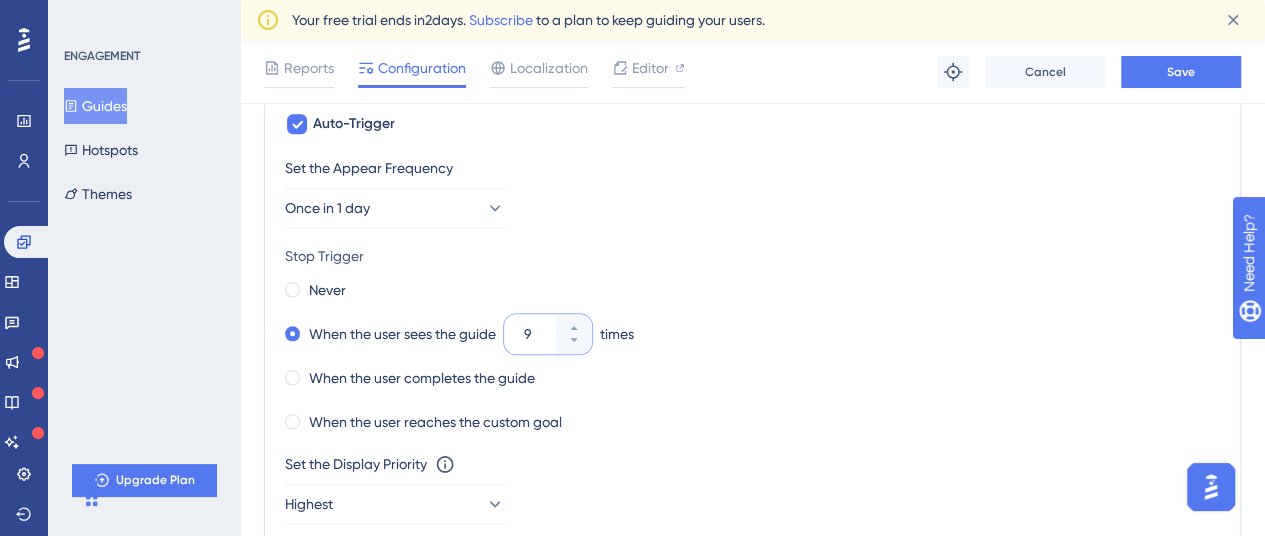 click on "9" at bounding box center [538, 334] 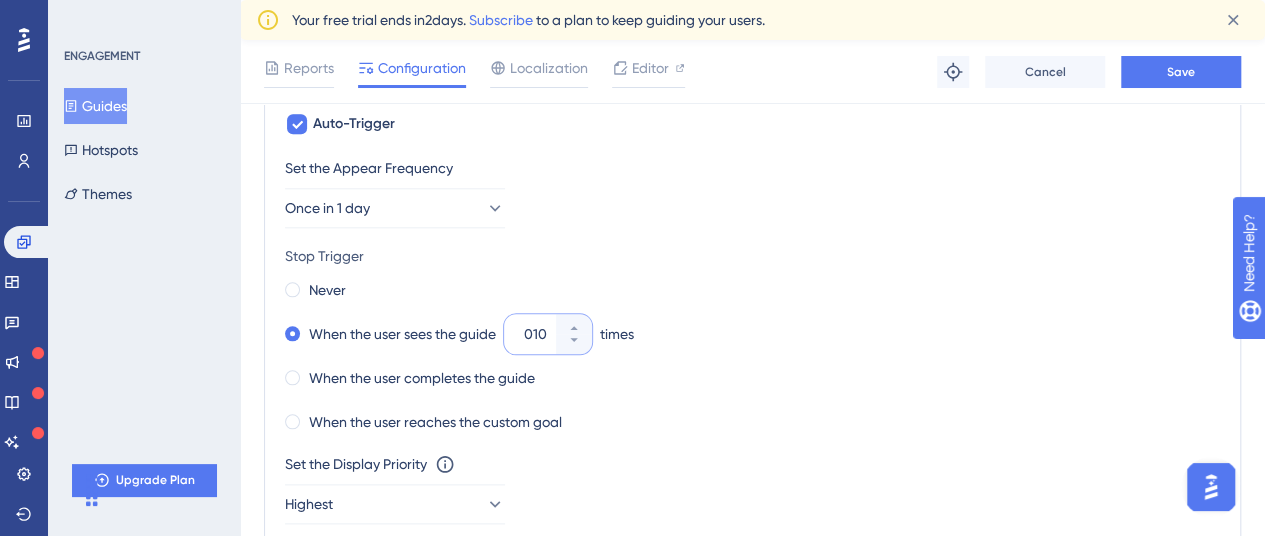 type on "010" 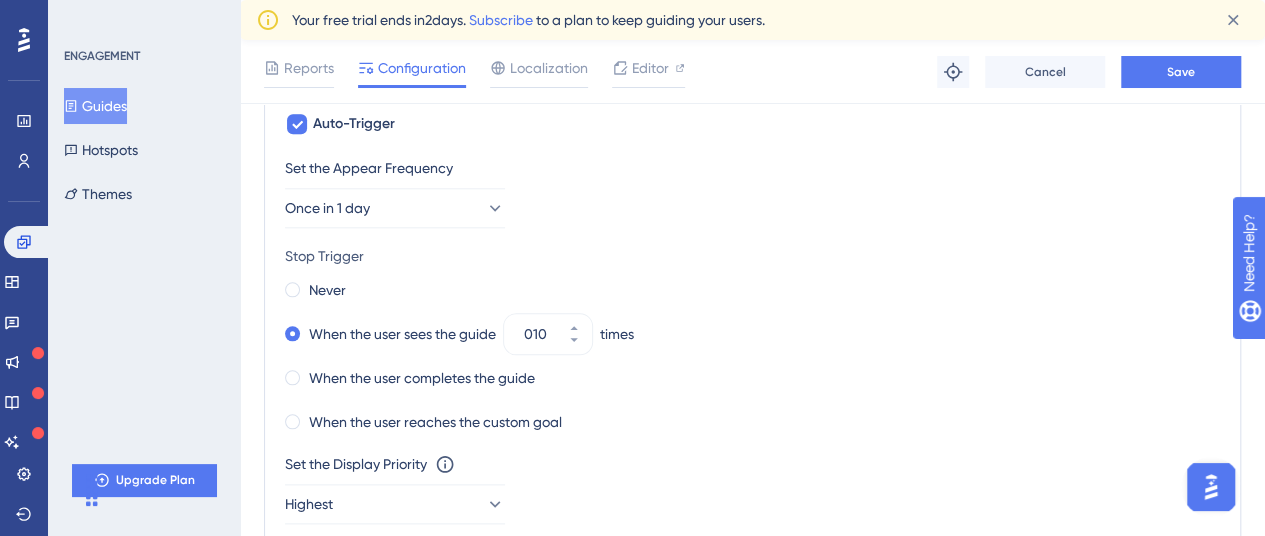 click on "Set the Appear Frequency Once in 1 day" at bounding box center [752, 192] 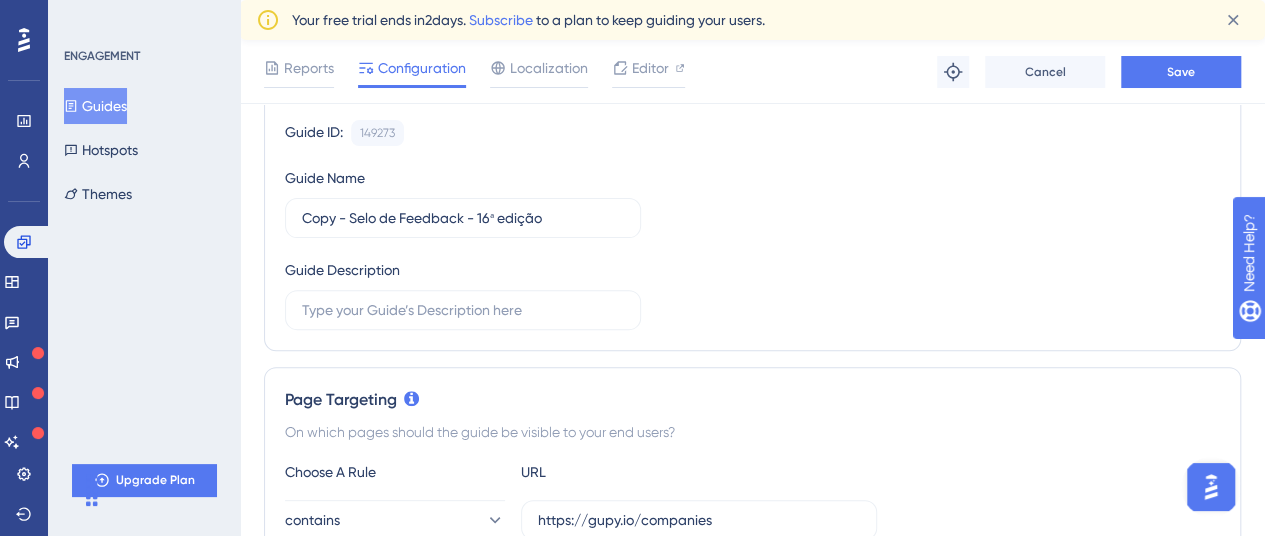 scroll, scrollTop: 0, scrollLeft: 0, axis: both 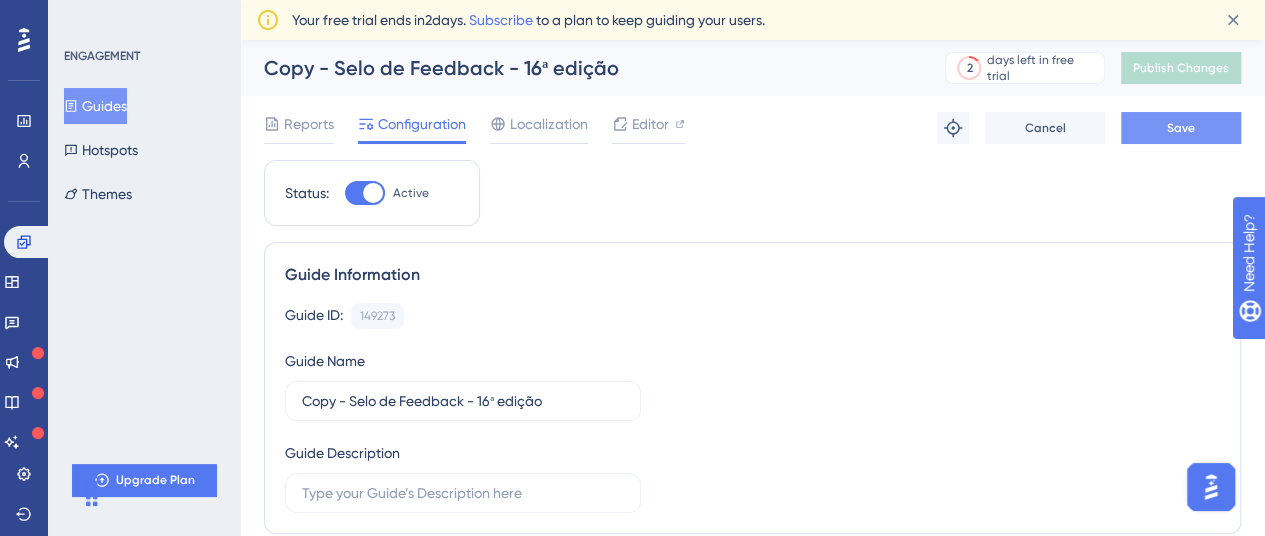 click on "Save" at bounding box center (1181, 128) 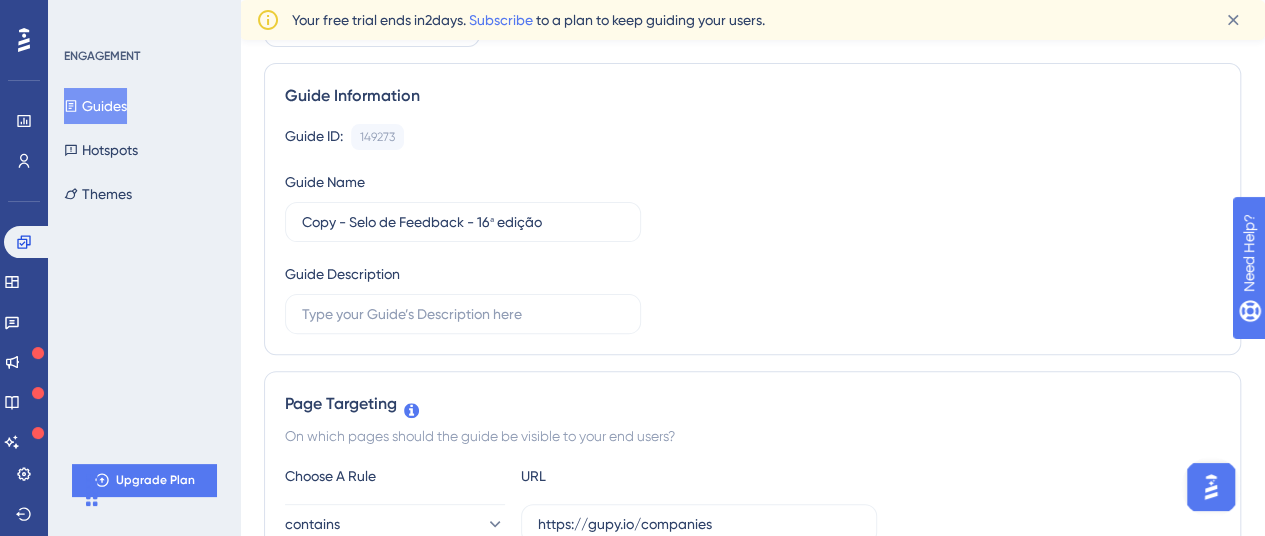 scroll, scrollTop: 0, scrollLeft: 0, axis: both 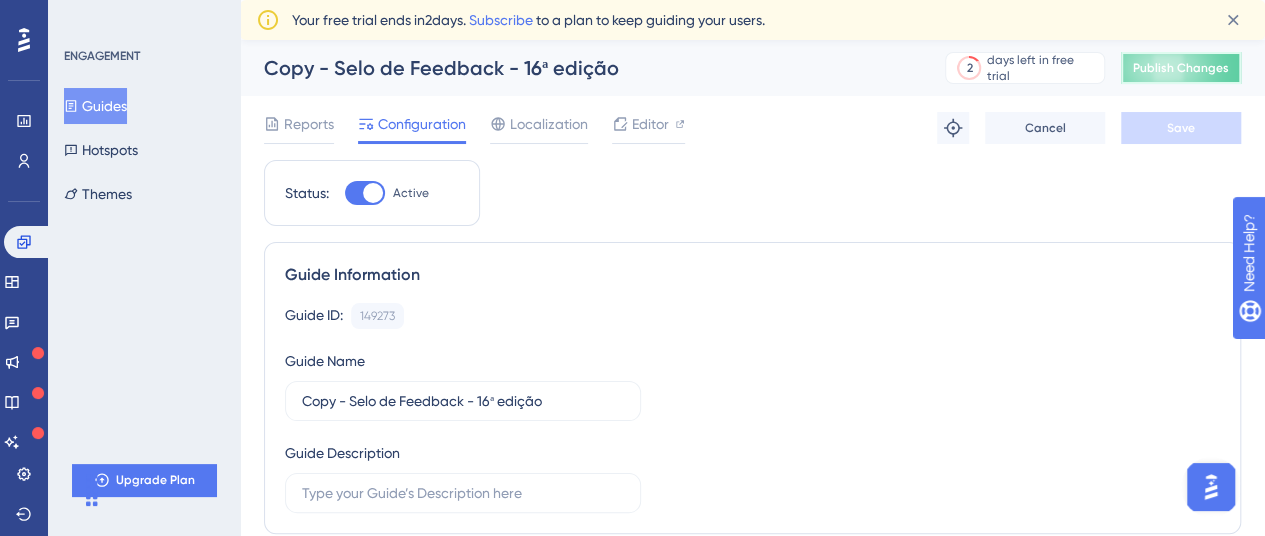 click on "Publish Changes" at bounding box center [1181, 68] 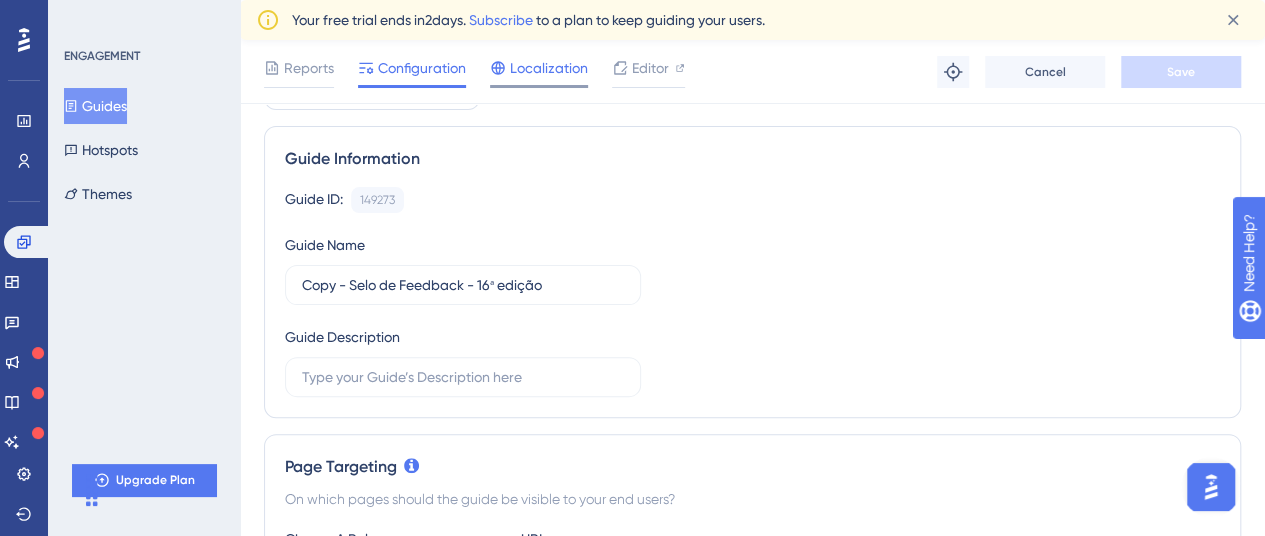 scroll, scrollTop: 0, scrollLeft: 0, axis: both 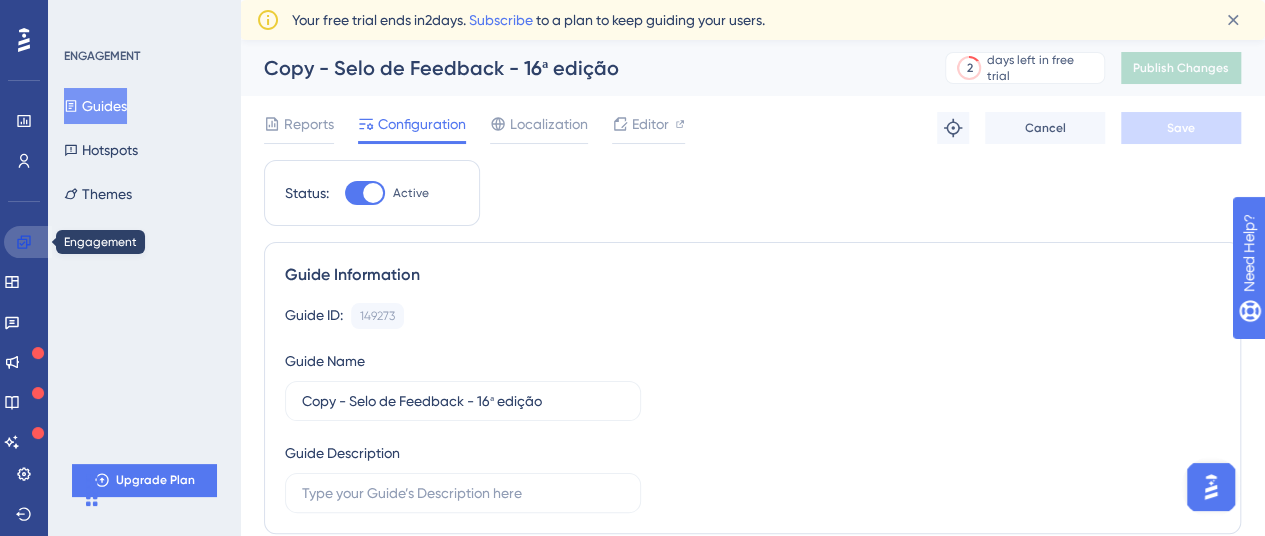 click 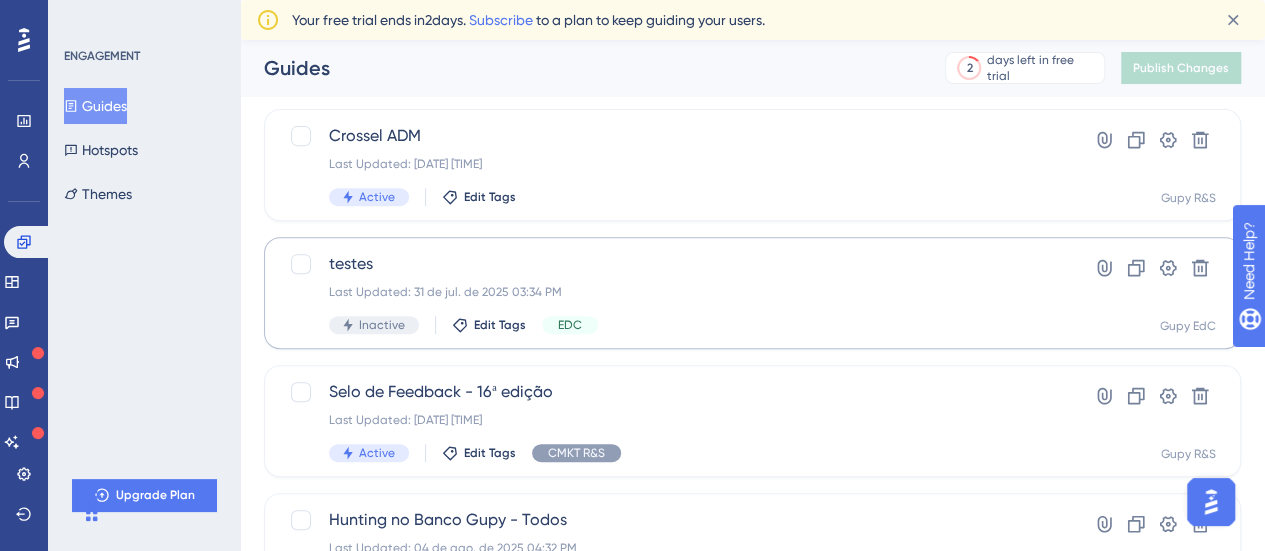 scroll, scrollTop: 375, scrollLeft: 0, axis: vertical 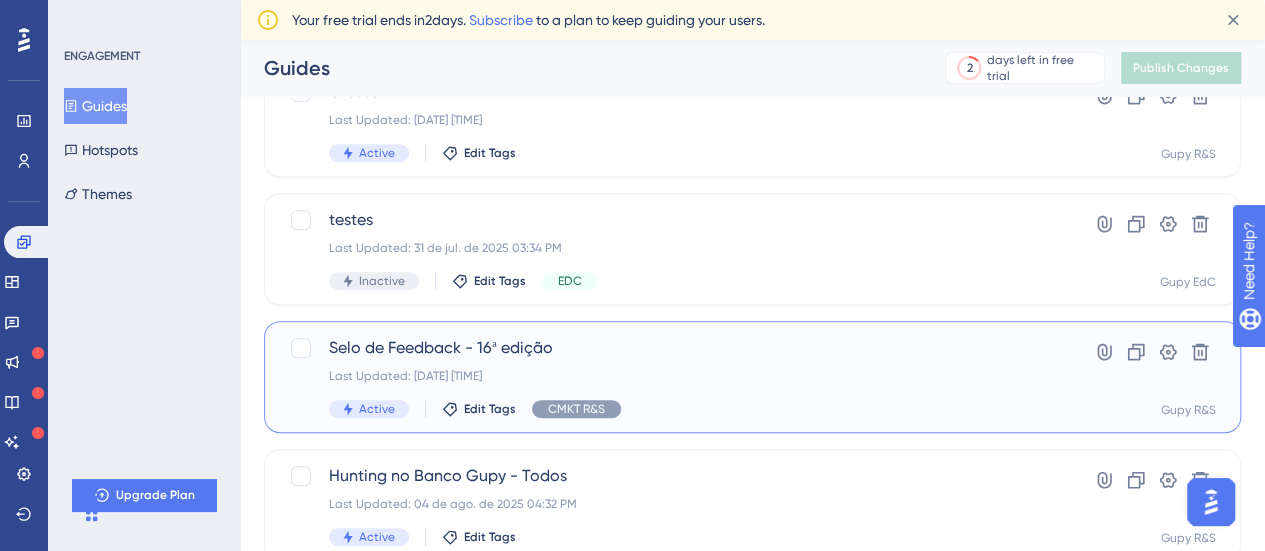 click on "Last Updated: 05 de ago. de 2025 09:31 AM" at bounding box center [672, 376] 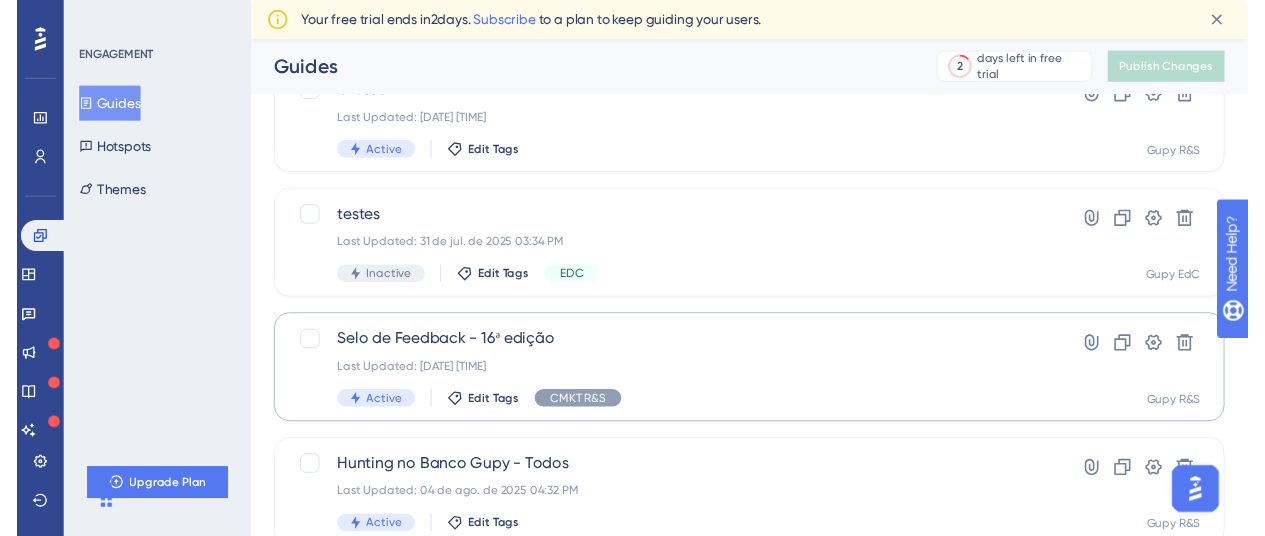 scroll, scrollTop: 0, scrollLeft: 0, axis: both 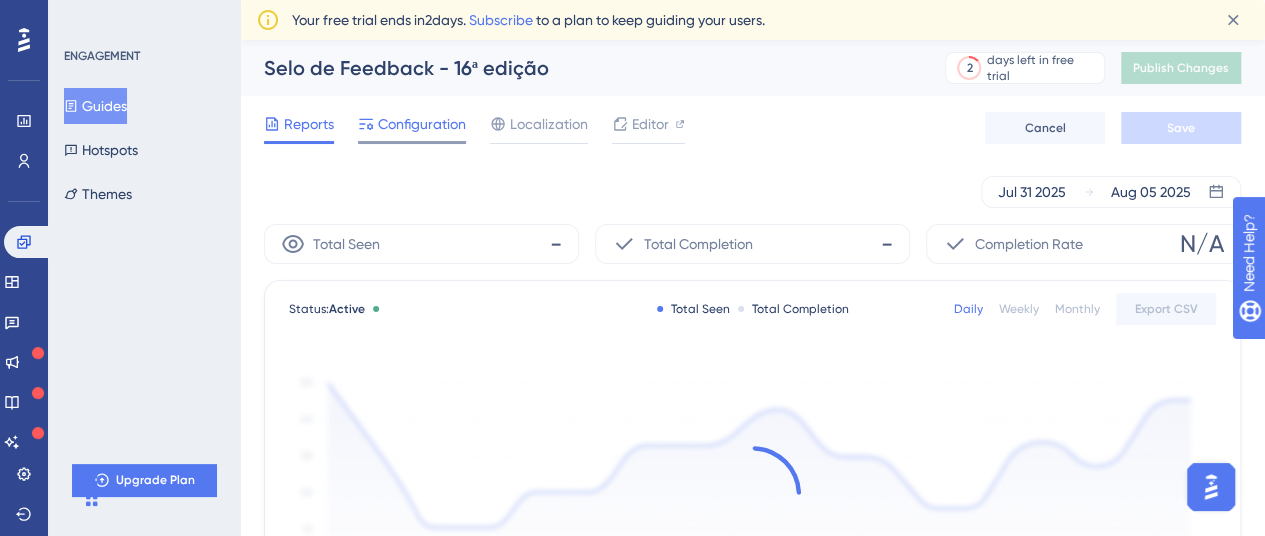 click on "Configuration" at bounding box center [412, 124] 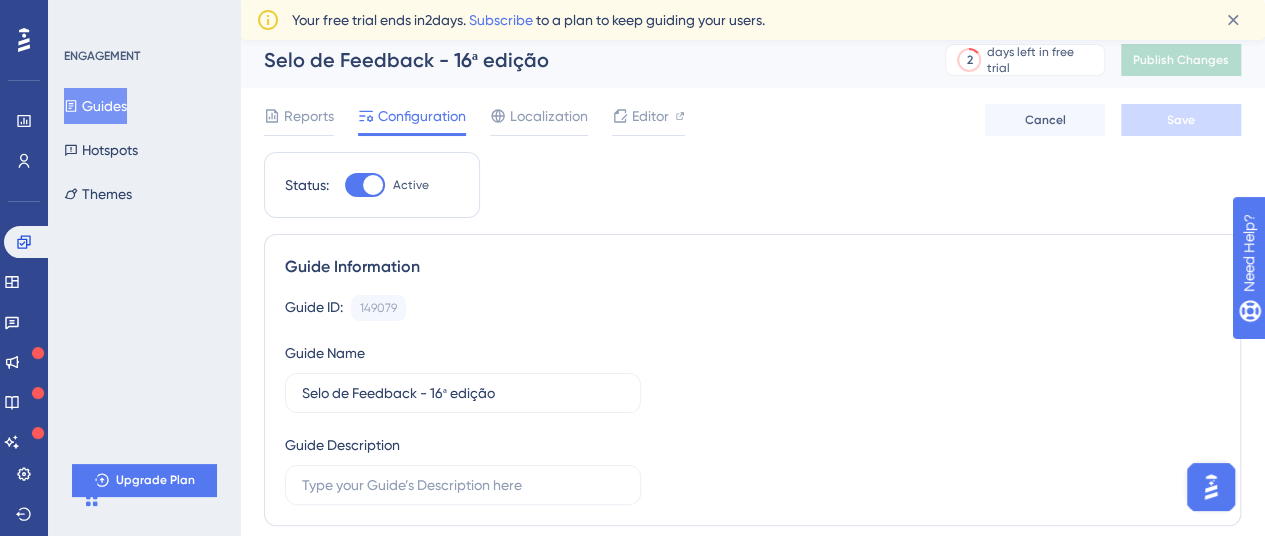 scroll, scrollTop: 0, scrollLeft: 0, axis: both 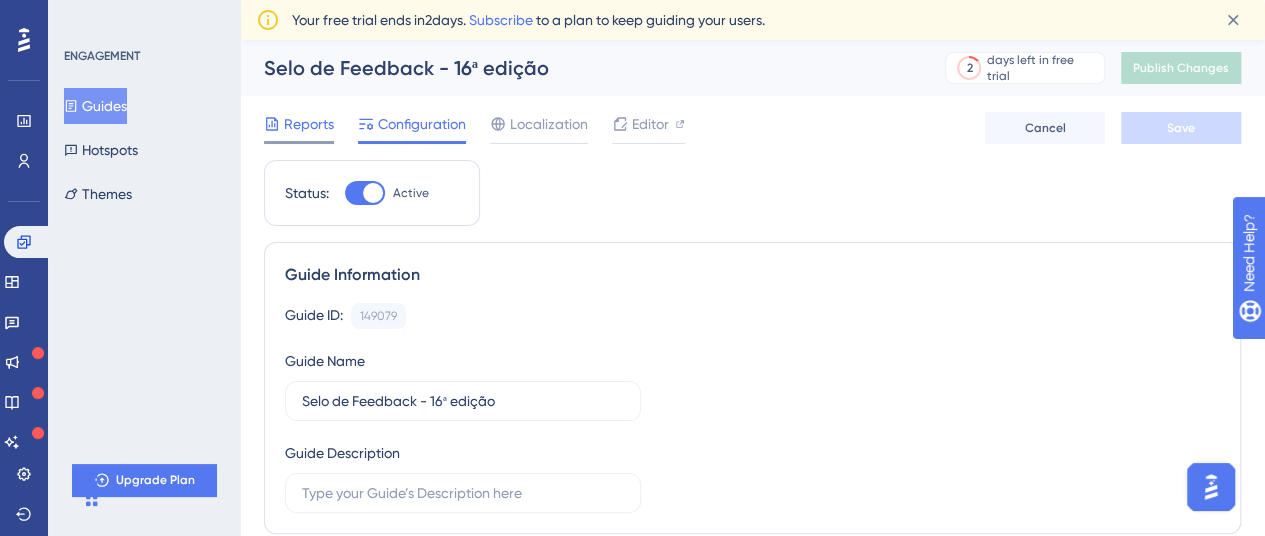 click on "Reports" at bounding box center (309, 124) 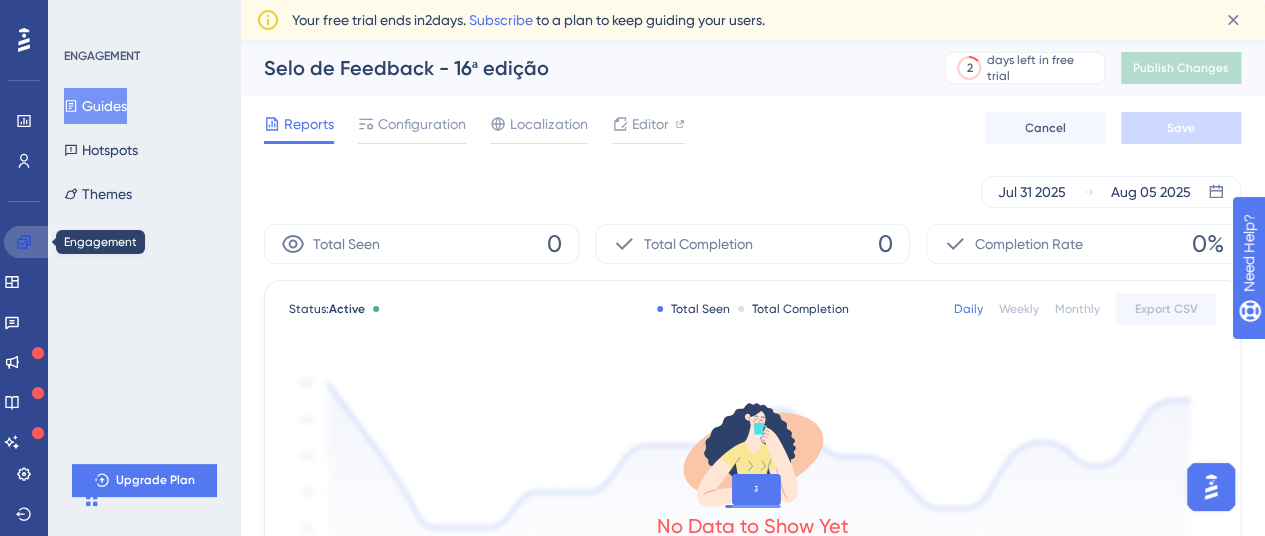 click at bounding box center [28, 242] 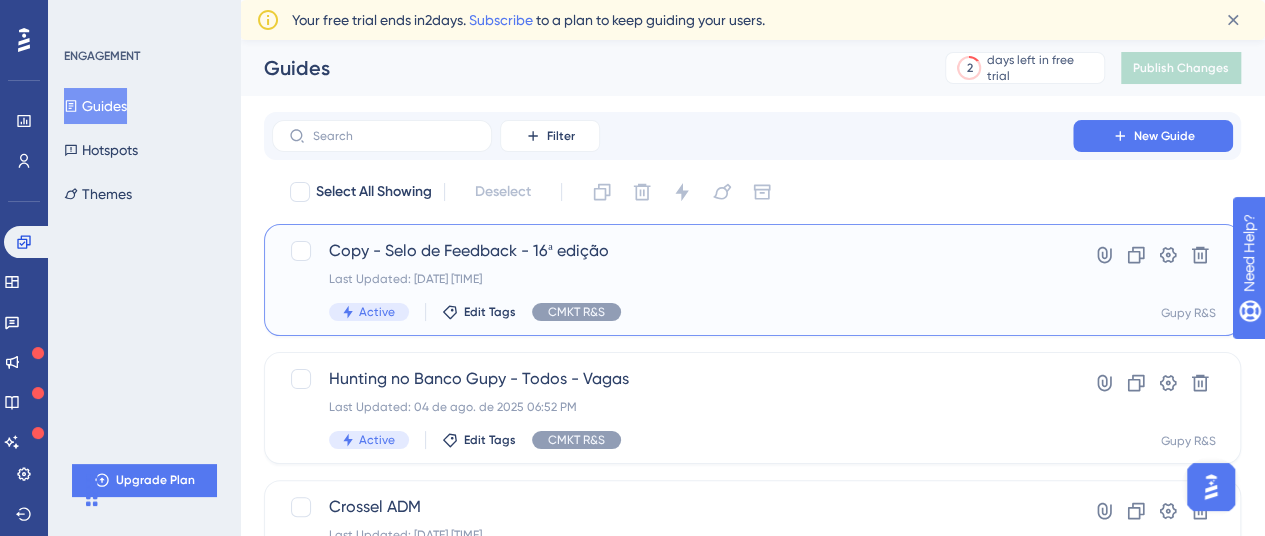 click on "Copy - Selo de Feedback - 16ª edição Last Updated: 05 de ago. de 2025 09:53 AM Active Edit Tags CMKT R&S" at bounding box center [672, 280] 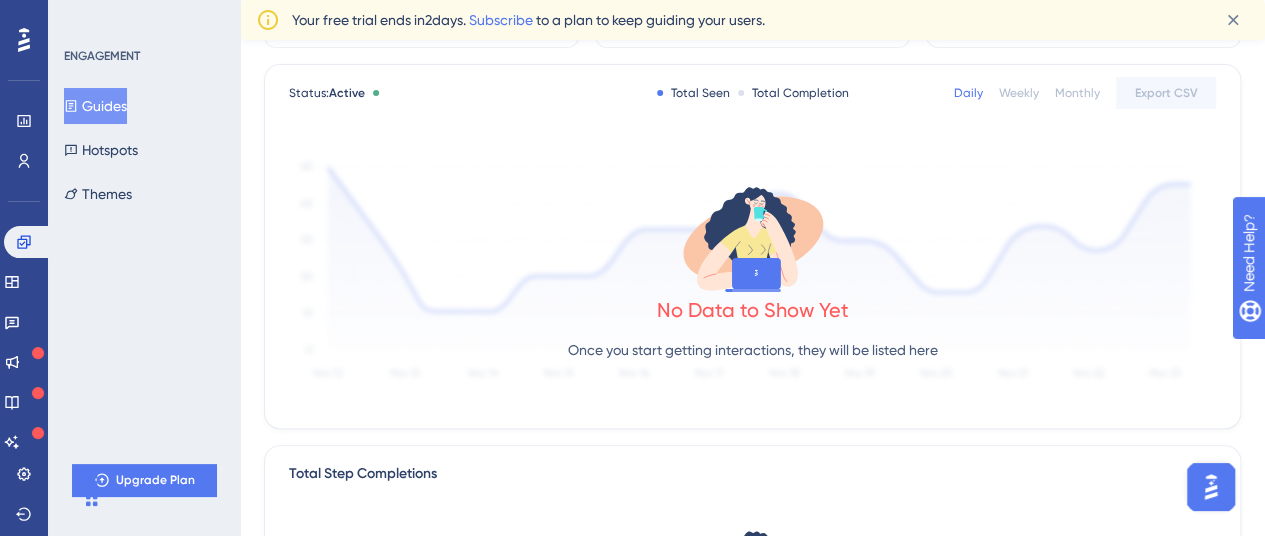 scroll, scrollTop: 0, scrollLeft: 0, axis: both 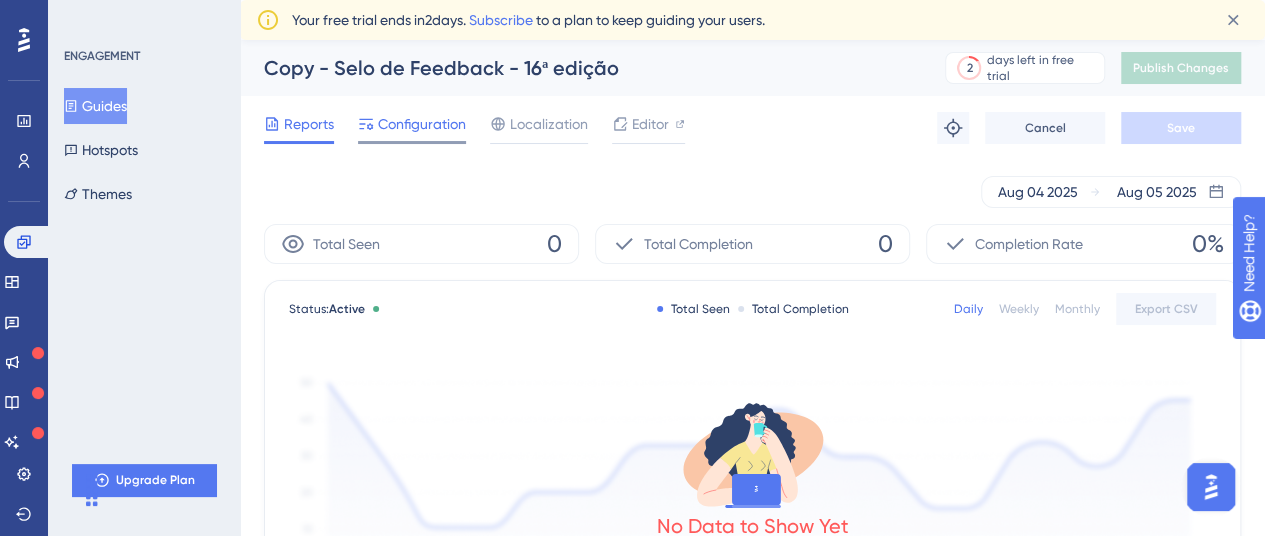 click on "Configuration" at bounding box center (412, 128) 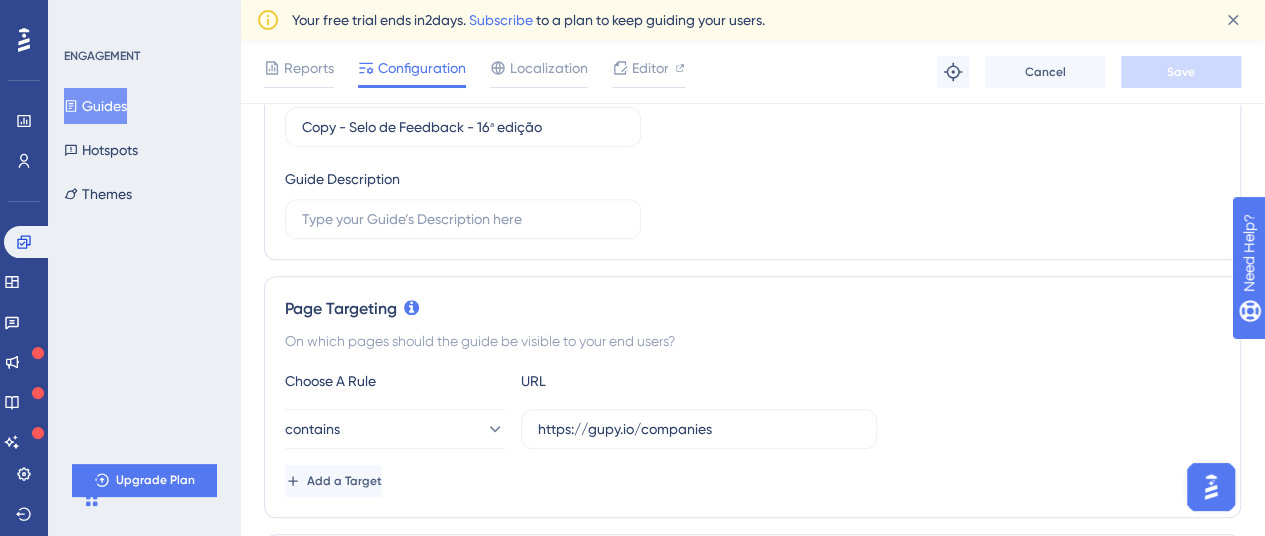scroll, scrollTop: 0, scrollLeft: 0, axis: both 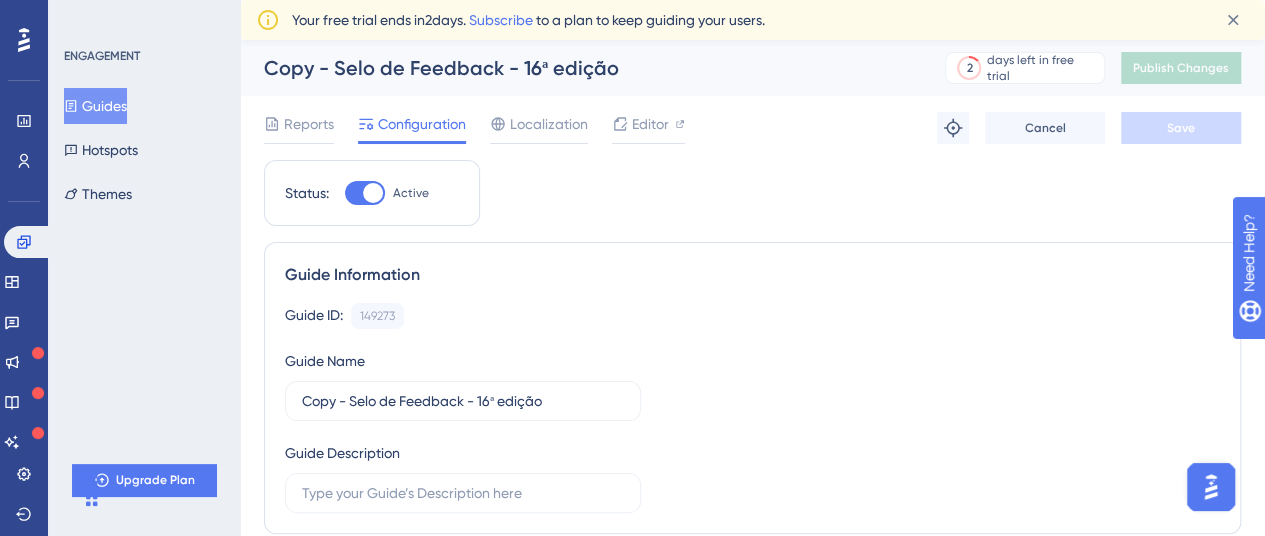 click at bounding box center (373, 193) 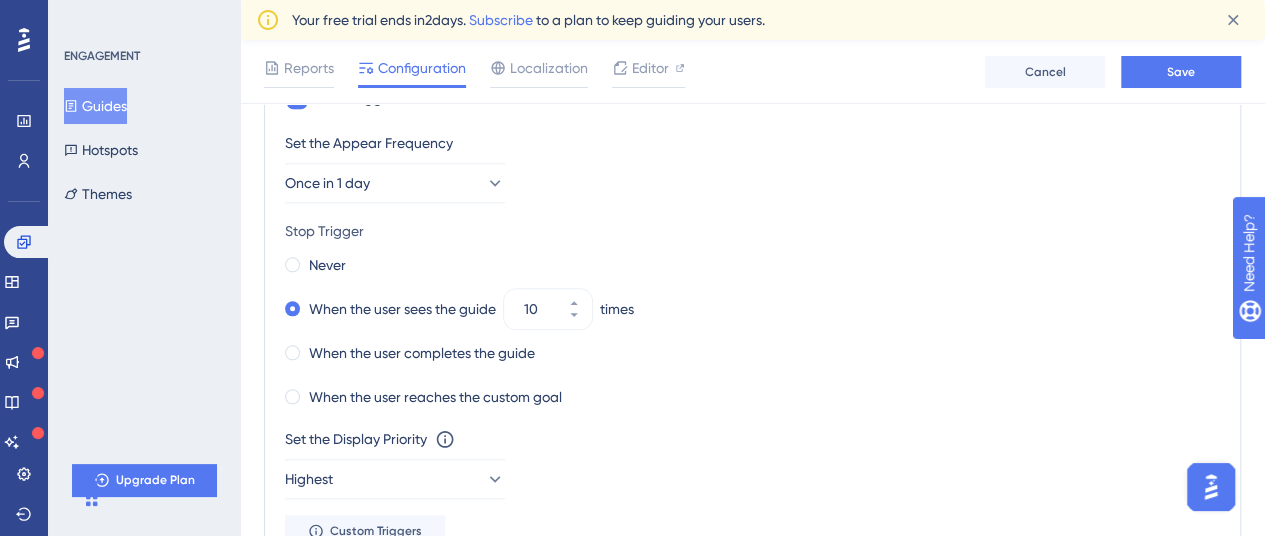 scroll, scrollTop: 0, scrollLeft: 0, axis: both 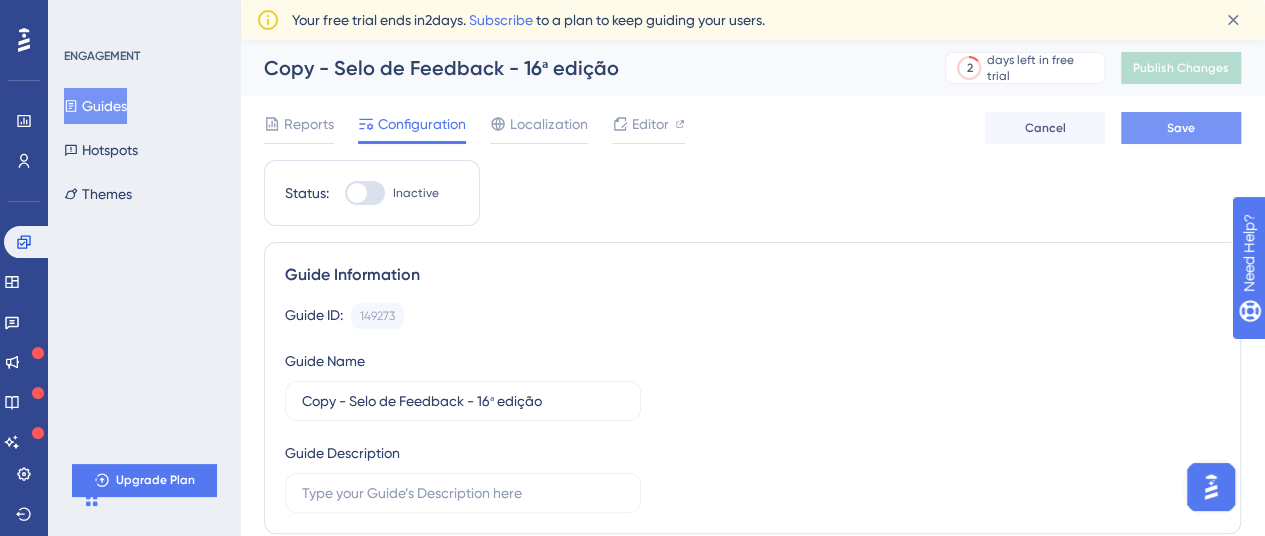 click on "Save" at bounding box center [1181, 128] 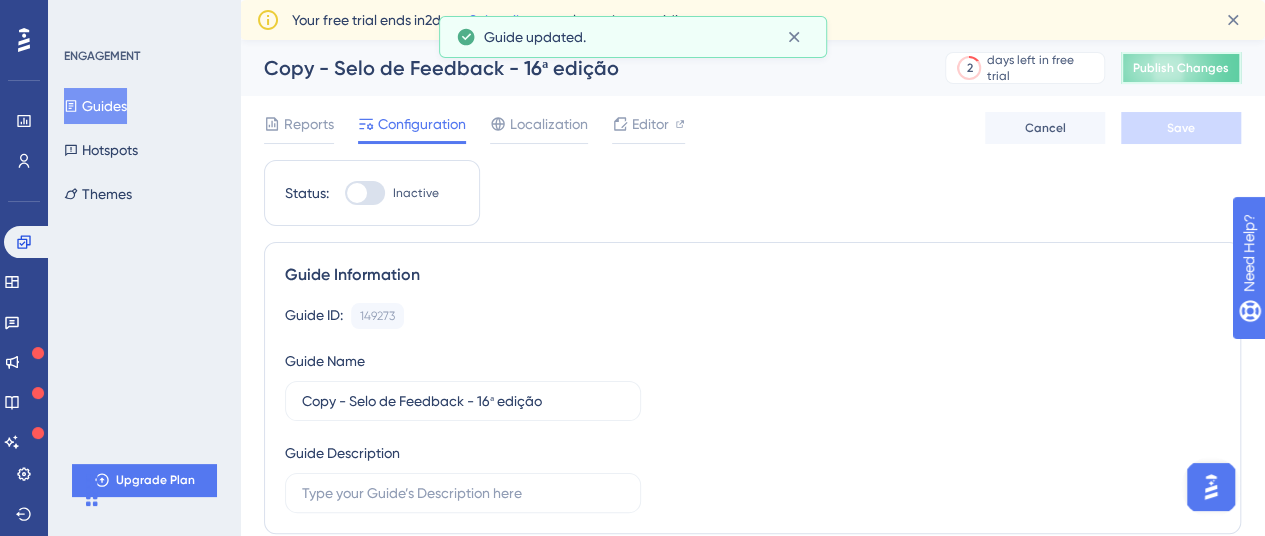 click on "Publish Changes" at bounding box center [1181, 68] 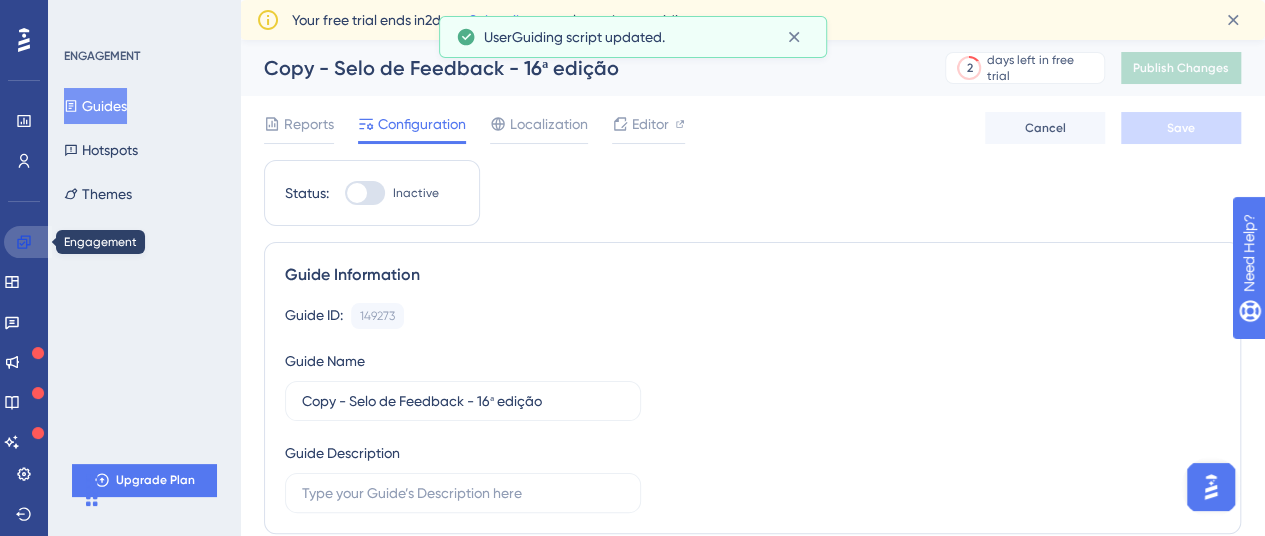 click 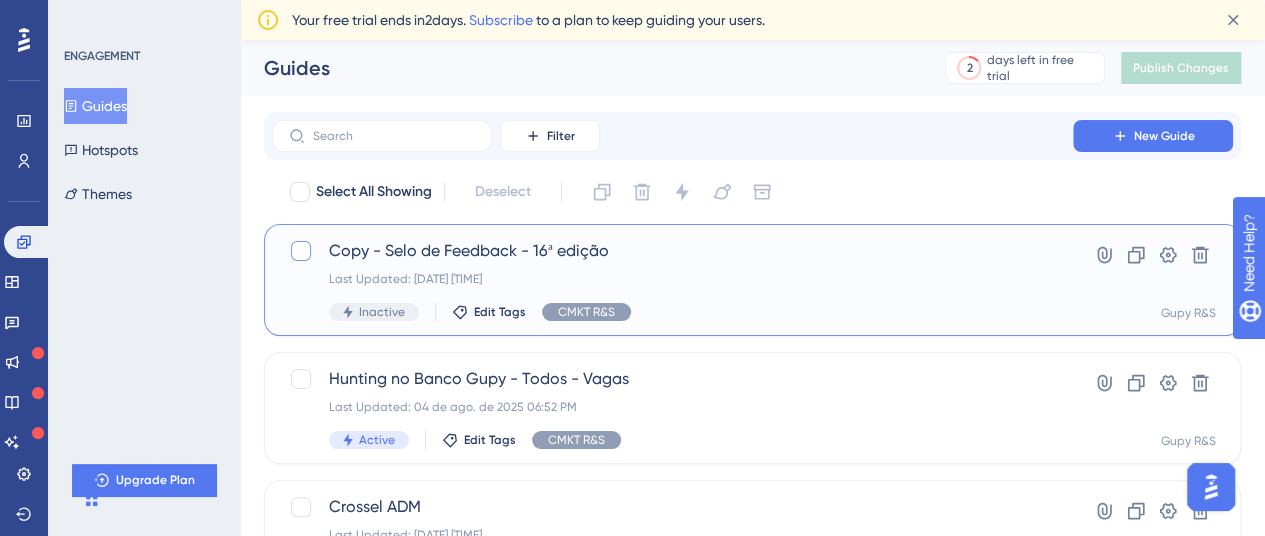 click at bounding box center (301, 251) 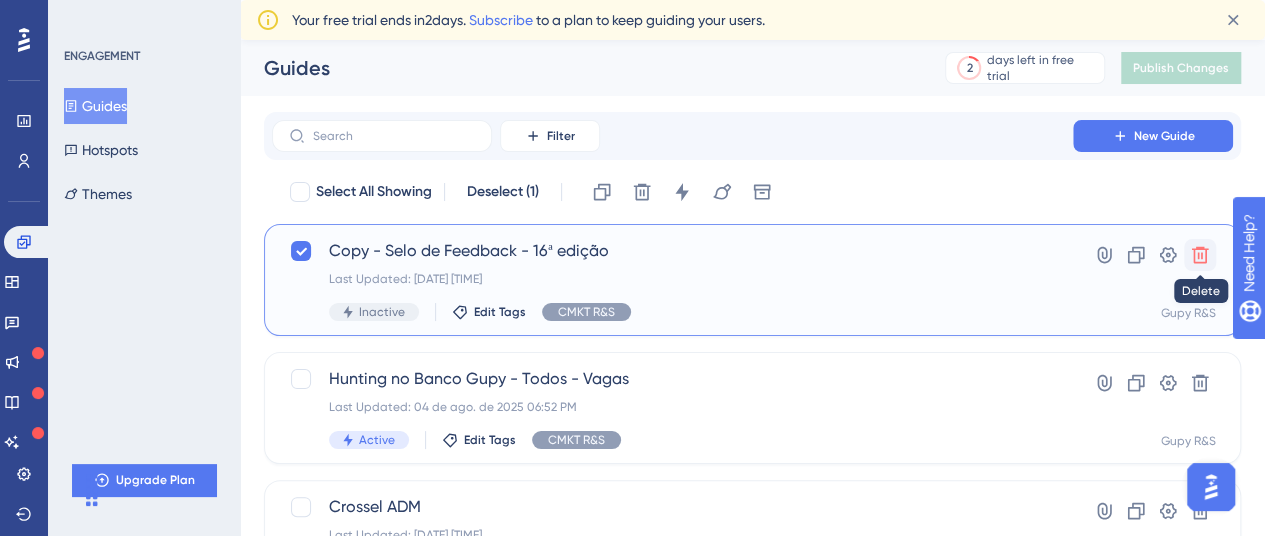 click 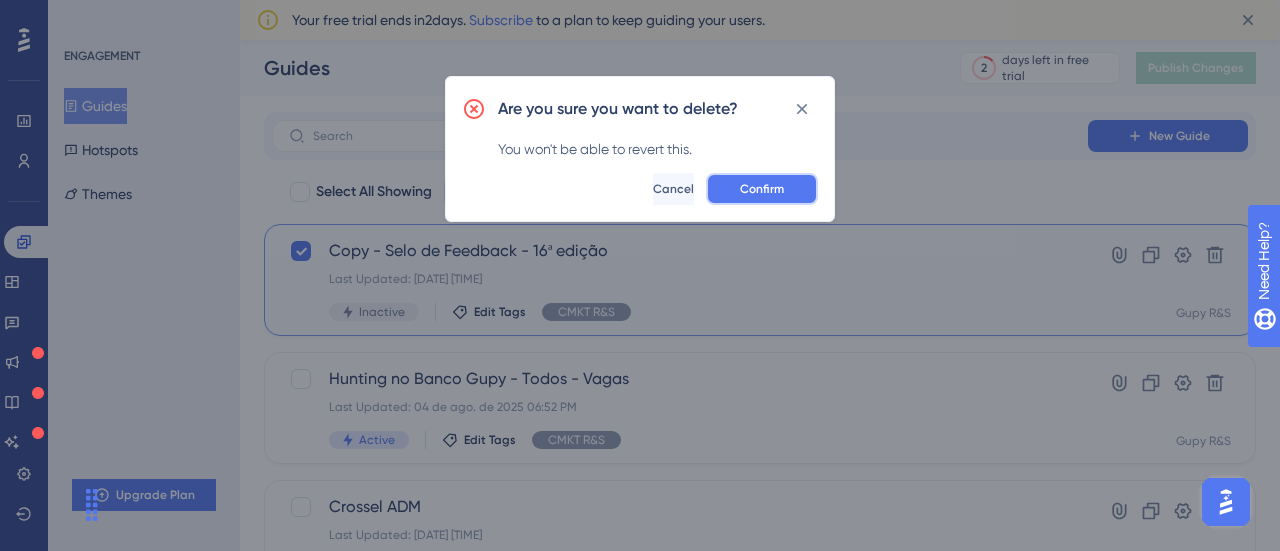 click on "Confirm" at bounding box center (762, 189) 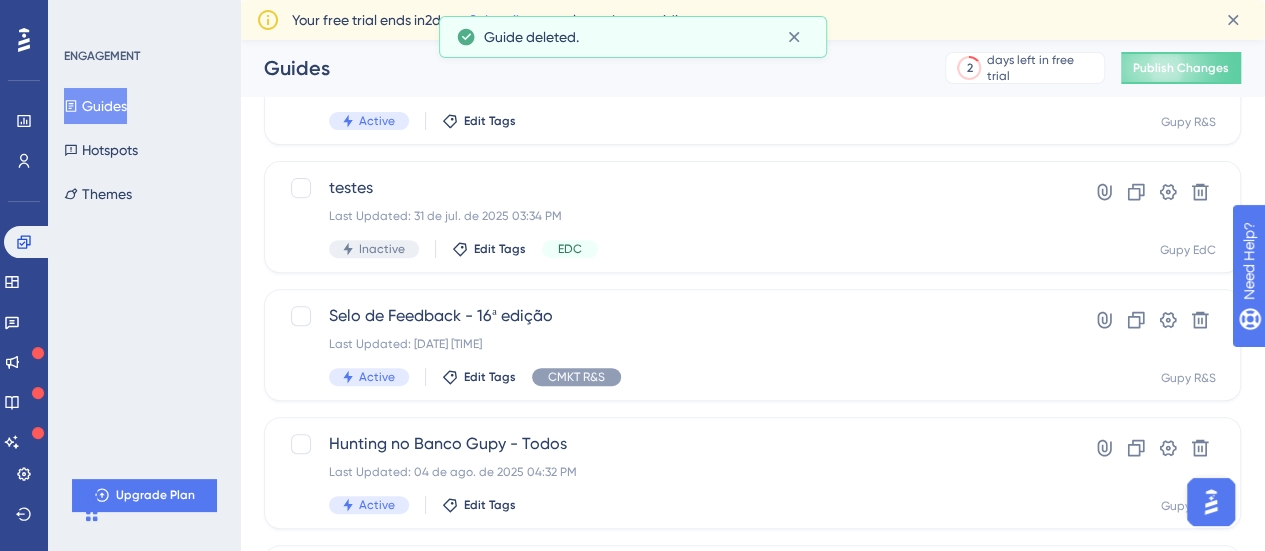 scroll, scrollTop: 281, scrollLeft: 0, axis: vertical 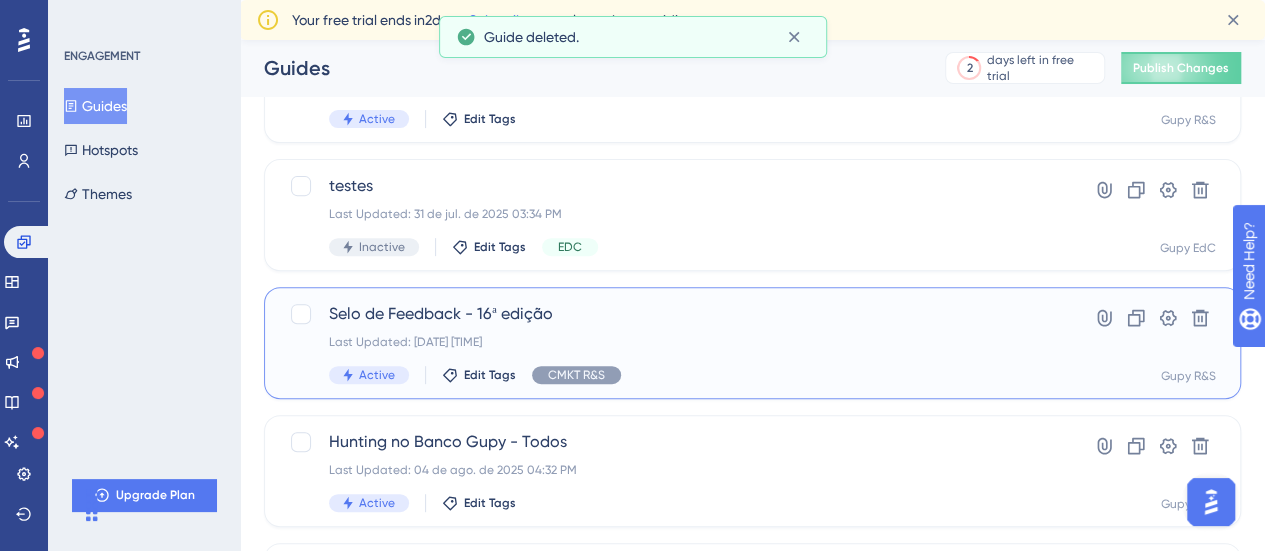 click on "Selo de Feedback - 16ª edição Last Updated: 05 de ago. de 2025 09:31 AM Active Edit Tags CMKT R&S" at bounding box center (672, 343) 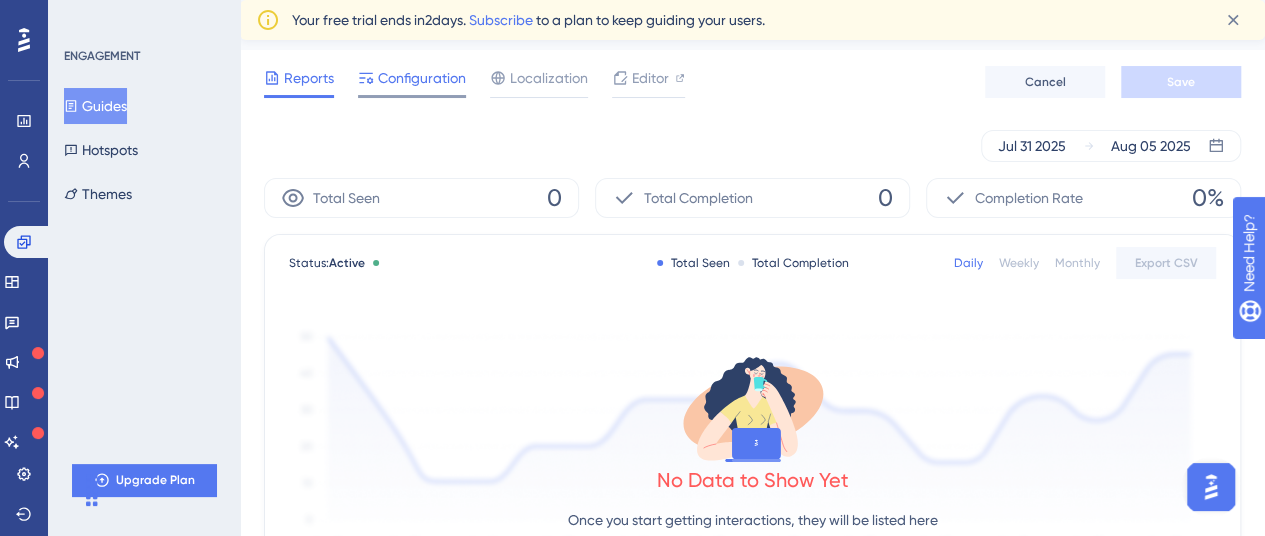 scroll, scrollTop: 26, scrollLeft: 0, axis: vertical 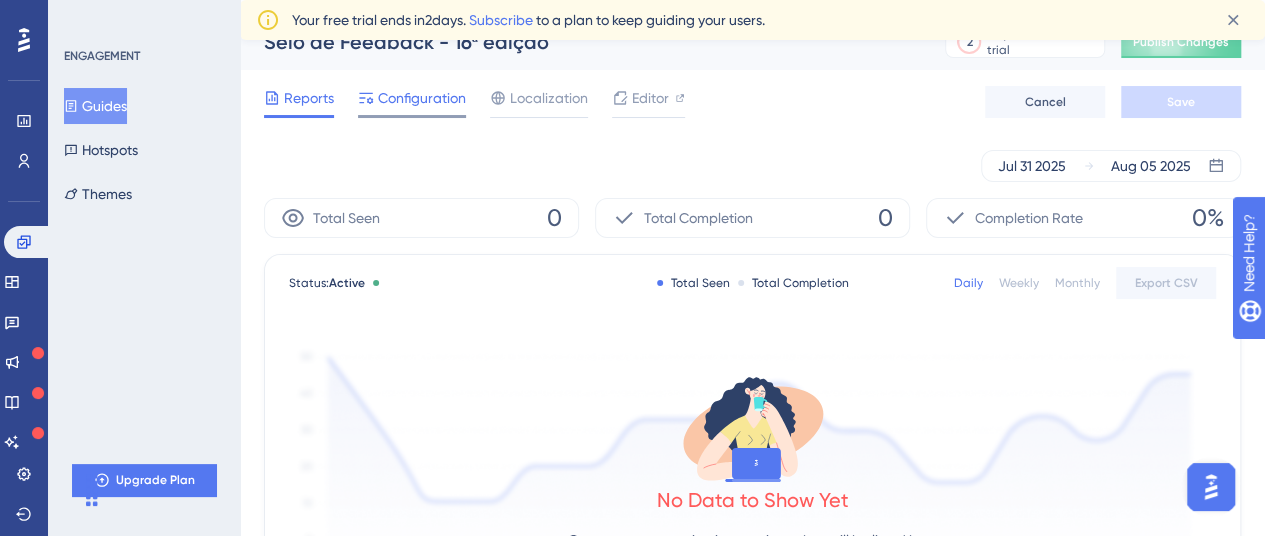 click on "Configuration" at bounding box center [412, 102] 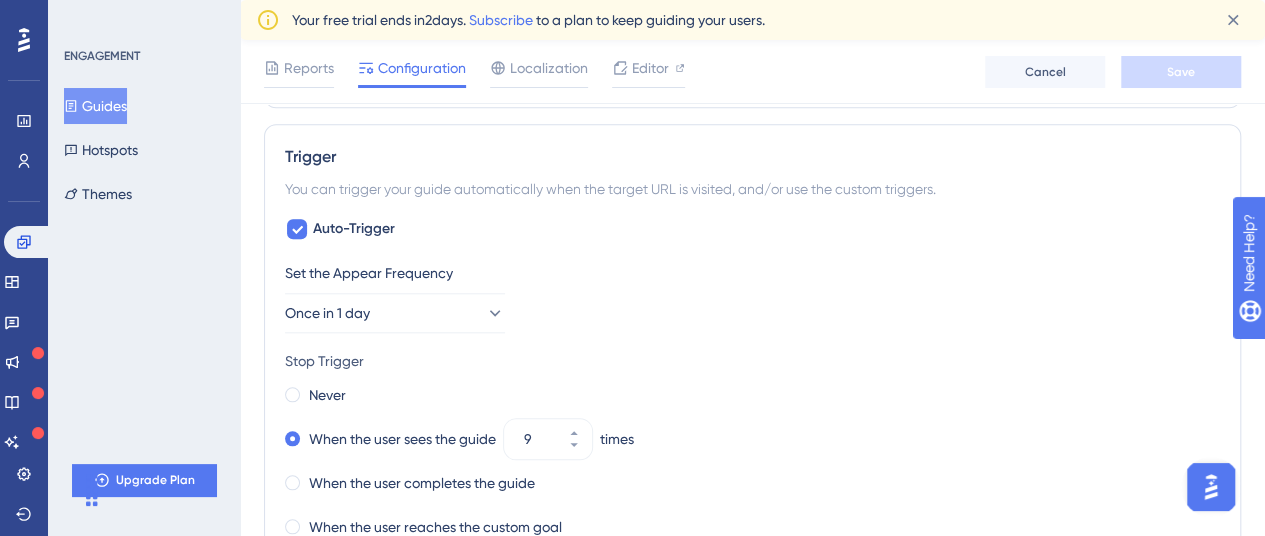 scroll, scrollTop: 0, scrollLeft: 0, axis: both 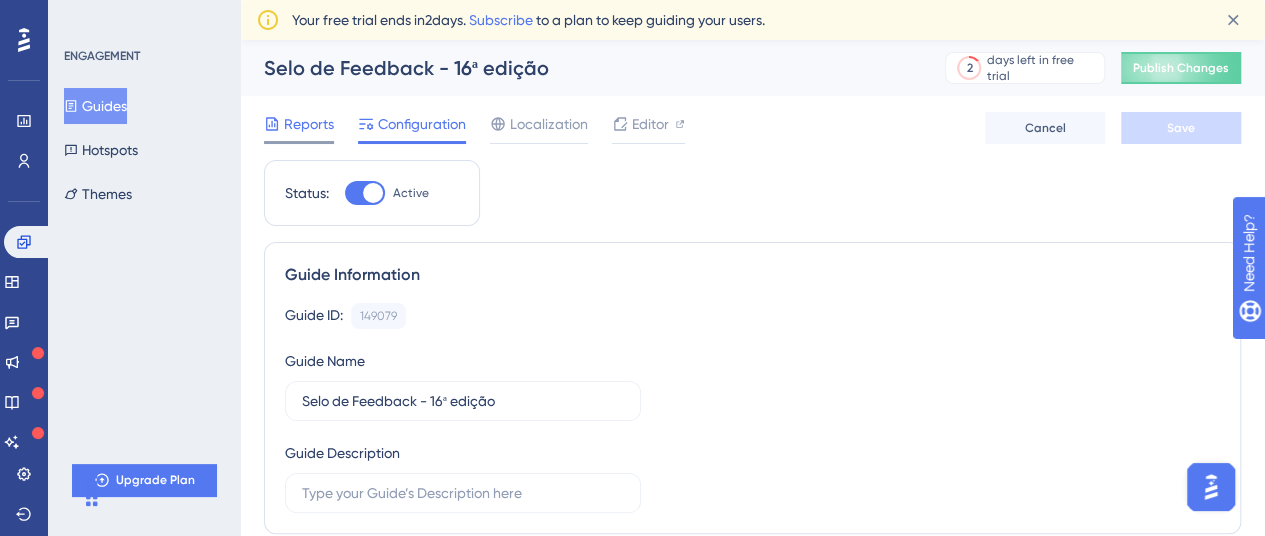 click on "Reports" at bounding box center (309, 124) 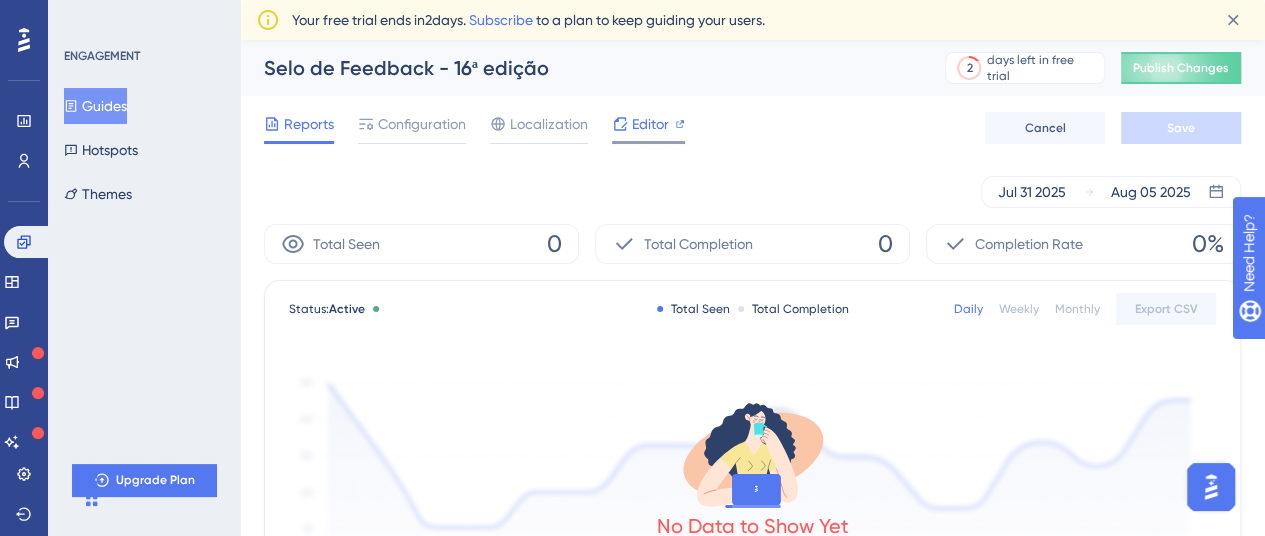 click on "Editor" at bounding box center [650, 124] 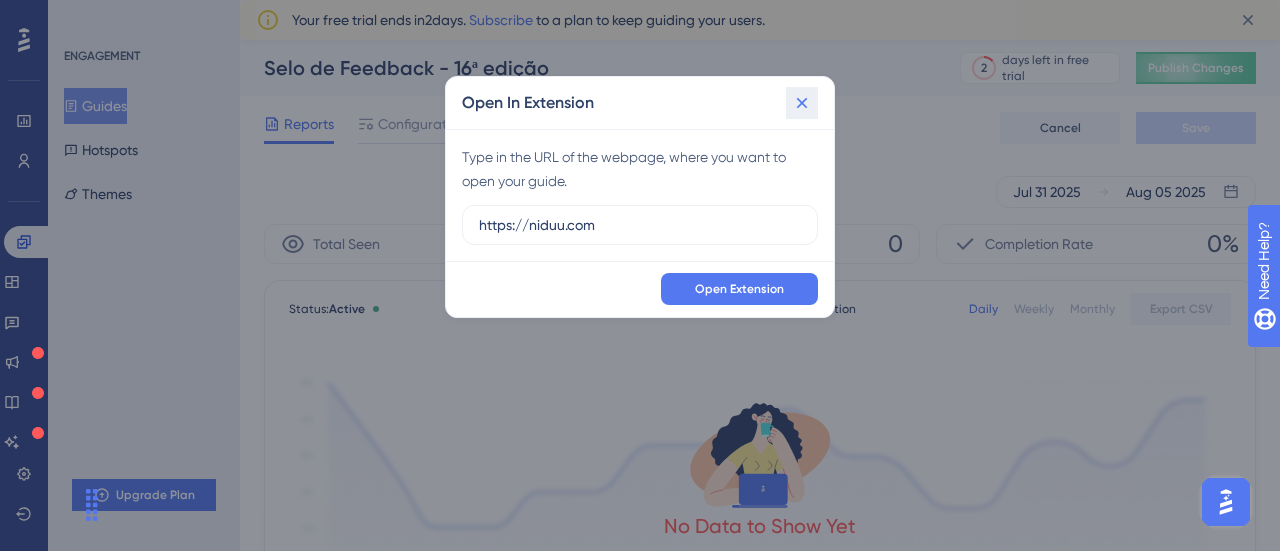 click 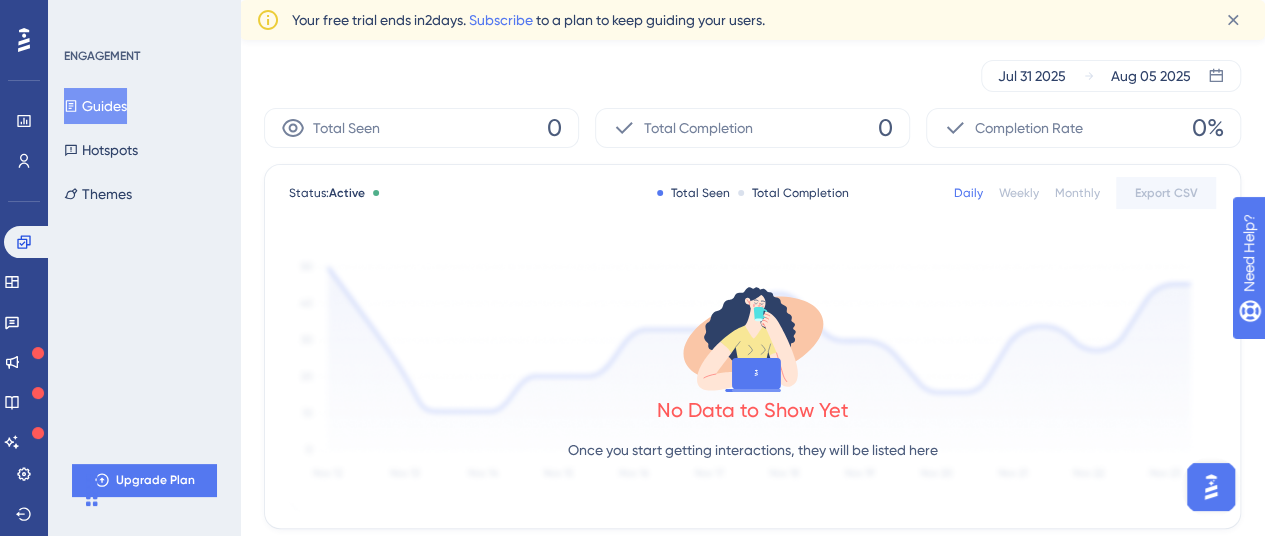 scroll, scrollTop: 0, scrollLeft: 0, axis: both 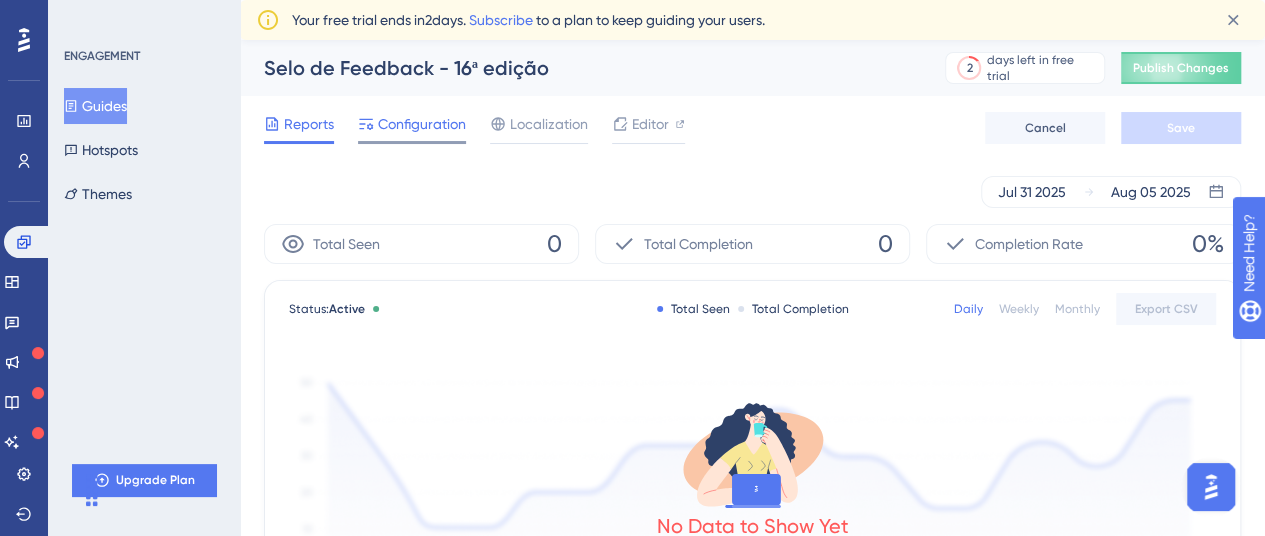 click at bounding box center (412, 142) 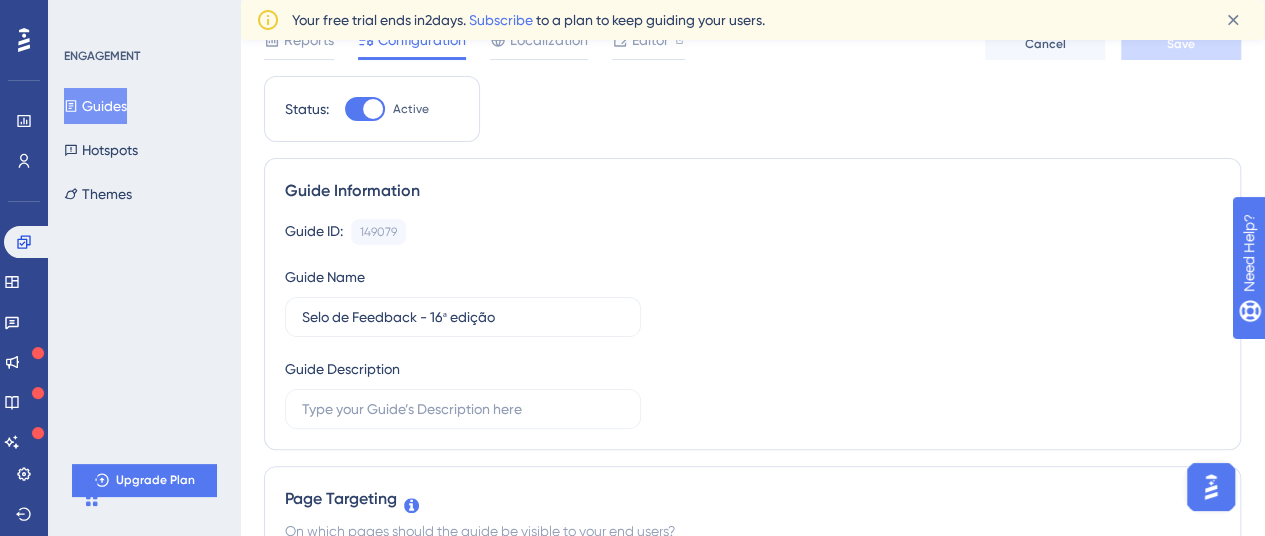 scroll, scrollTop: 0, scrollLeft: 0, axis: both 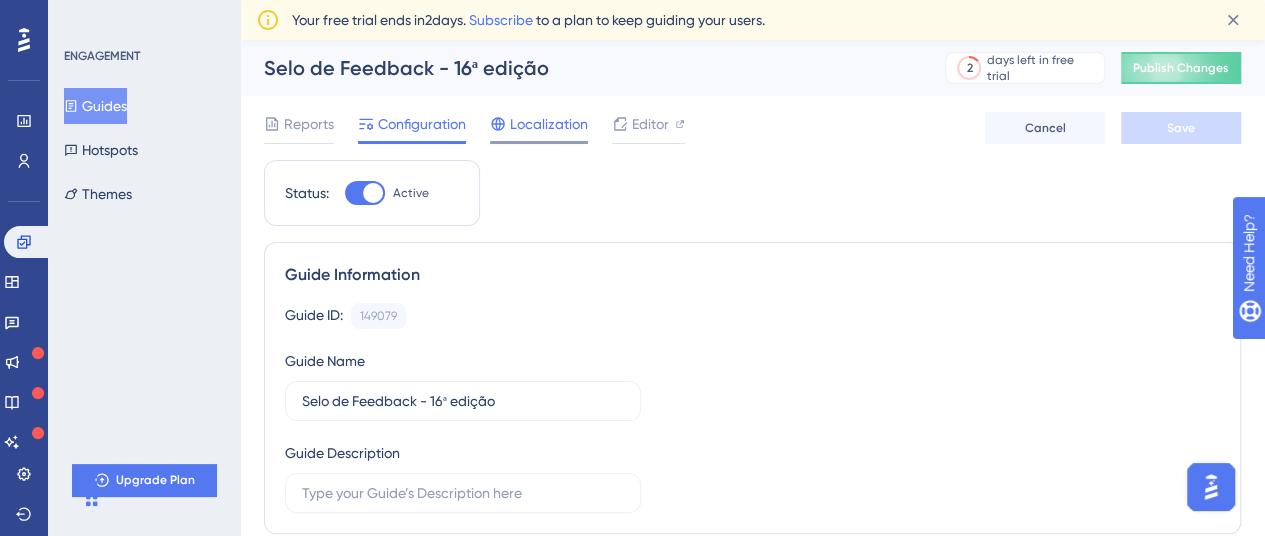 click on "Localization" at bounding box center (539, 128) 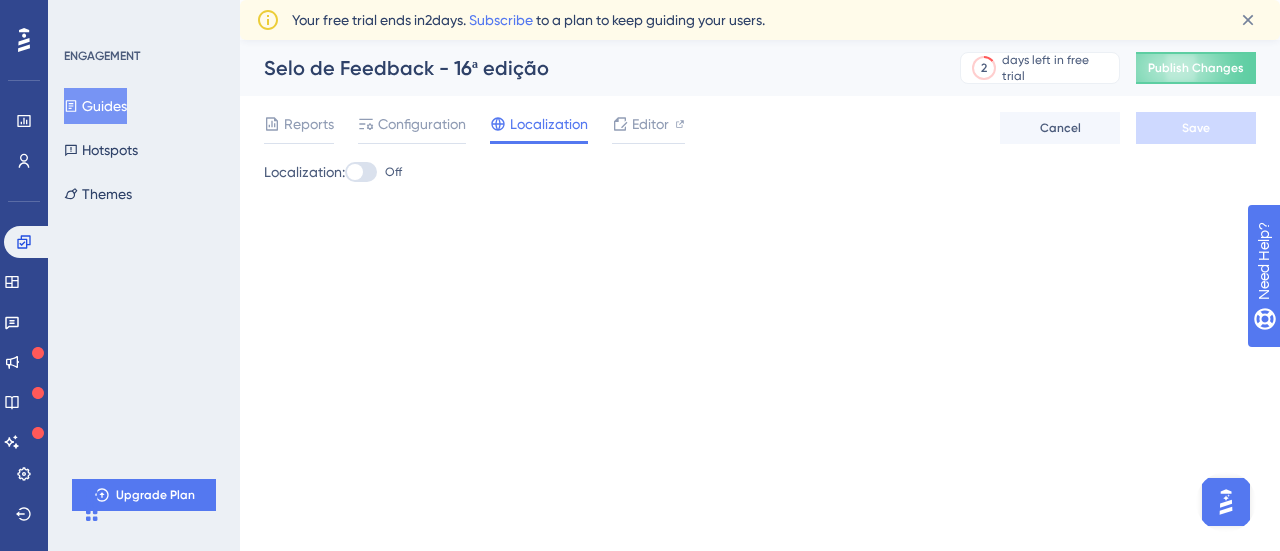click on "Reports Configuration Localization Editor" at bounding box center [474, 128] 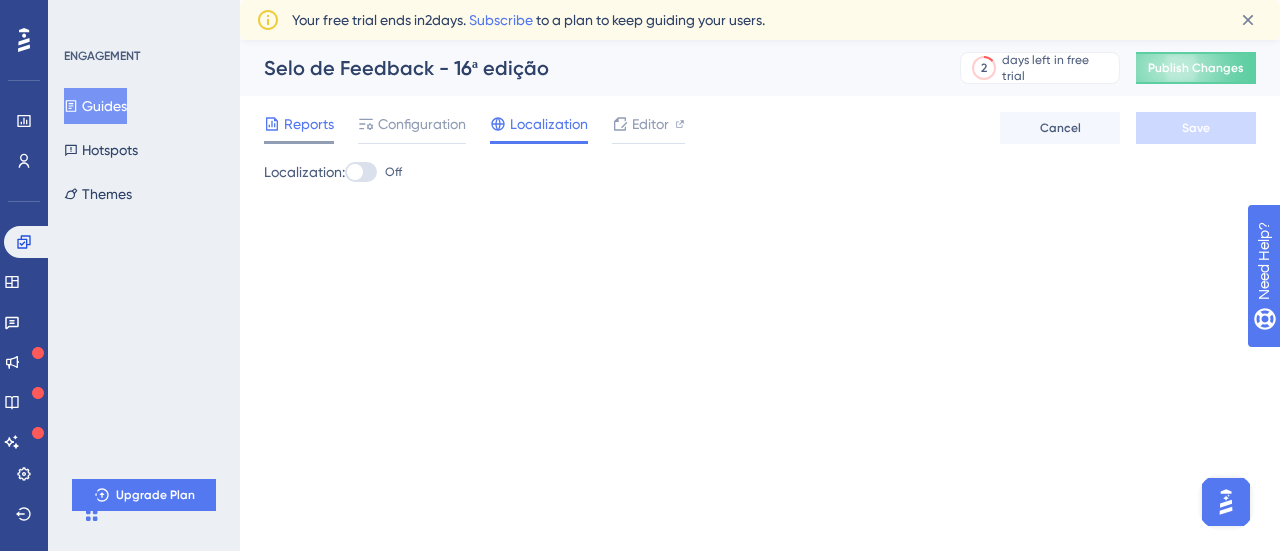 click on "Reports" at bounding box center (309, 124) 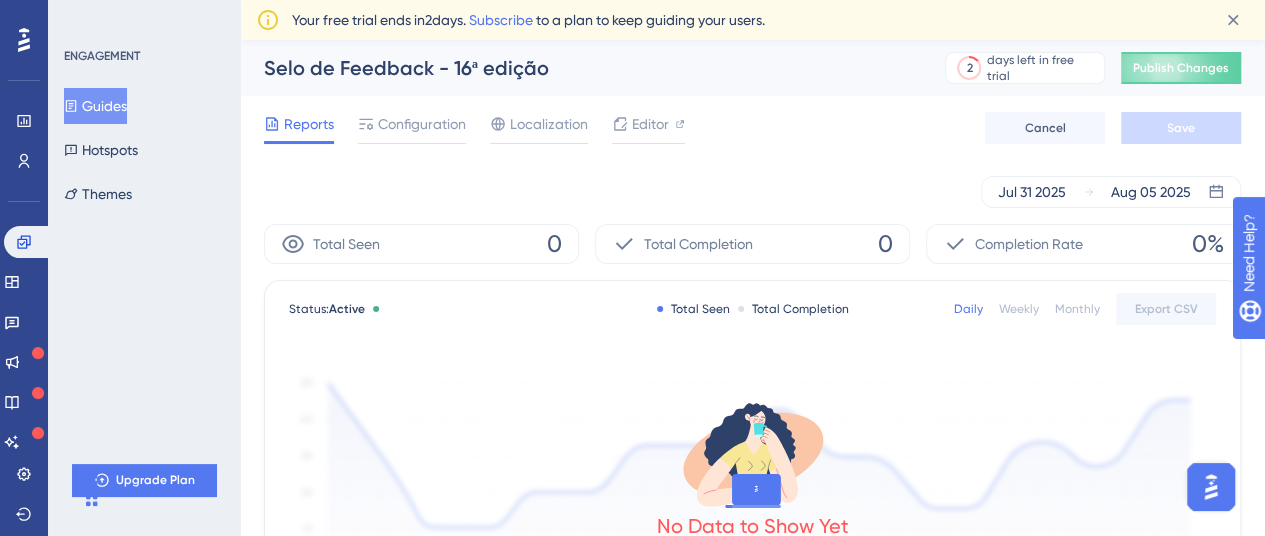 scroll, scrollTop: 2, scrollLeft: 0, axis: vertical 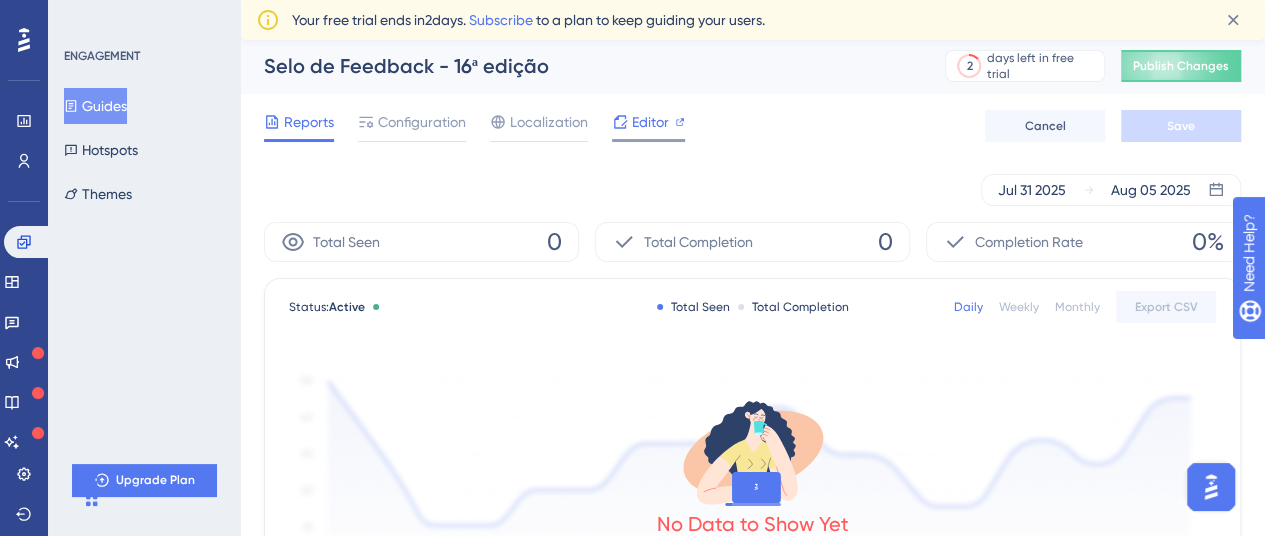 click on "Editor" at bounding box center [650, 122] 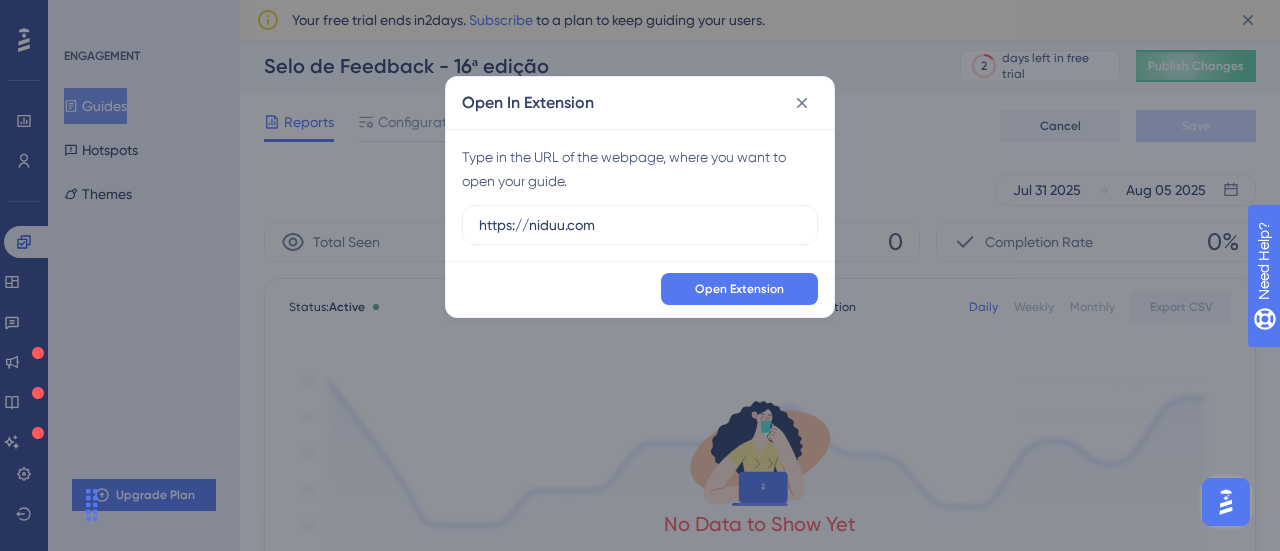 drag, startPoint x: 688, startPoint y: 232, endPoint x: 438, endPoint y: 213, distance: 250.72096 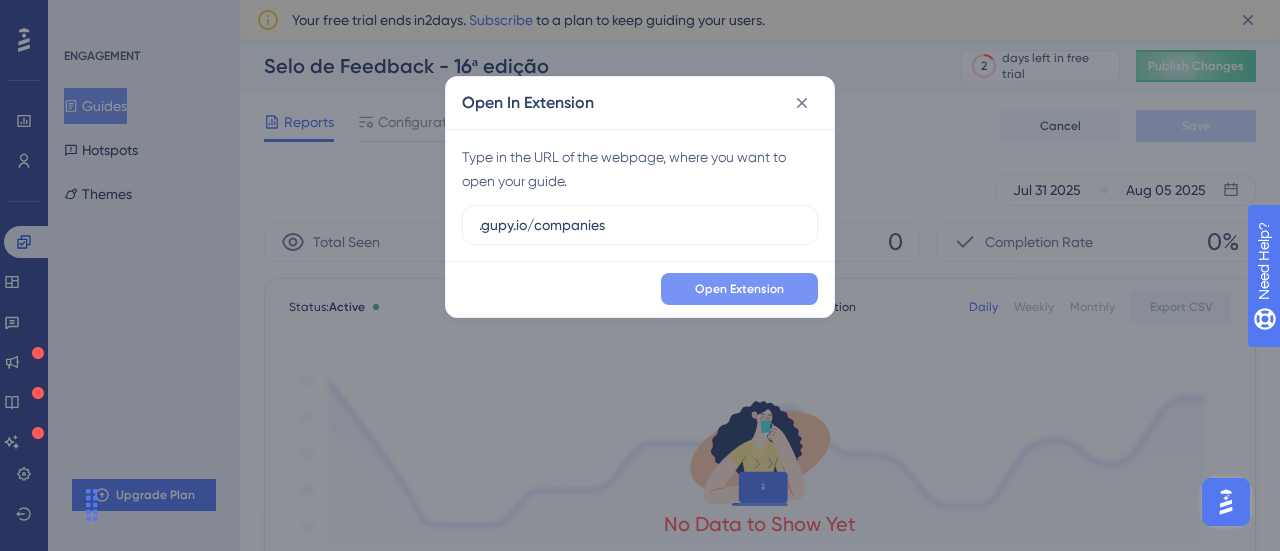 type on ".gupy.io/companies" 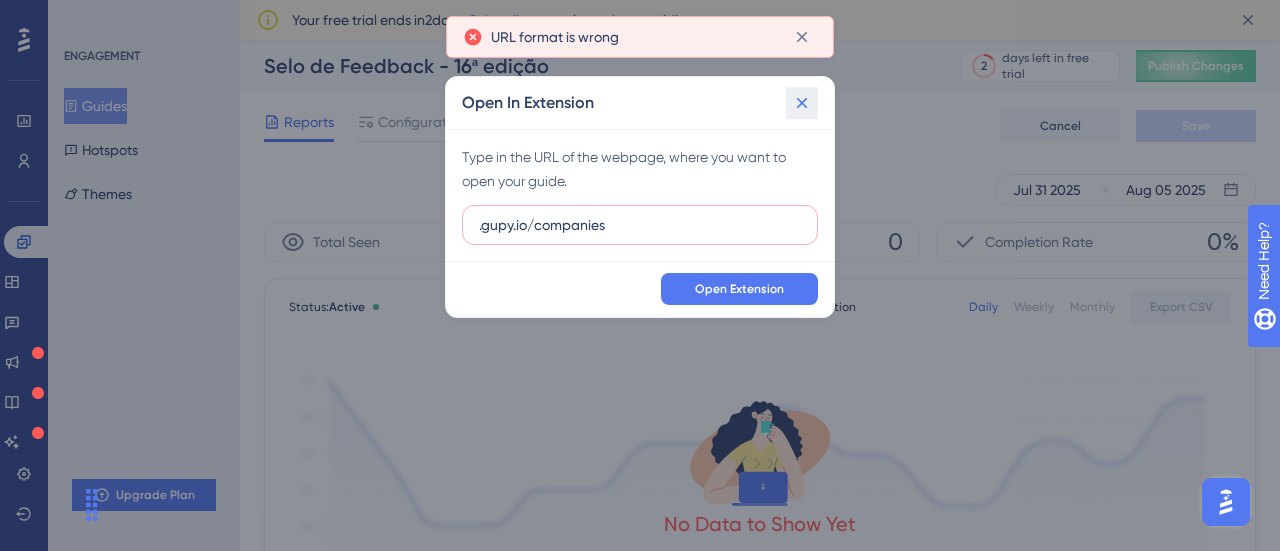 click 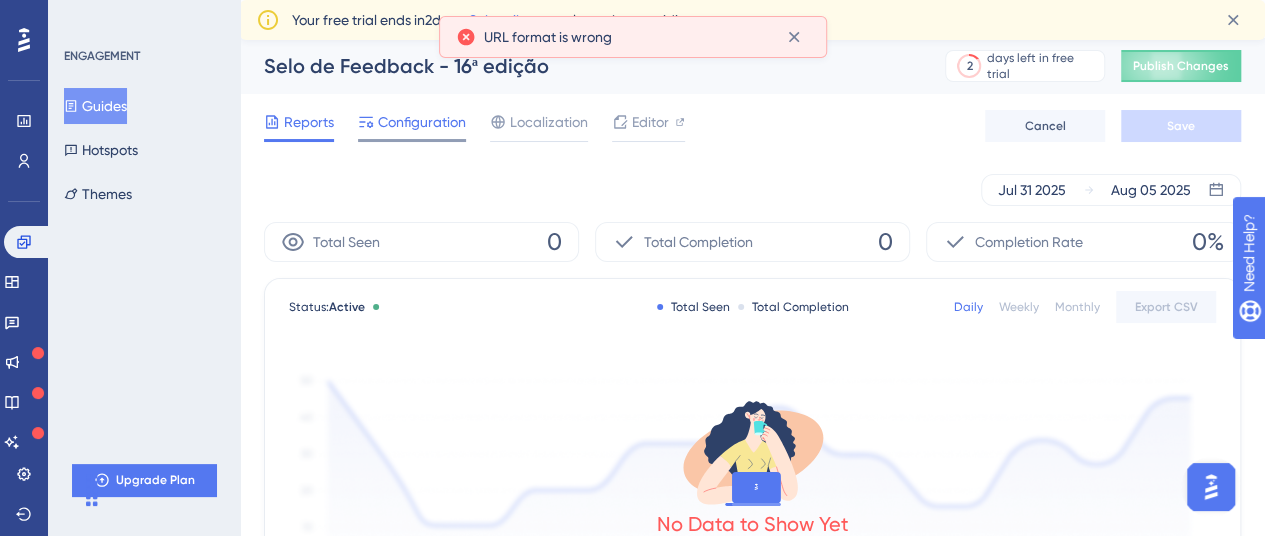 click 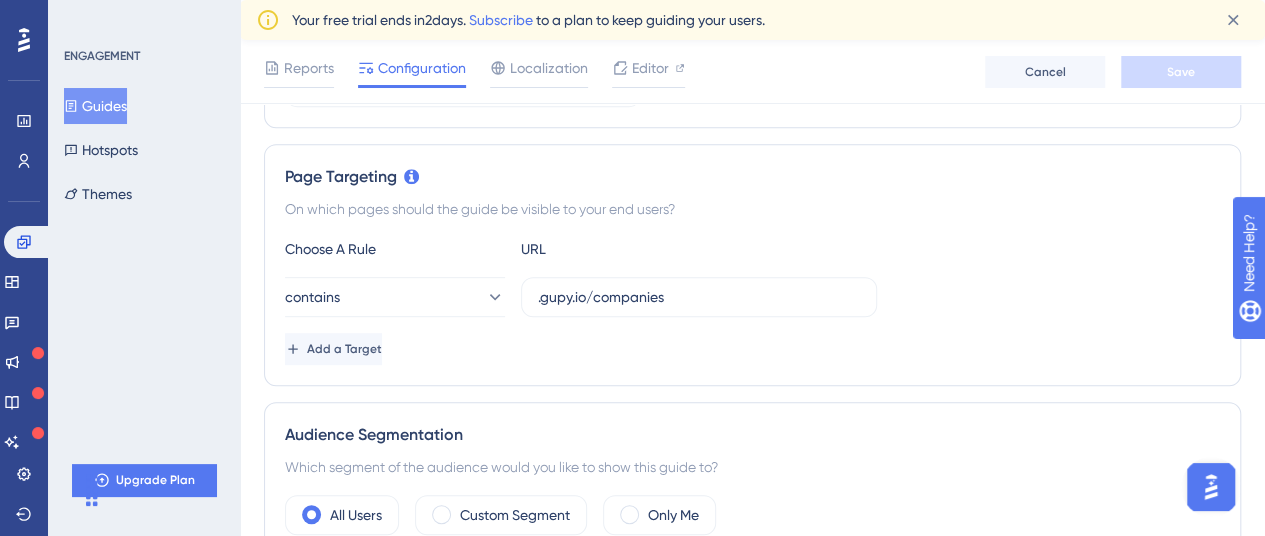 scroll, scrollTop: 406, scrollLeft: 0, axis: vertical 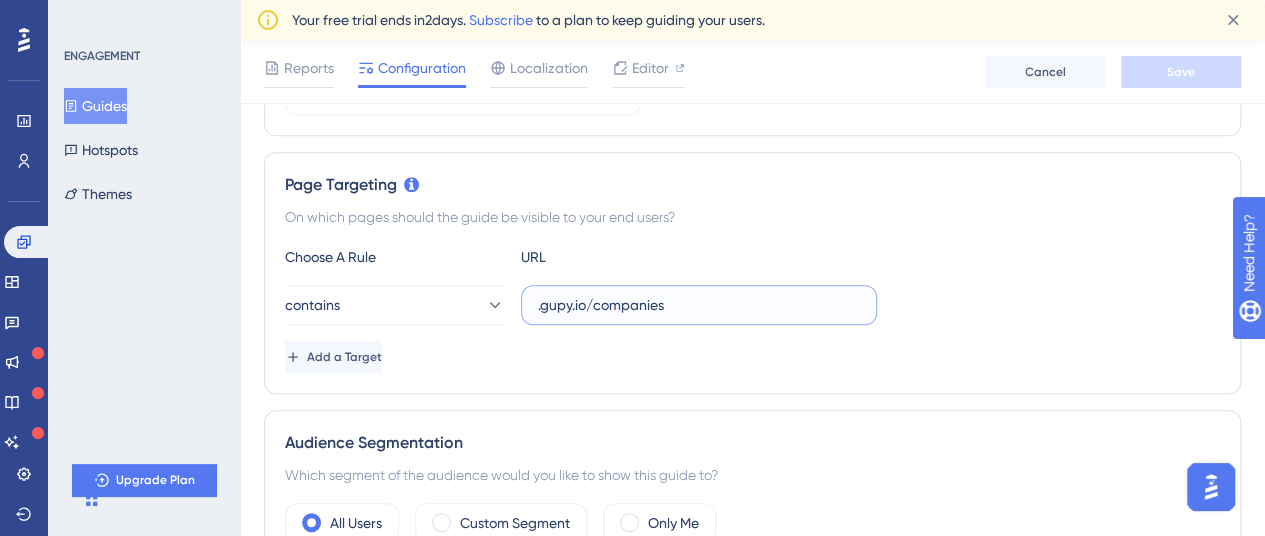 drag, startPoint x: 694, startPoint y: 293, endPoint x: 506, endPoint y: 297, distance: 188.04254 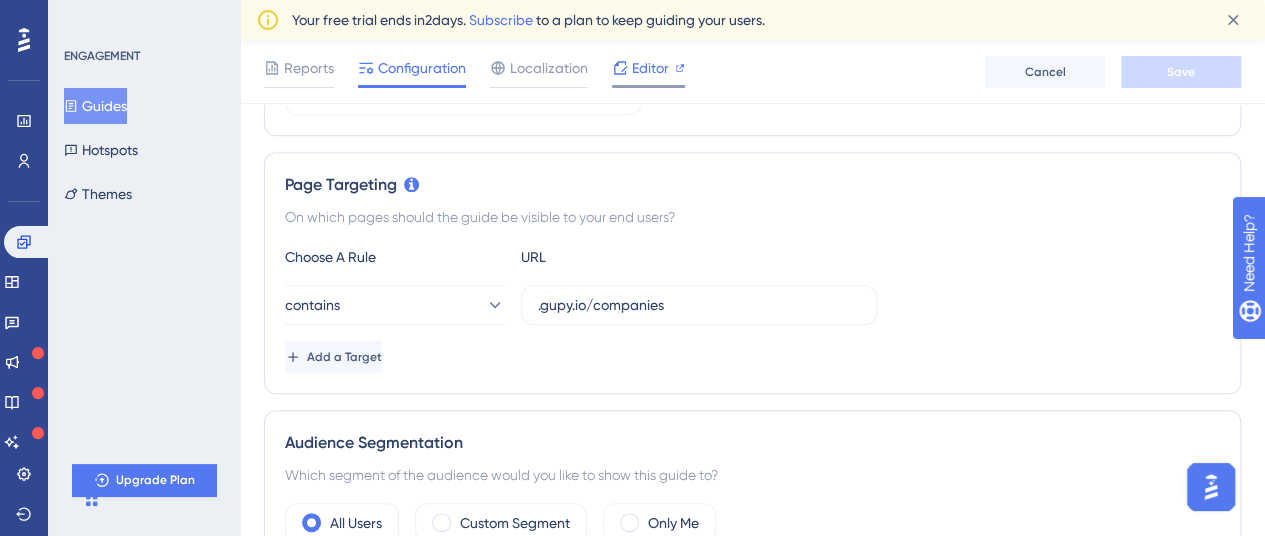 click on "Editor" at bounding box center (650, 68) 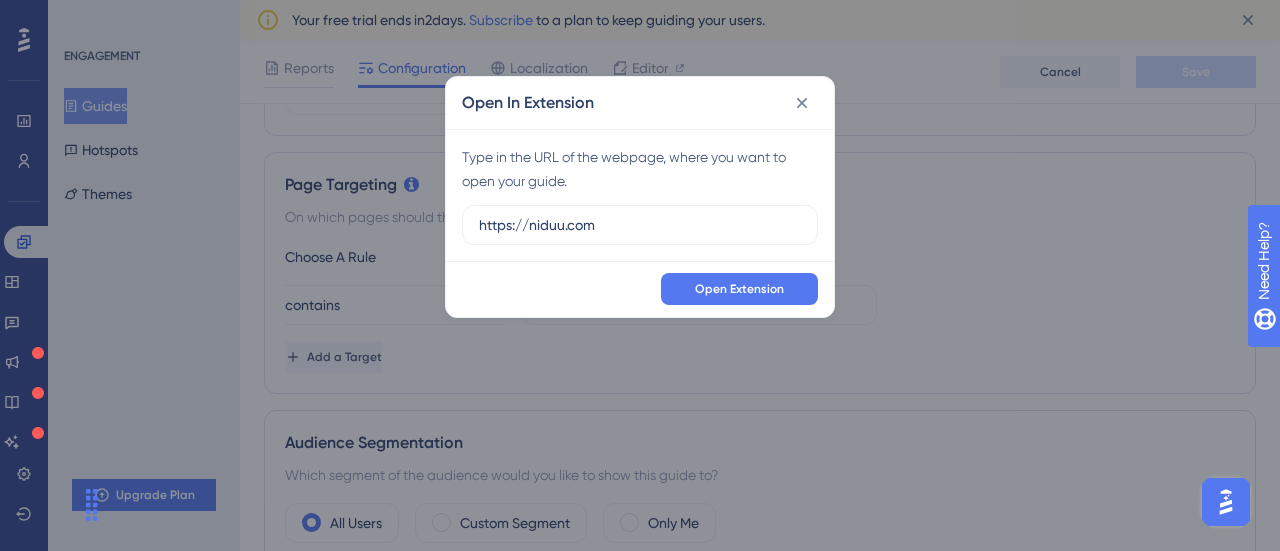 drag, startPoint x: 680, startPoint y: 230, endPoint x: 415, endPoint y: 221, distance: 265.15277 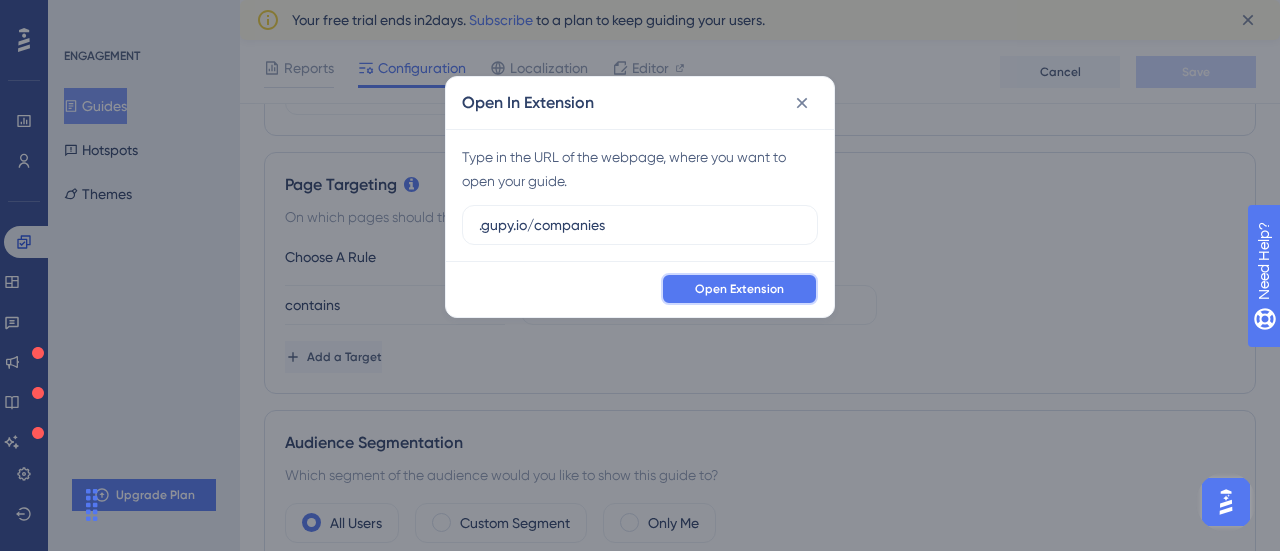 click on "Open Extension" at bounding box center (739, 289) 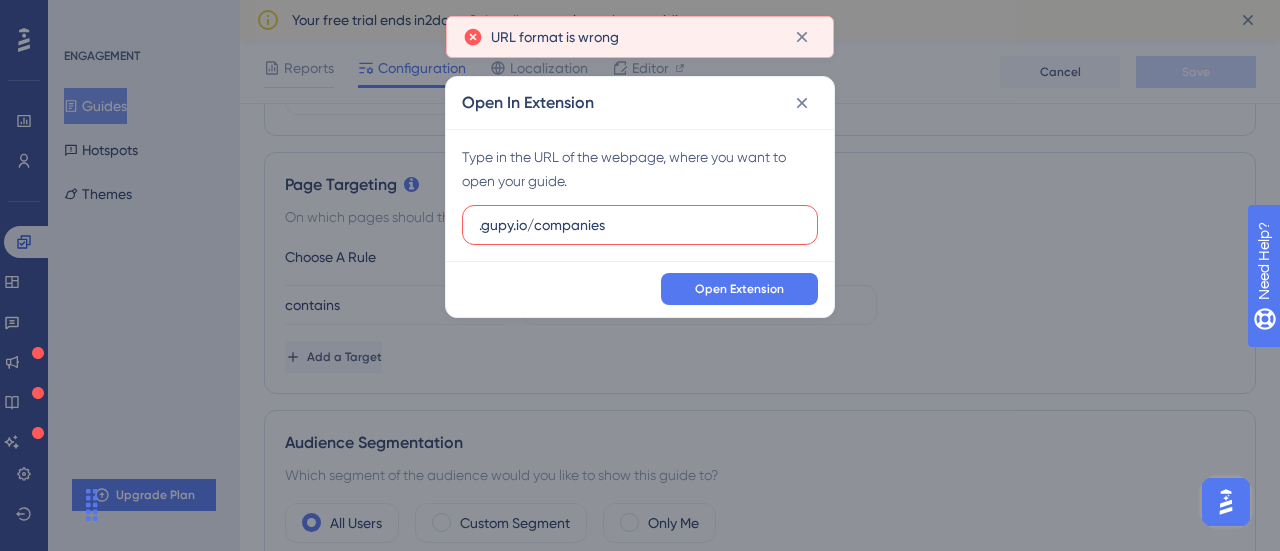 click on ".gupy.io/companies" at bounding box center [640, 225] 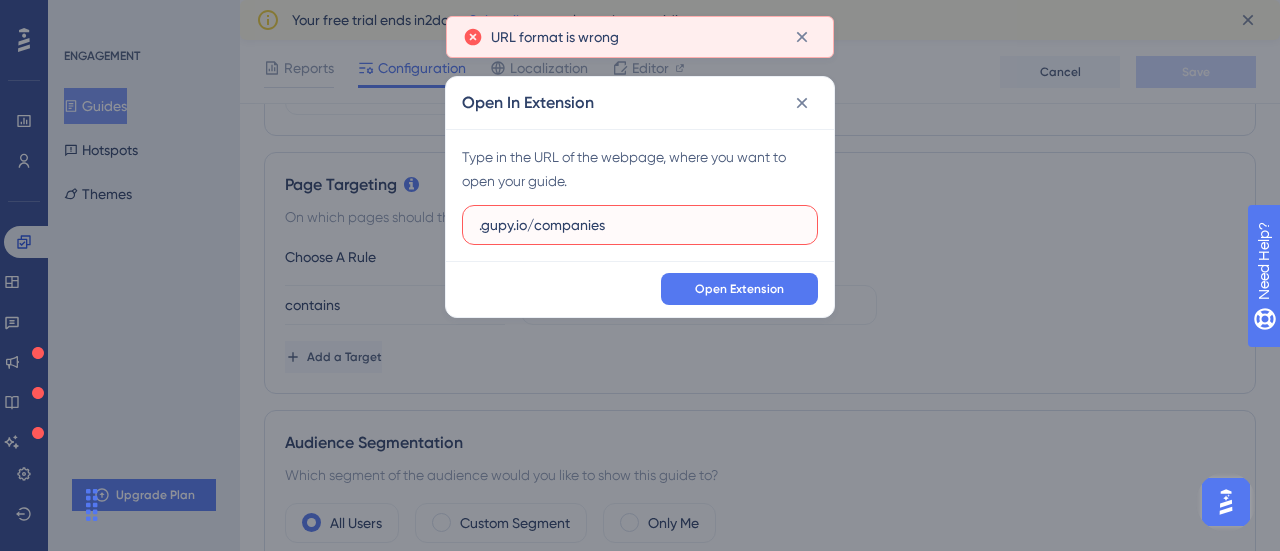 click on ".gupy.io/companies" at bounding box center (640, 225) 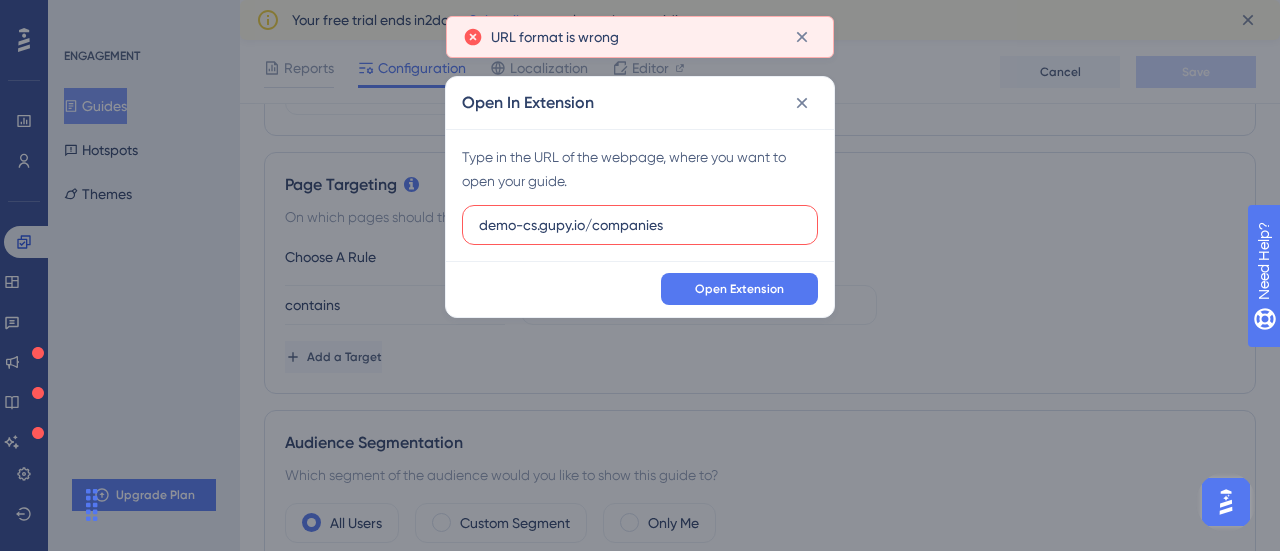 click on "demo-cs.gupy.io/companies" at bounding box center [640, 225] 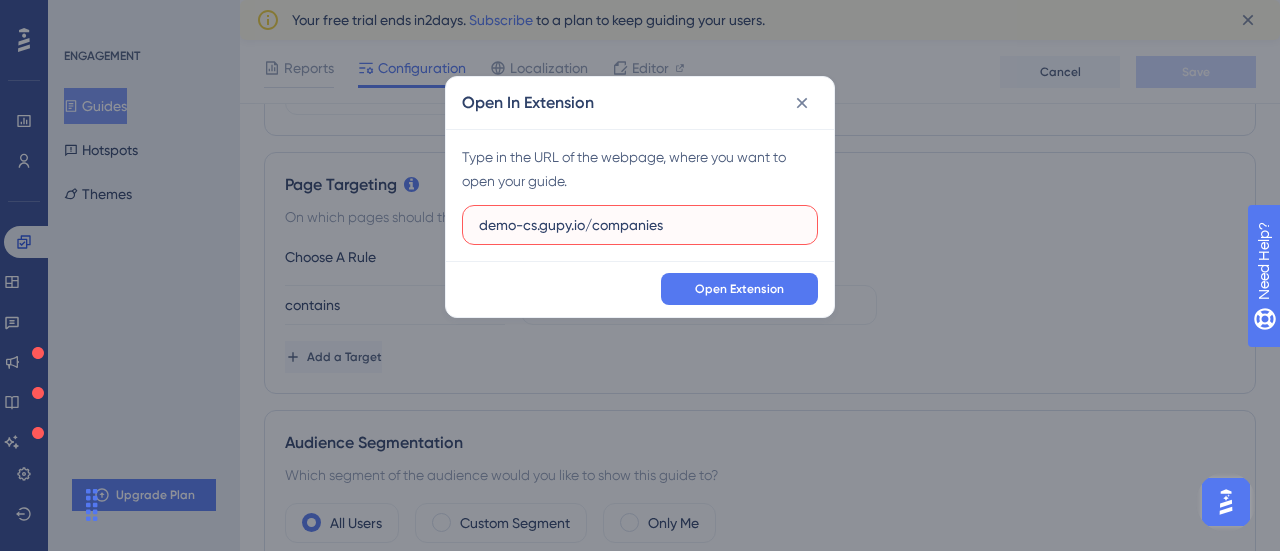drag, startPoint x: 690, startPoint y: 223, endPoint x: 283, endPoint y: 211, distance: 407.17688 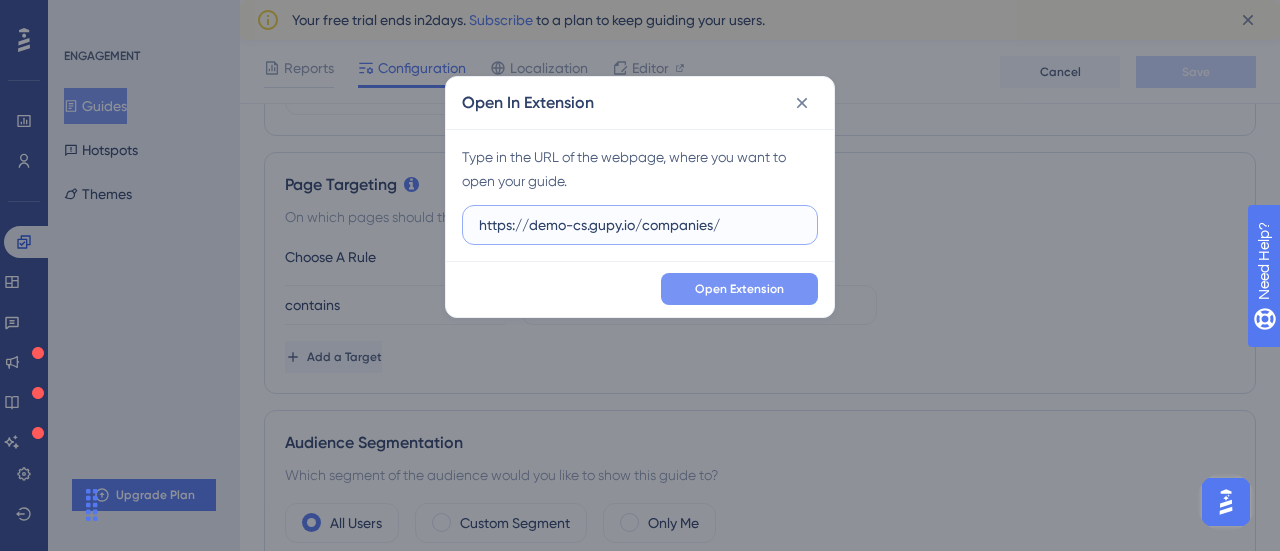 type on "https://demo-cs.gupy.io/companies/" 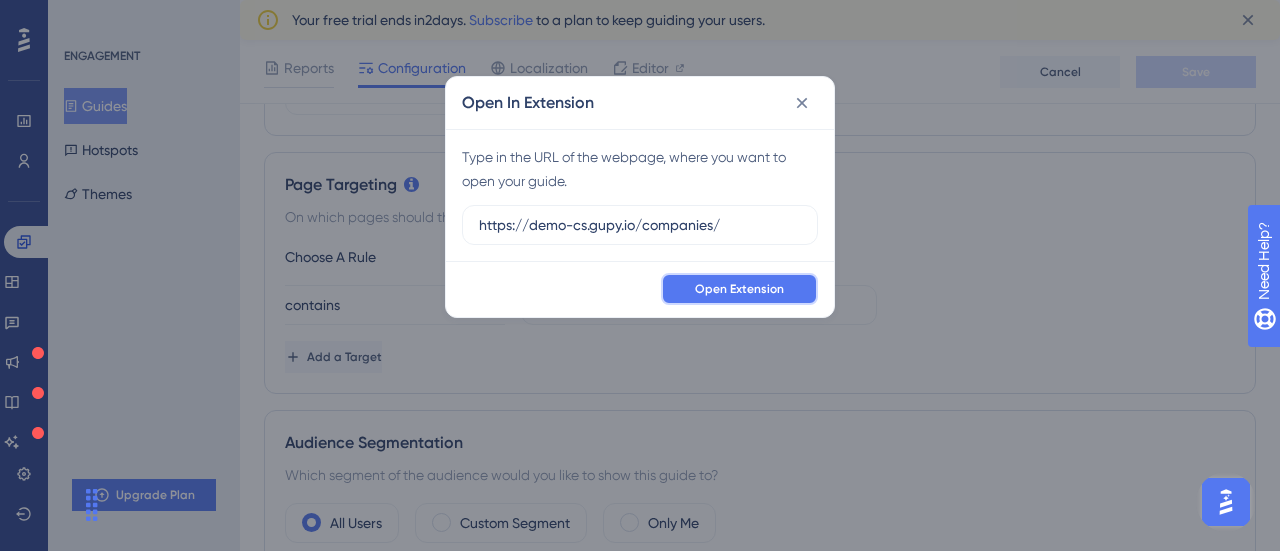 click on "Open Extension" at bounding box center [739, 289] 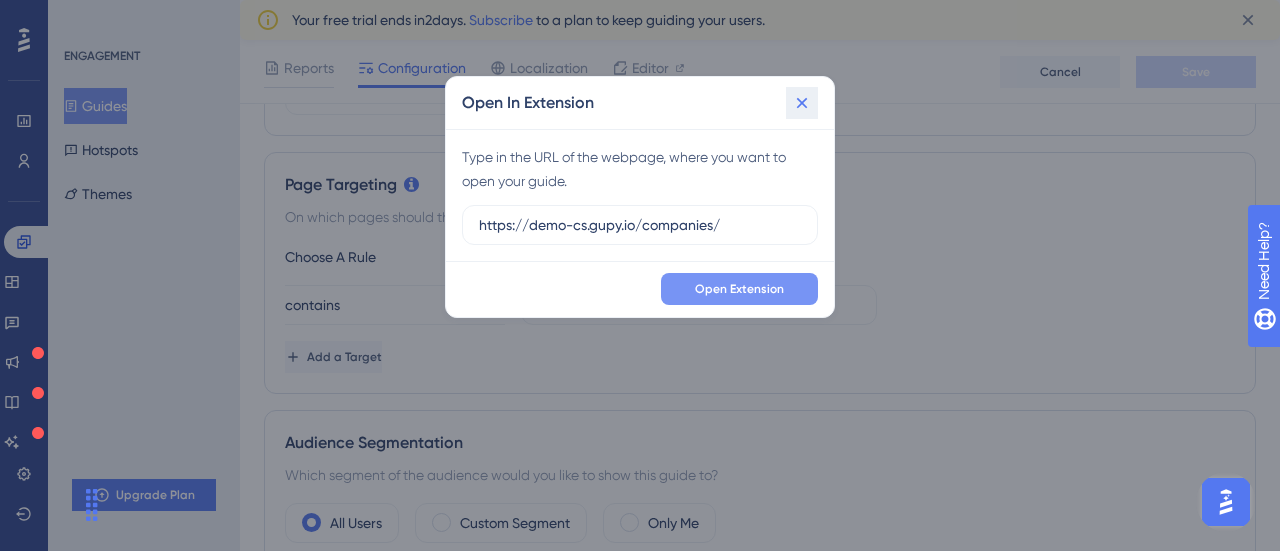 click 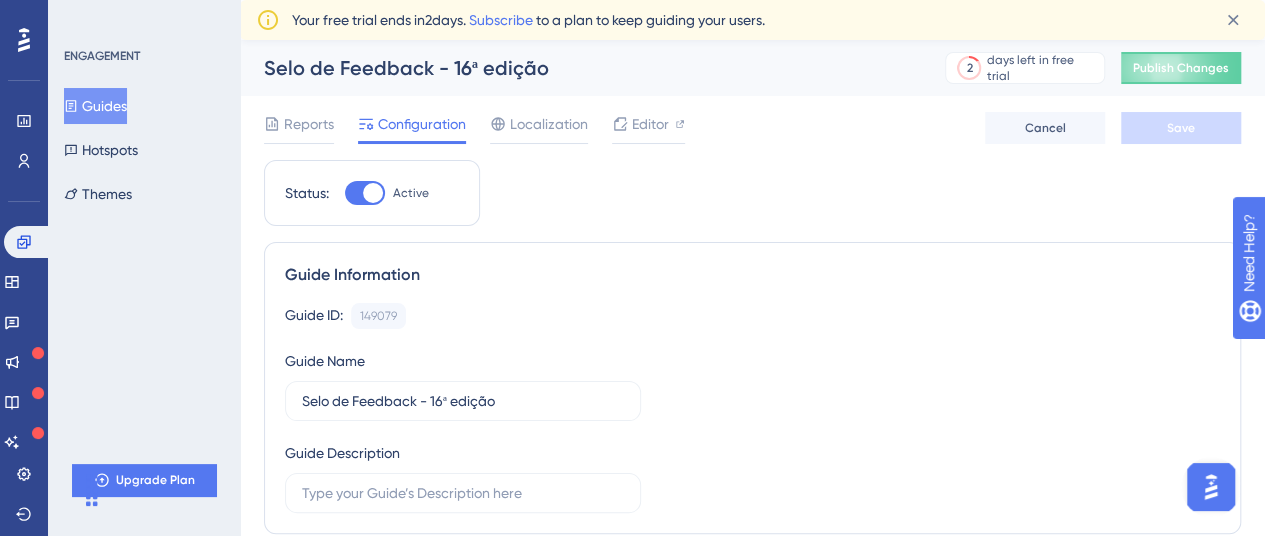scroll, scrollTop: 0, scrollLeft: 0, axis: both 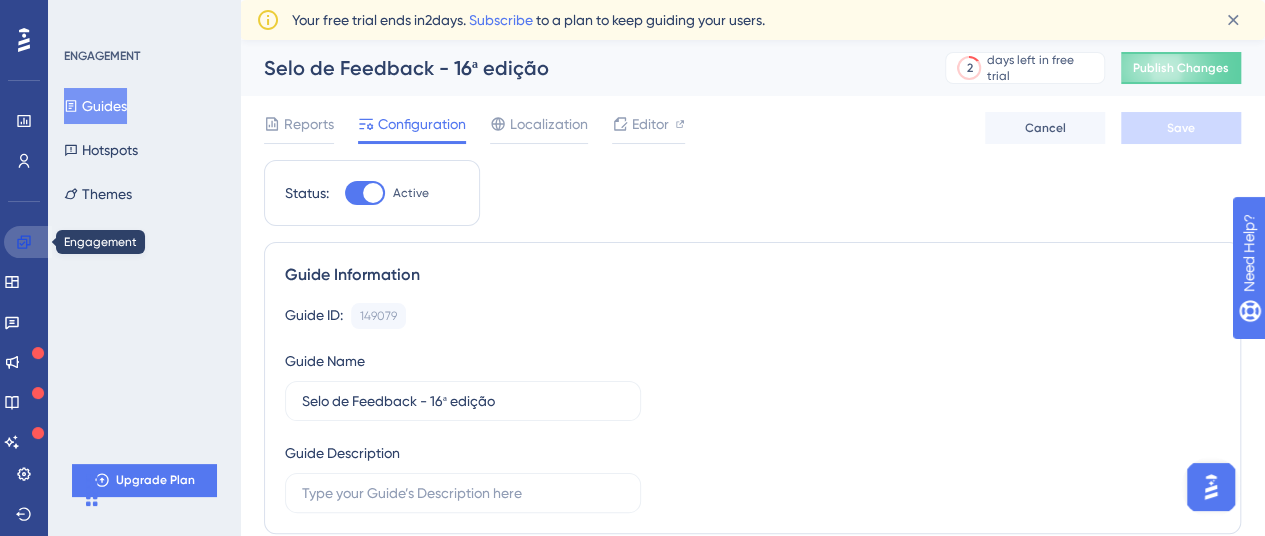 click 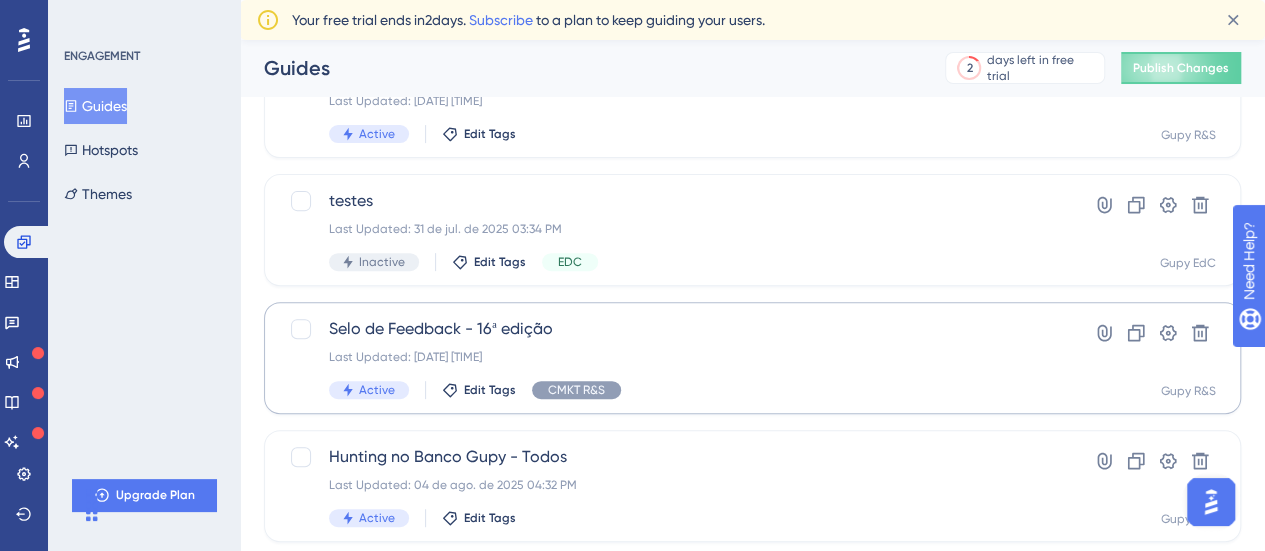 scroll, scrollTop: 269, scrollLeft: 0, axis: vertical 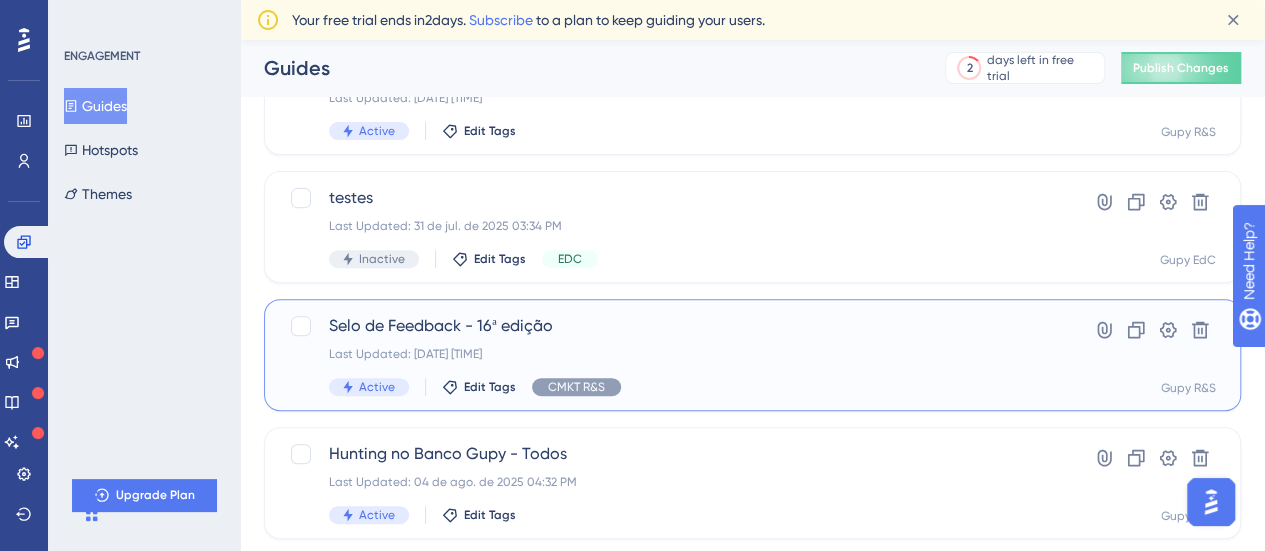 click on "Selo de Feedback - 16ª edição" at bounding box center [672, 326] 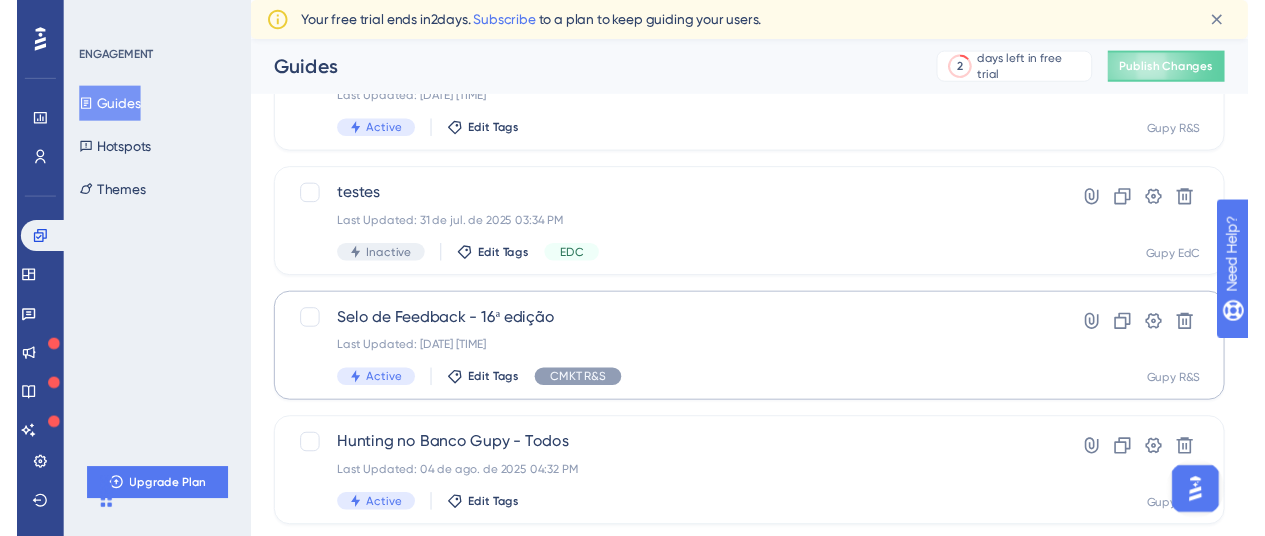 scroll, scrollTop: 0, scrollLeft: 0, axis: both 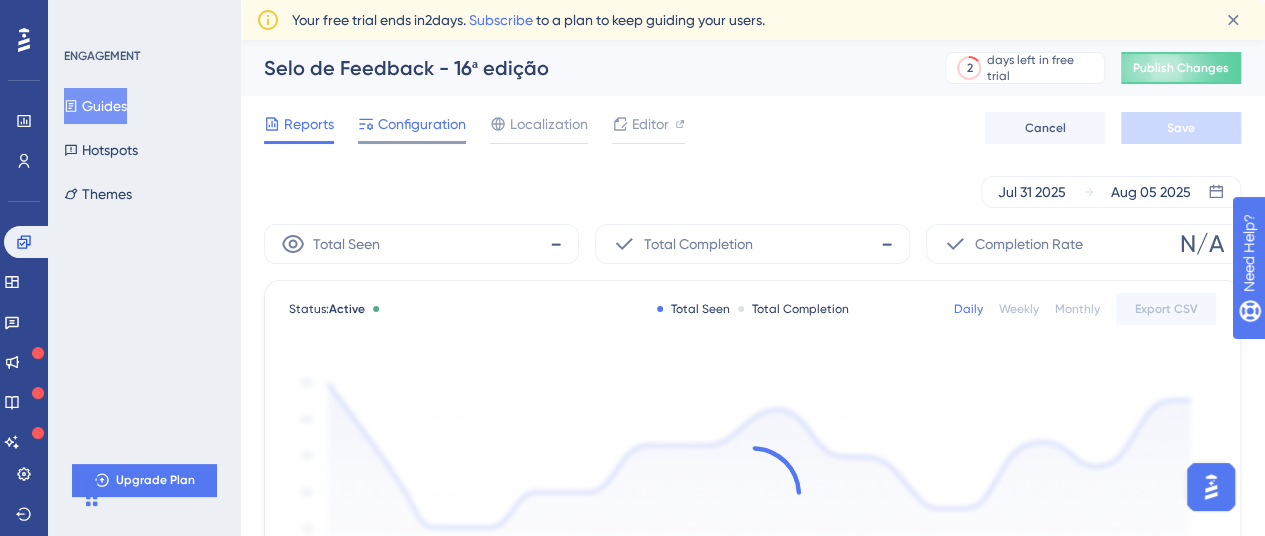 click on "Configuration" at bounding box center [422, 124] 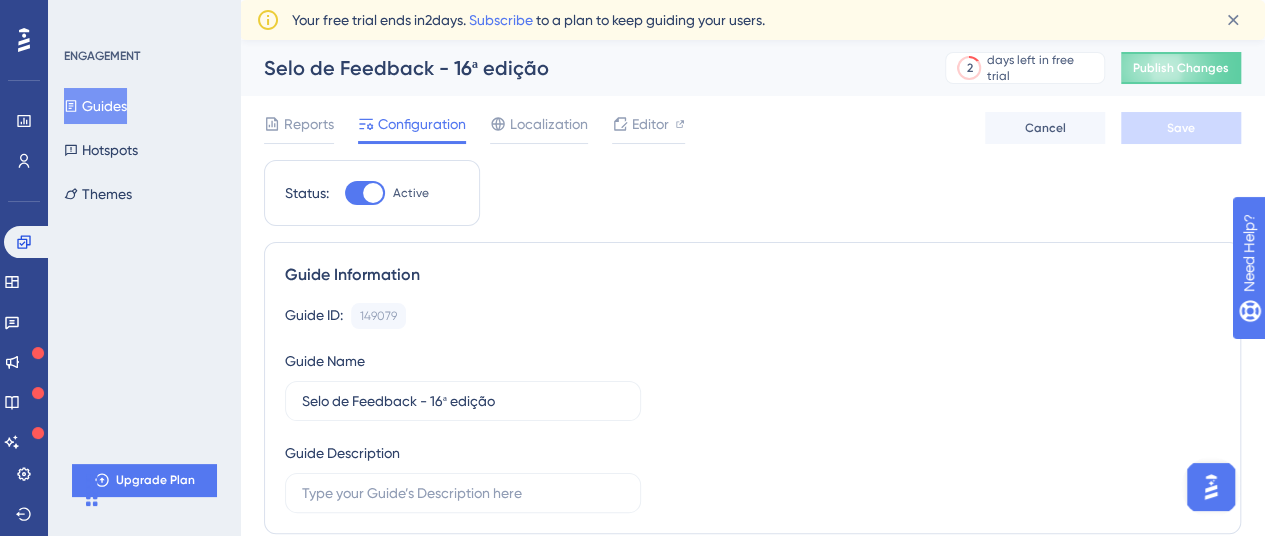 click at bounding box center (373, 193) 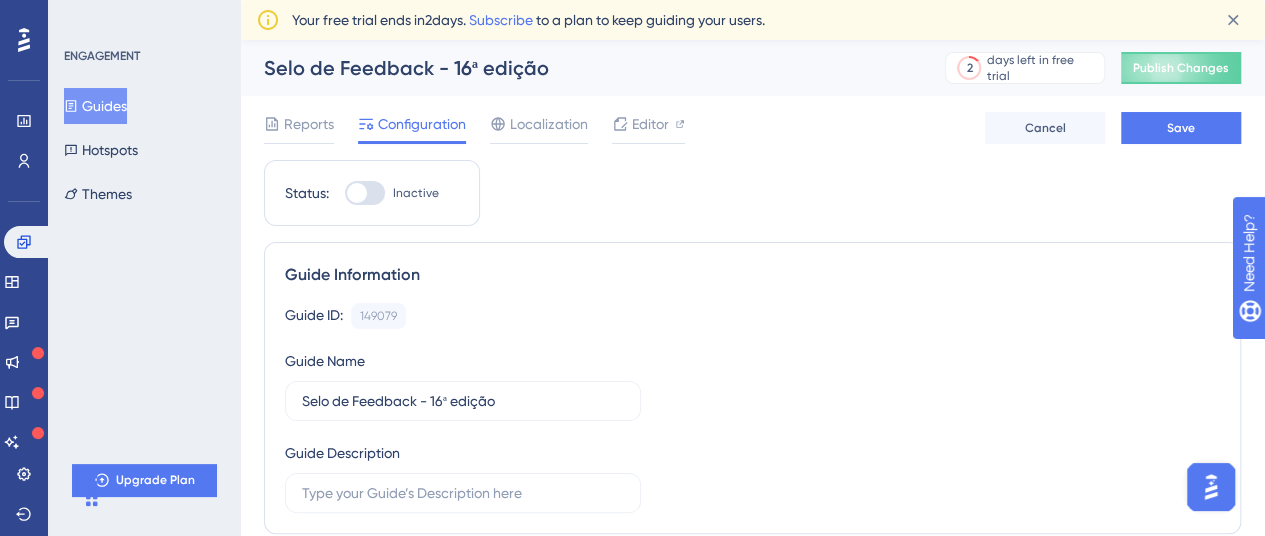 click on "Reports Configuration Localization Editor Cancel Save" at bounding box center (752, 128) 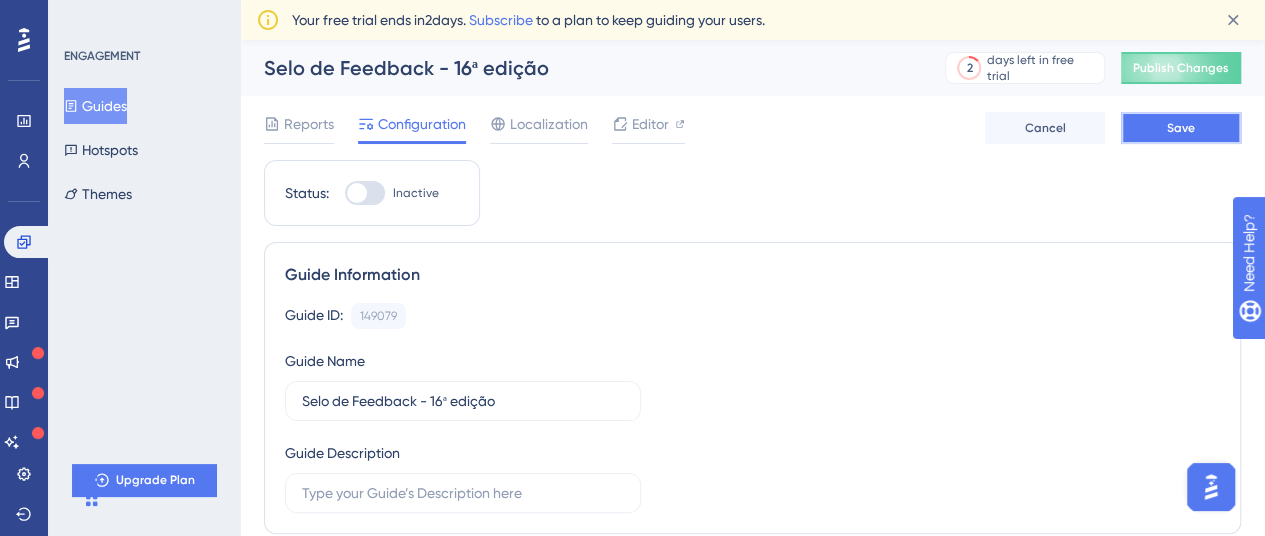 click on "Save" at bounding box center (1181, 128) 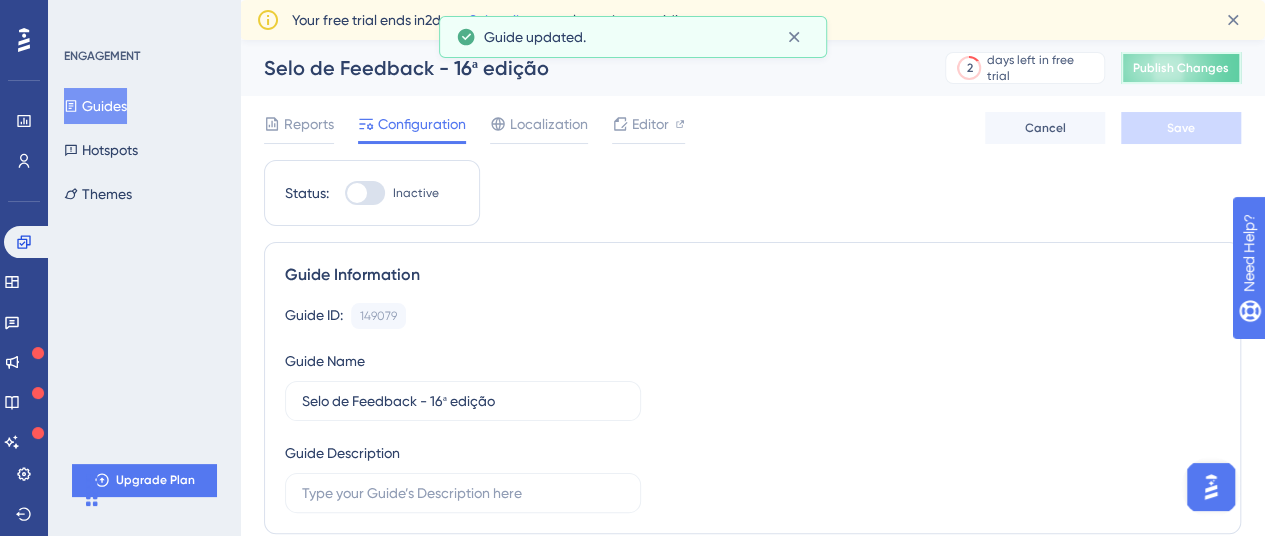click on "Publish Changes" at bounding box center (1181, 68) 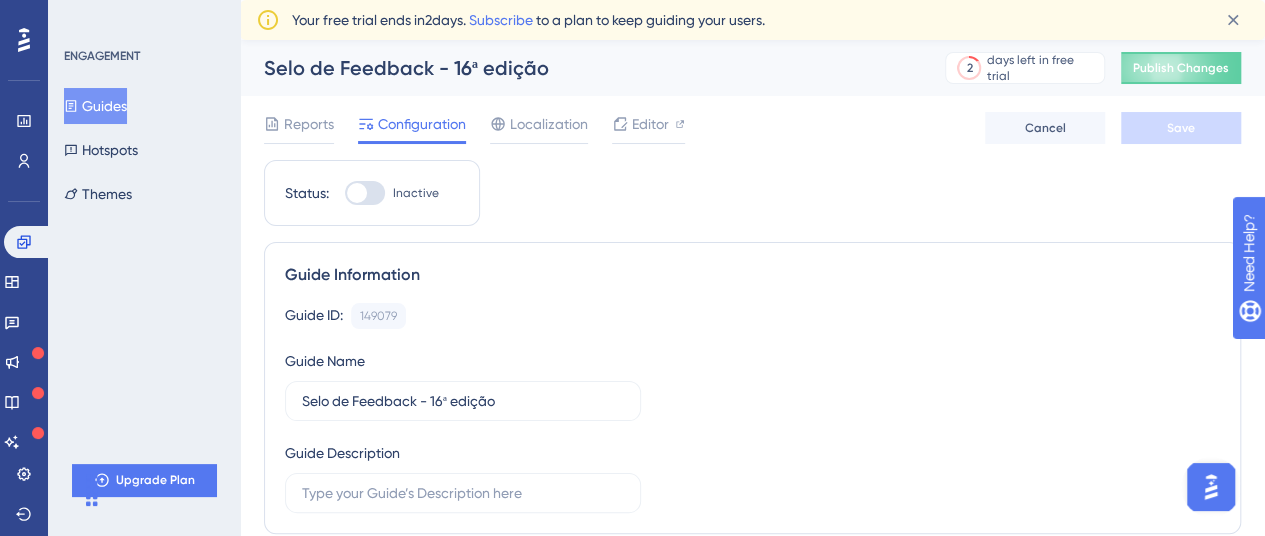 click at bounding box center (365, 193) 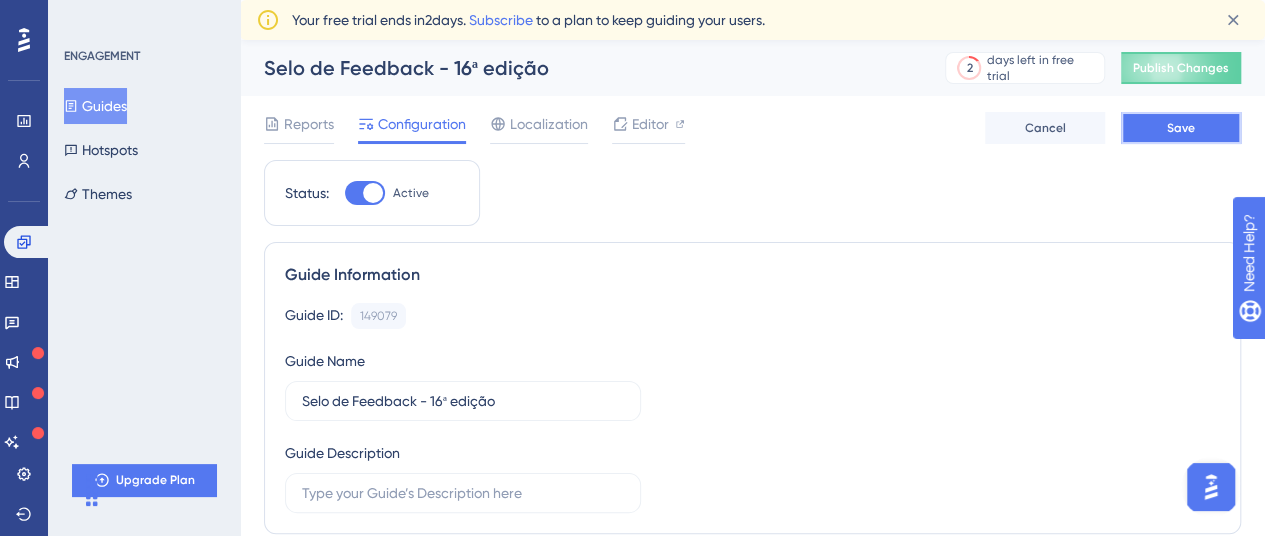 click on "Save" at bounding box center [1181, 128] 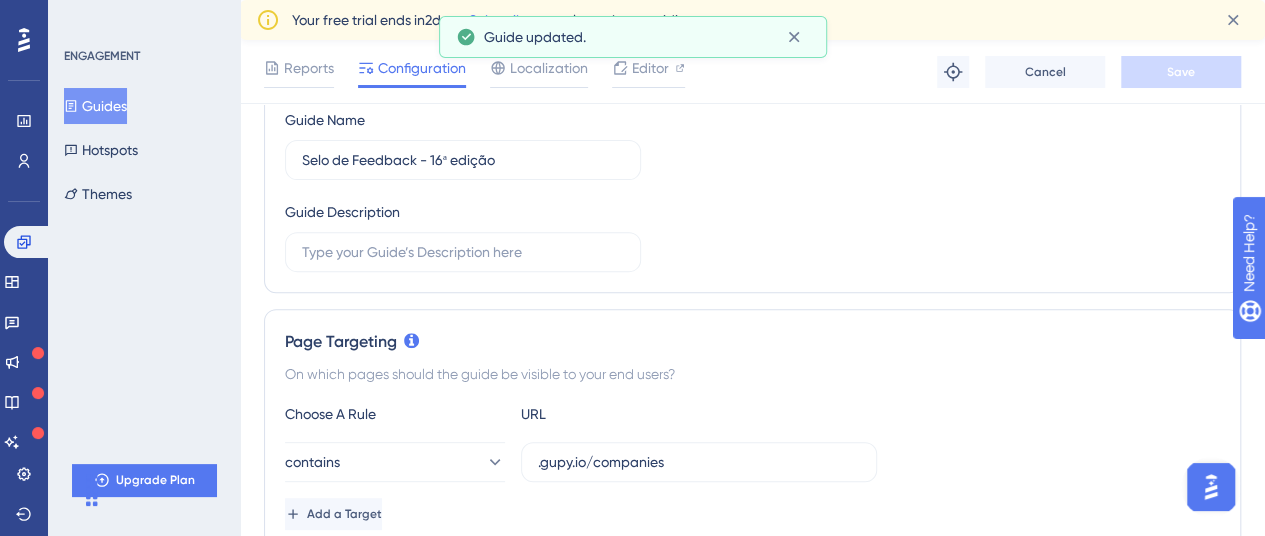 scroll, scrollTop: 0, scrollLeft: 0, axis: both 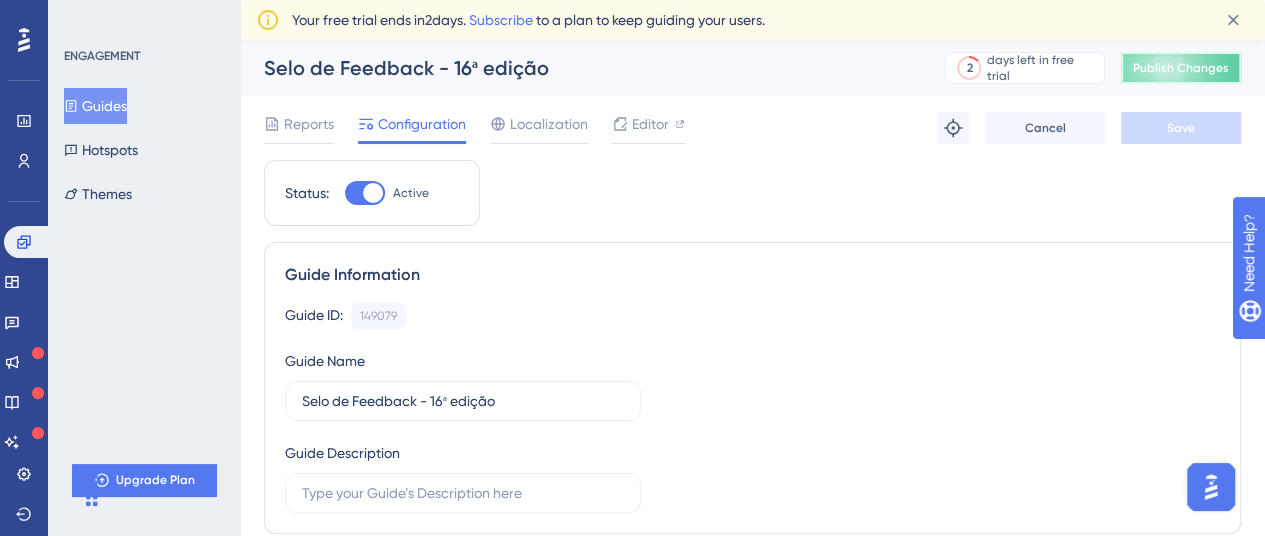 click on "Publish Changes" at bounding box center (1181, 68) 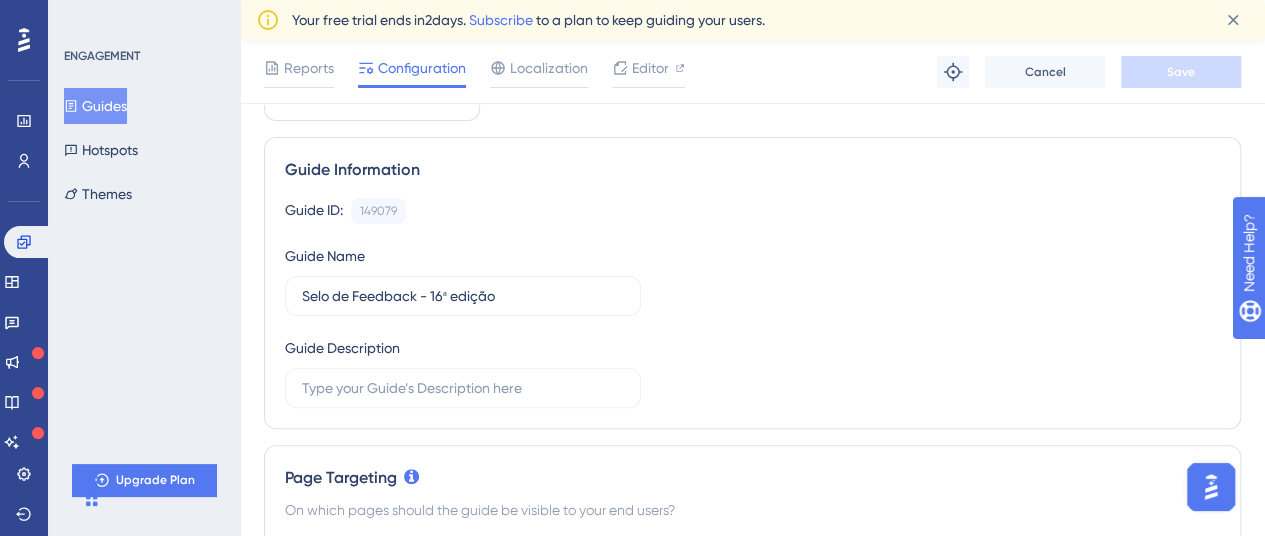 scroll, scrollTop: 0, scrollLeft: 0, axis: both 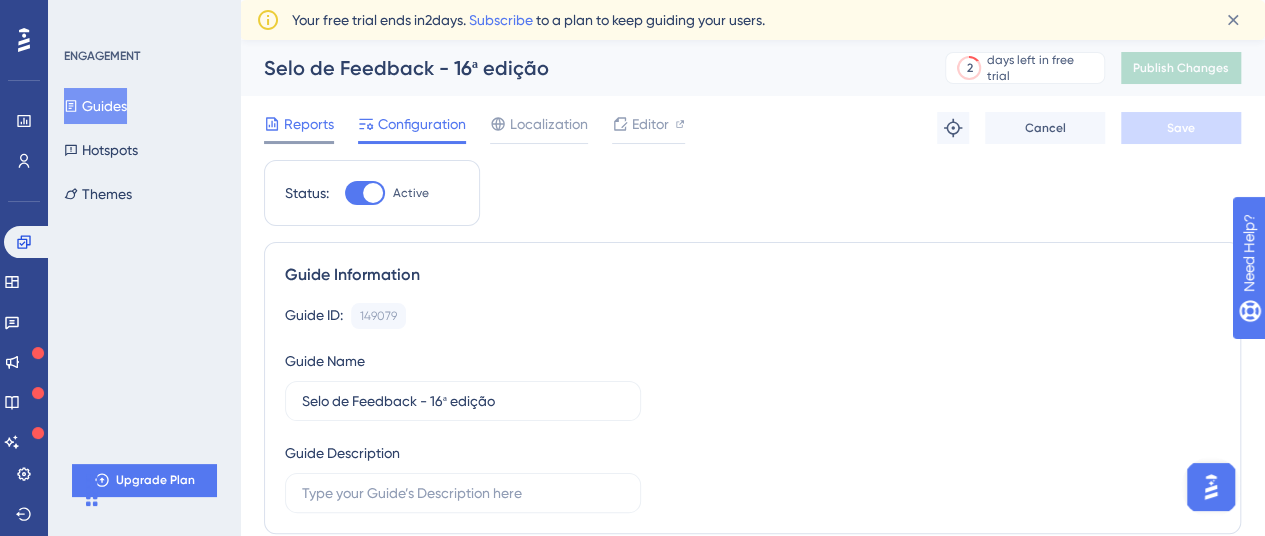 click on "Reports" at bounding box center [309, 124] 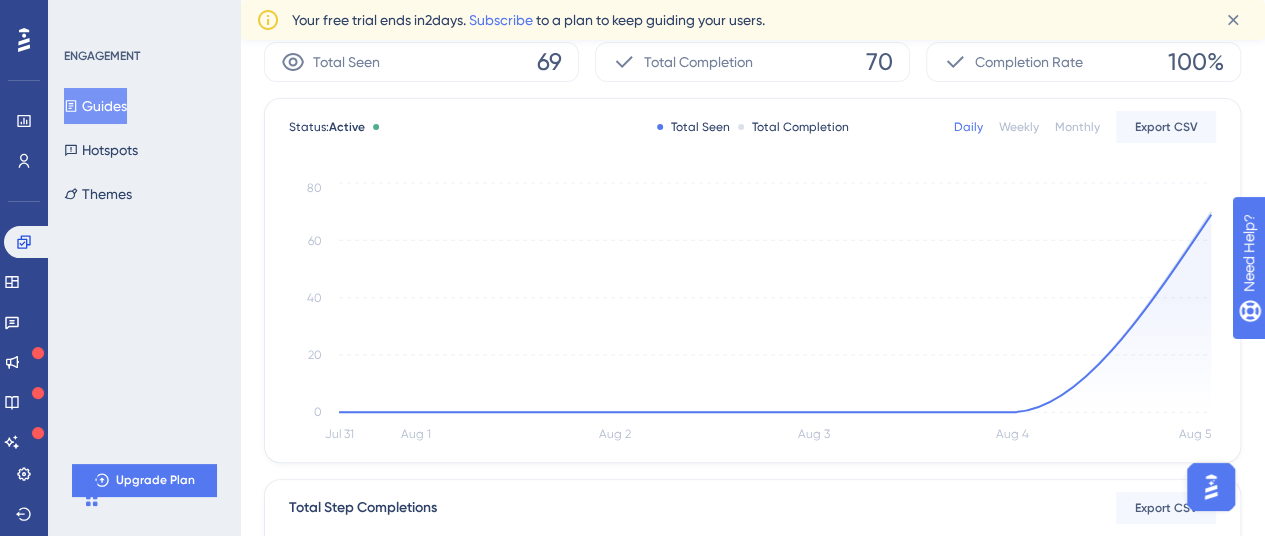 scroll, scrollTop: 0, scrollLeft: 0, axis: both 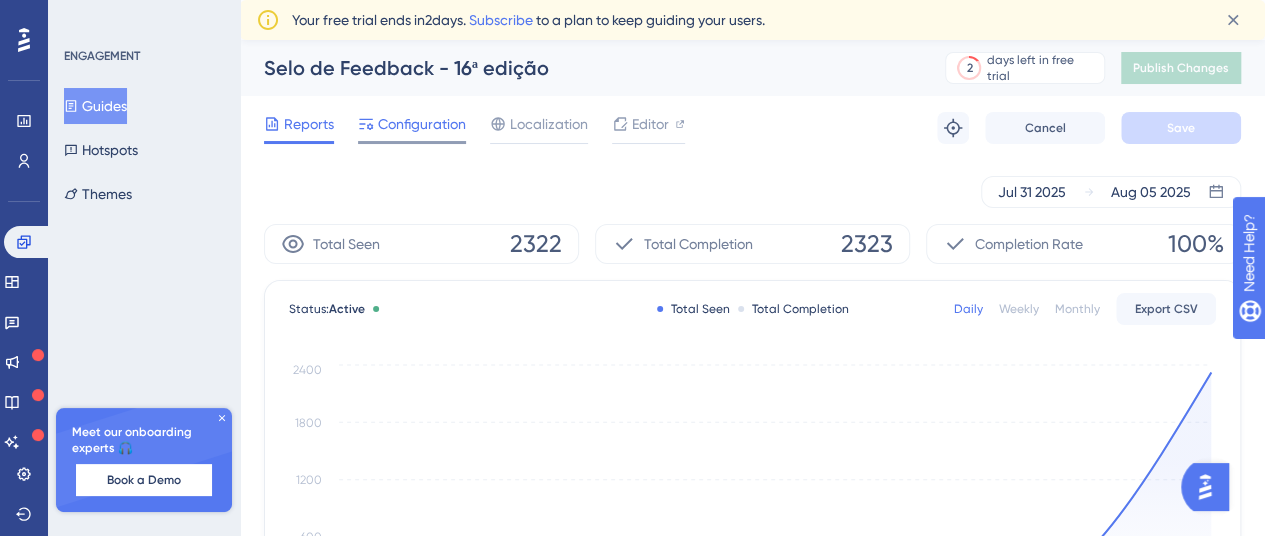 click on "Configuration" at bounding box center [422, 124] 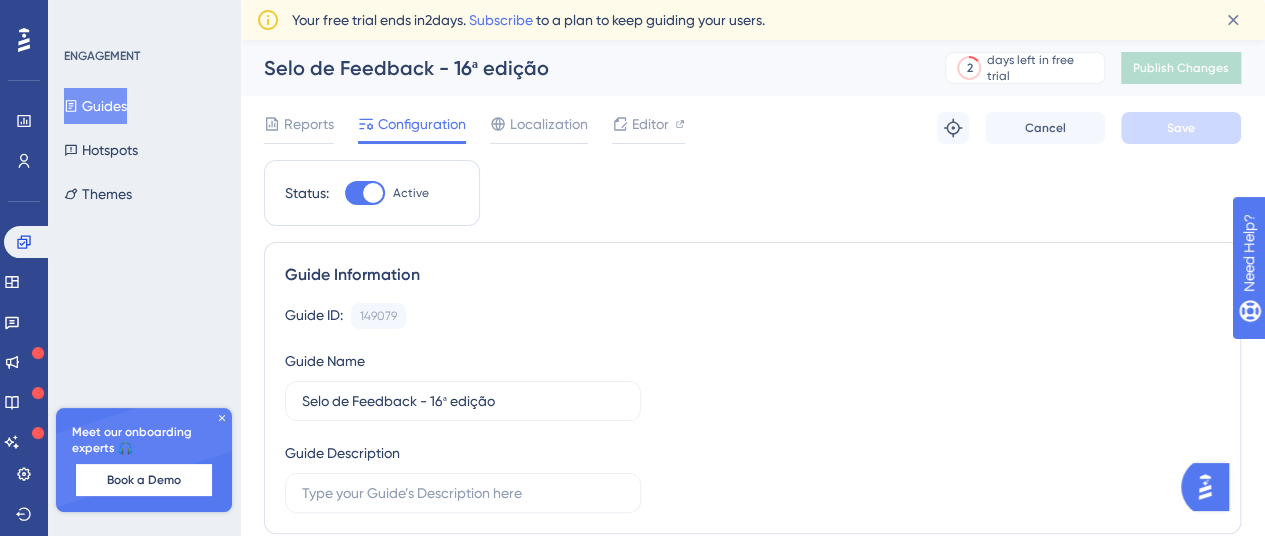 click at bounding box center (373, 193) 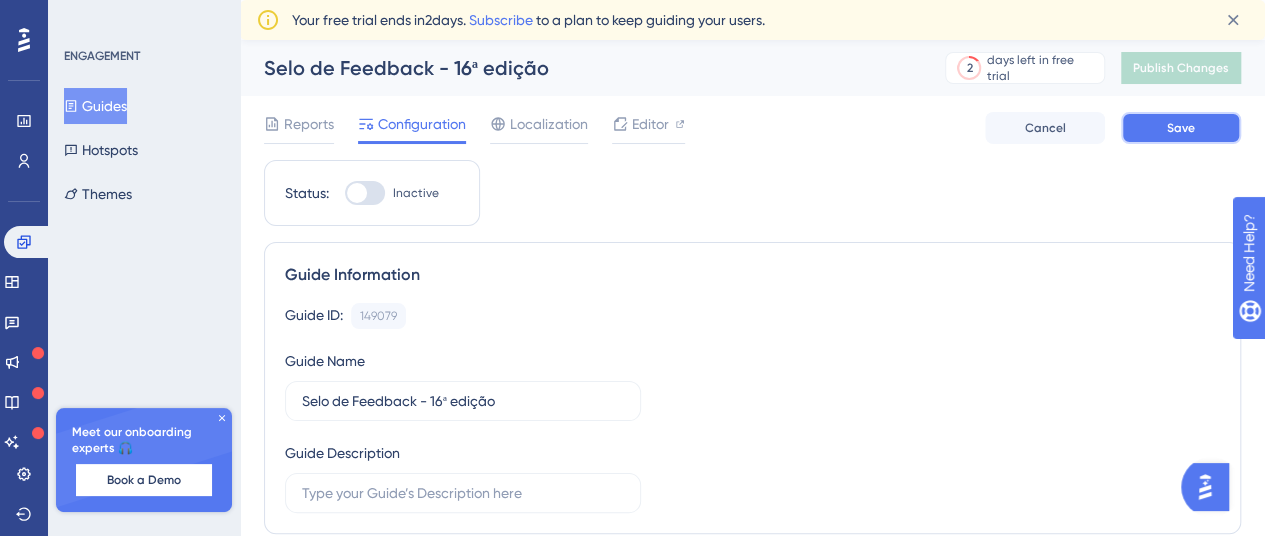 click on "Save" at bounding box center (1181, 128) 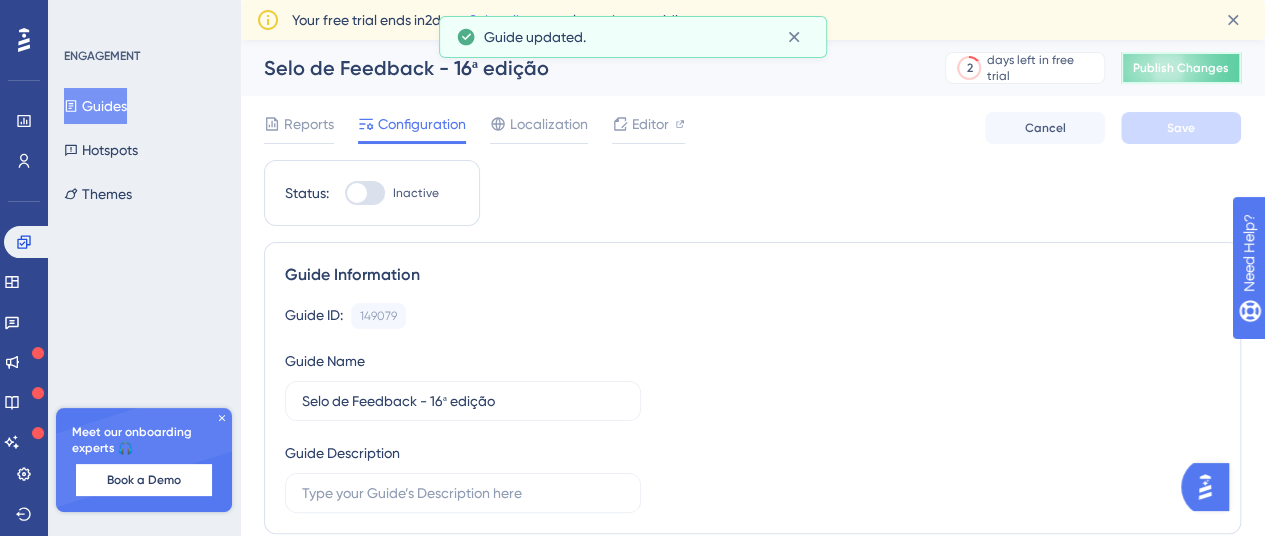 click on "Publish Changes" at bounding box center [1181, 68] 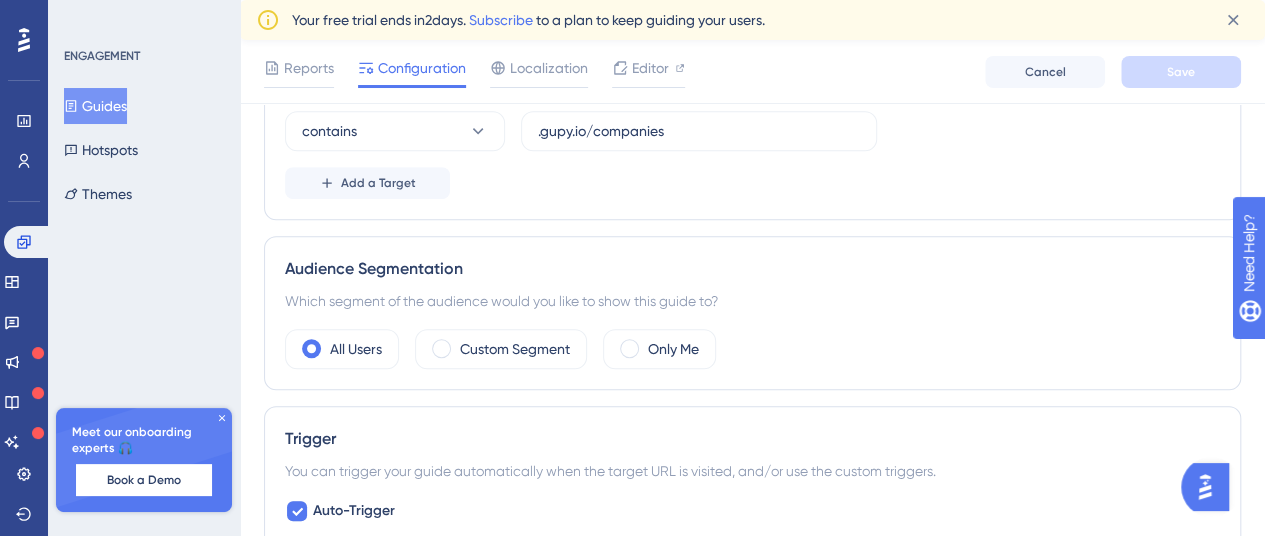 scroll, scrollTop: 561, scrollLeft: 15, axis: both 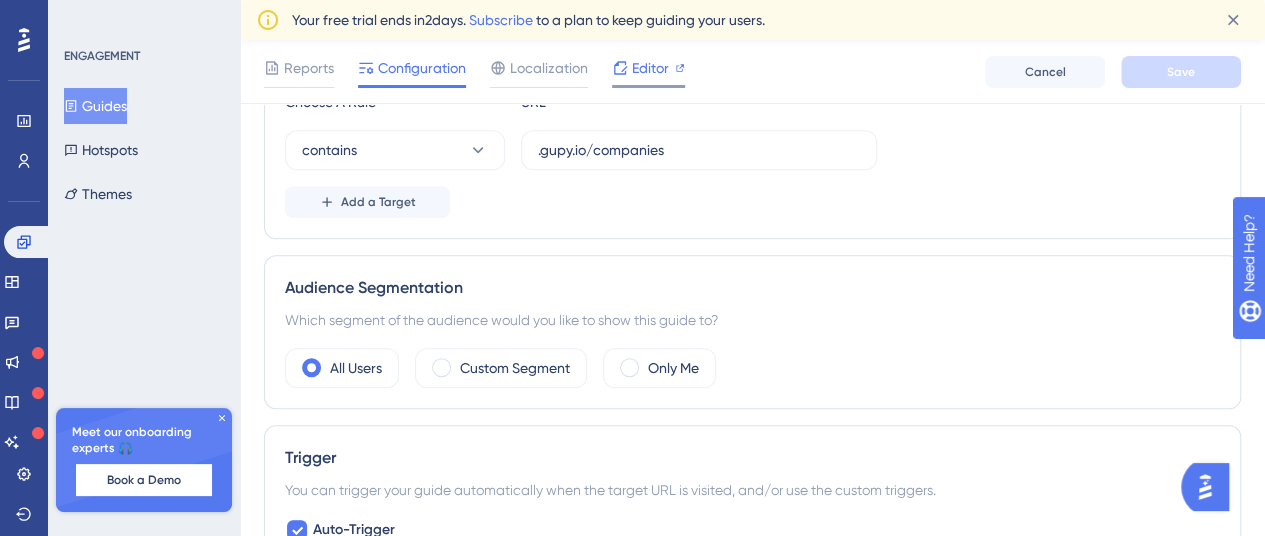 click on "Editor" at bounding box center [650, 68] 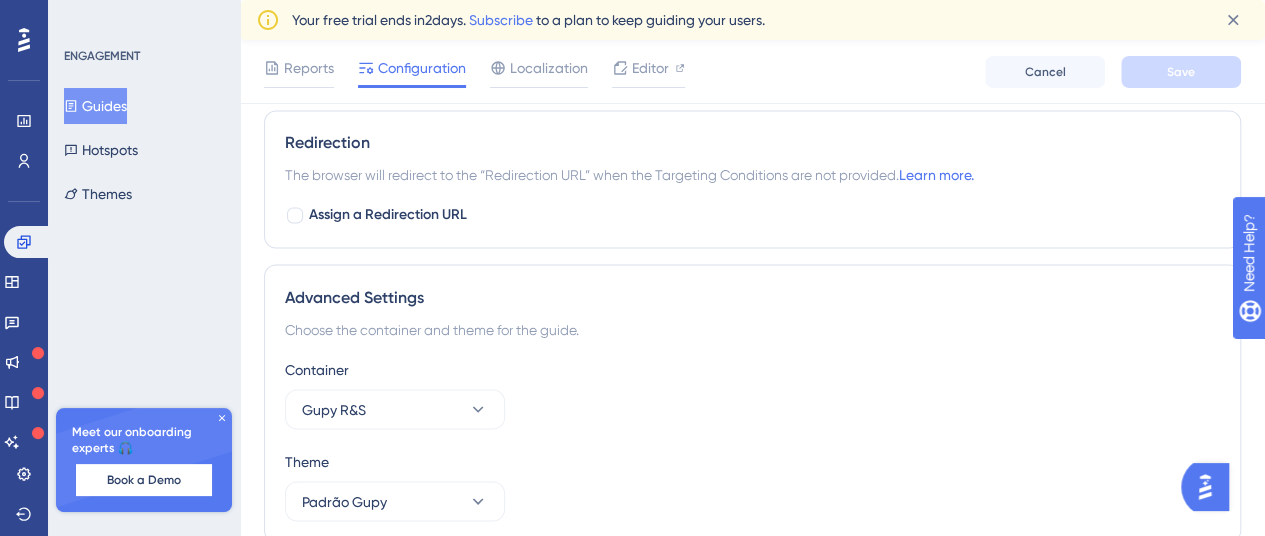 scroll, scrollTop: 1699, scrollLeft: 15, axis: both 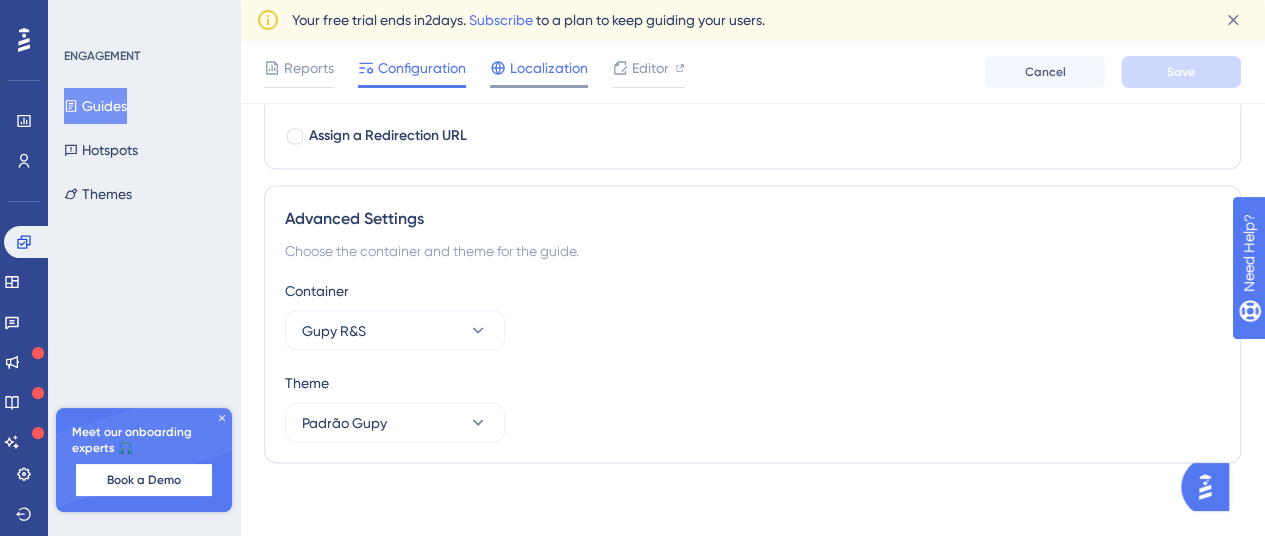 click on "Localization" at bounding box center (549, 68) 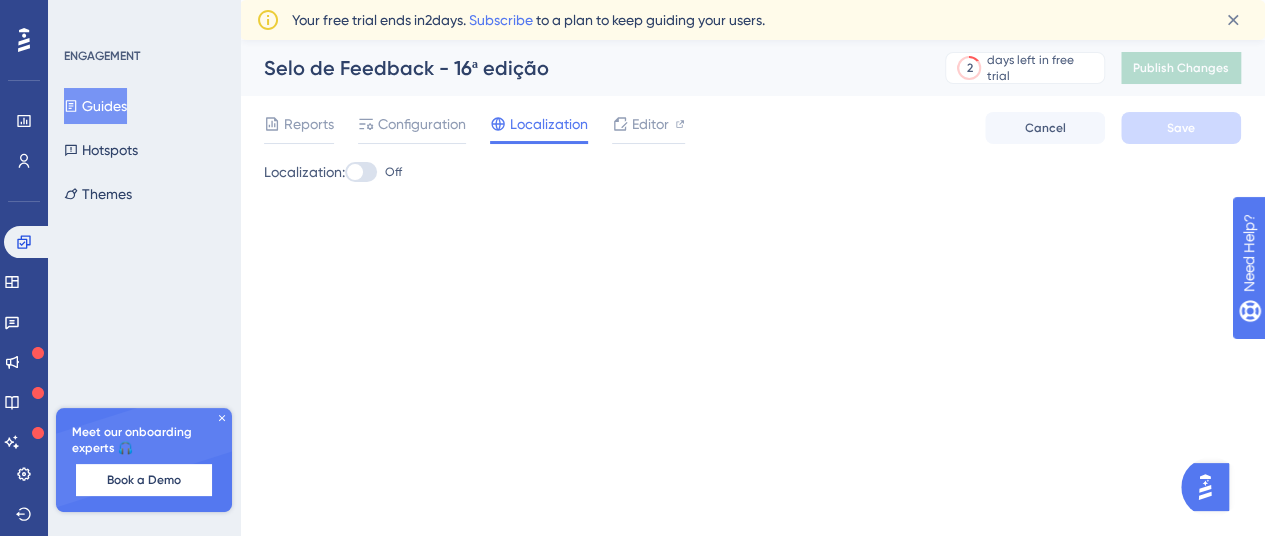 scroll, scrollTop: 0, scrollLeft: 0, axis: both 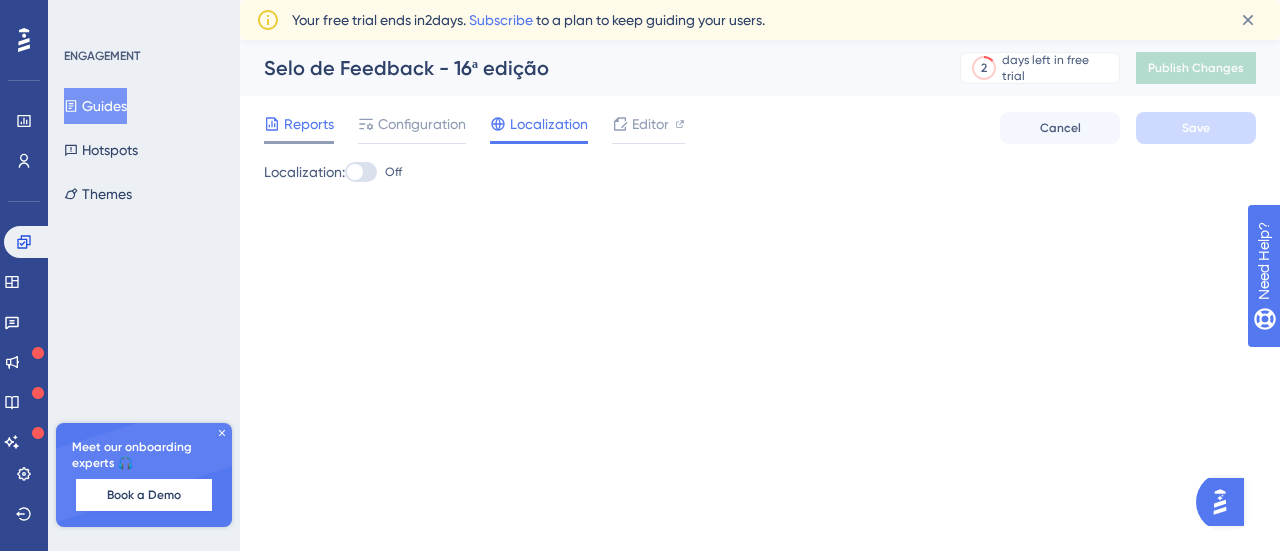 click on "Reports" at bounding box center (309, 124) 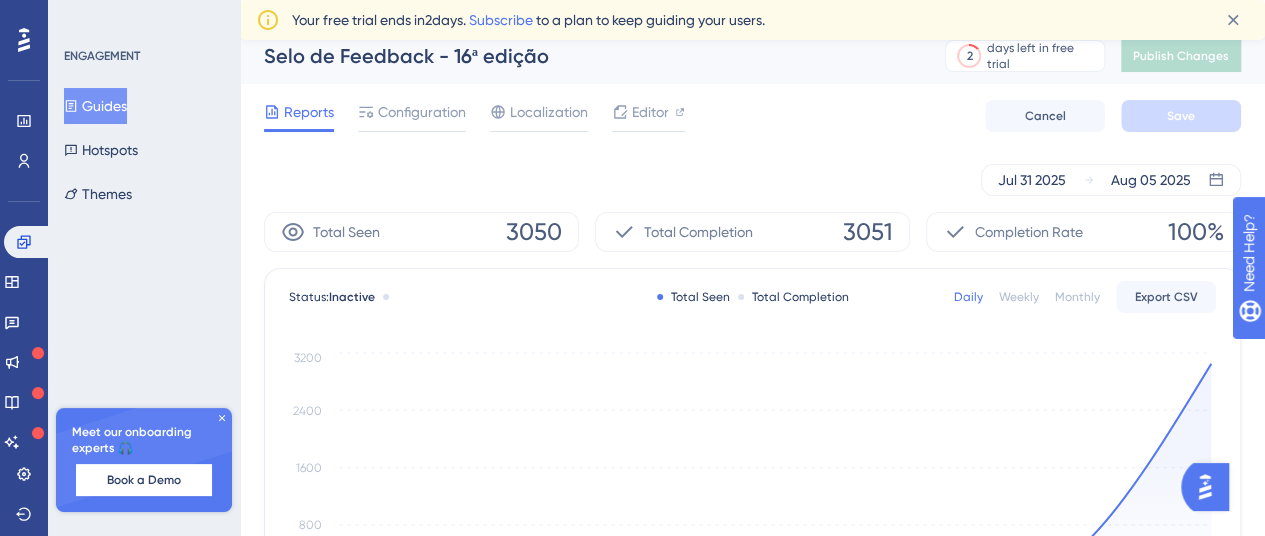 scroll, scrollTop: 0, scrollLeft: 0, axis: both 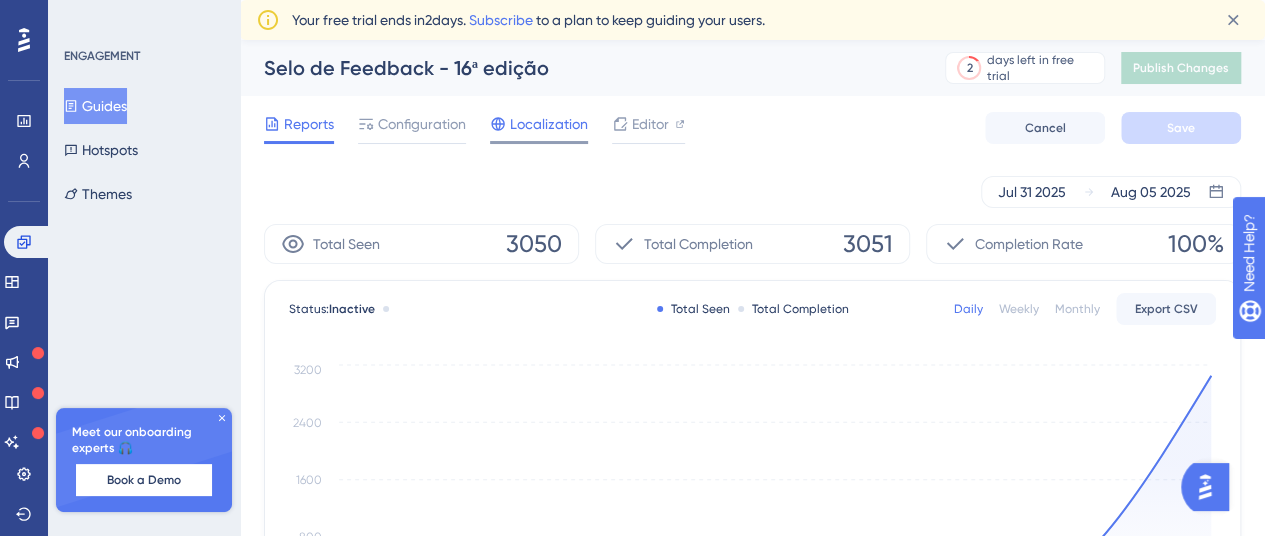 click on "Localization" at bounding box center (549, 124) 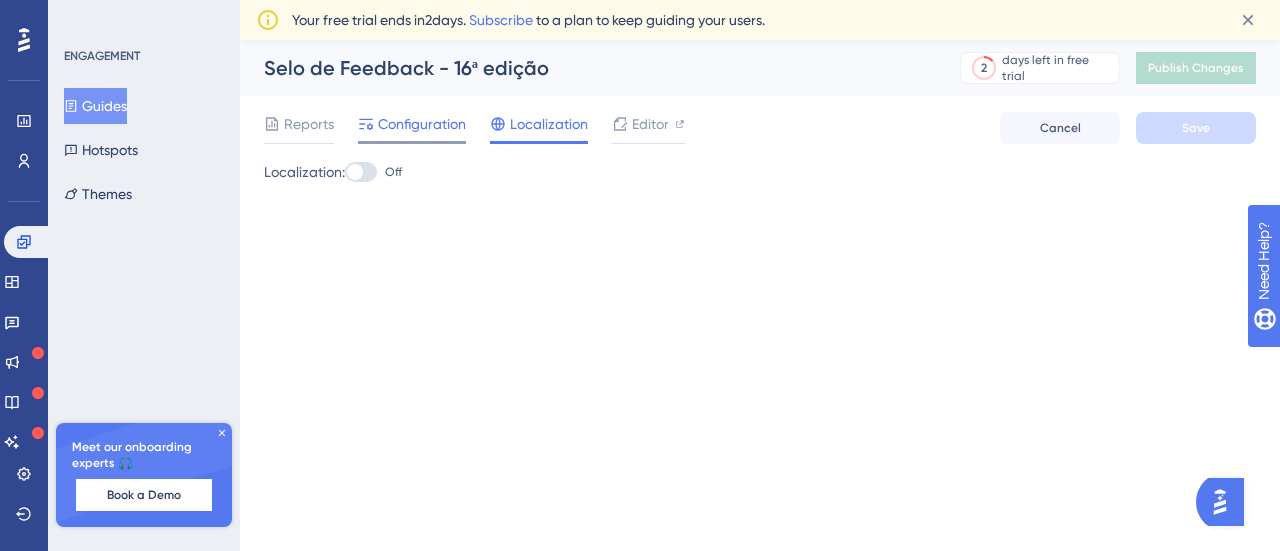 click on "Configuration" at bounding box center [422, 124] 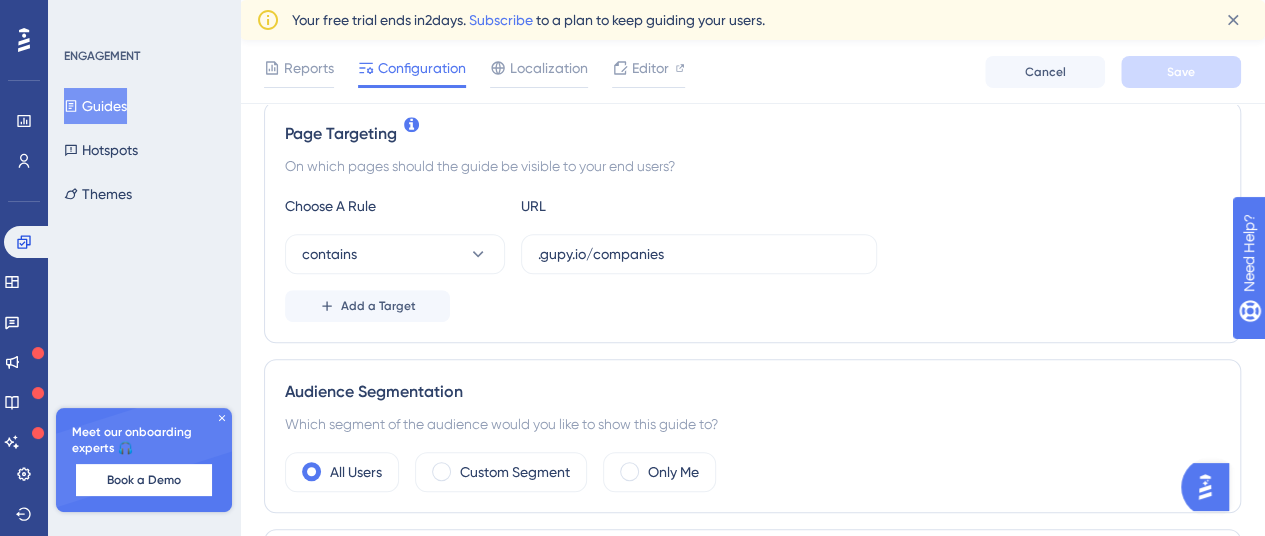 scroll, scrollTop: 461, scrollLeft: 0, axis: vertical 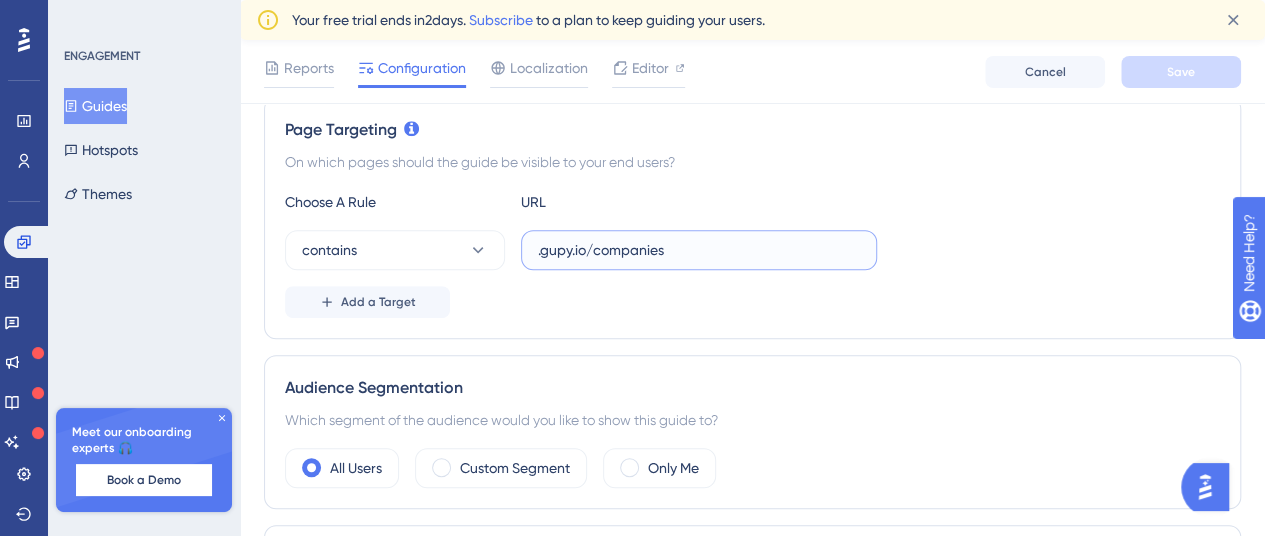 drag, startPoint x: 710, startPoint y: 247, endPoint x: 392, endPoint y: 216, distance: 319.50745 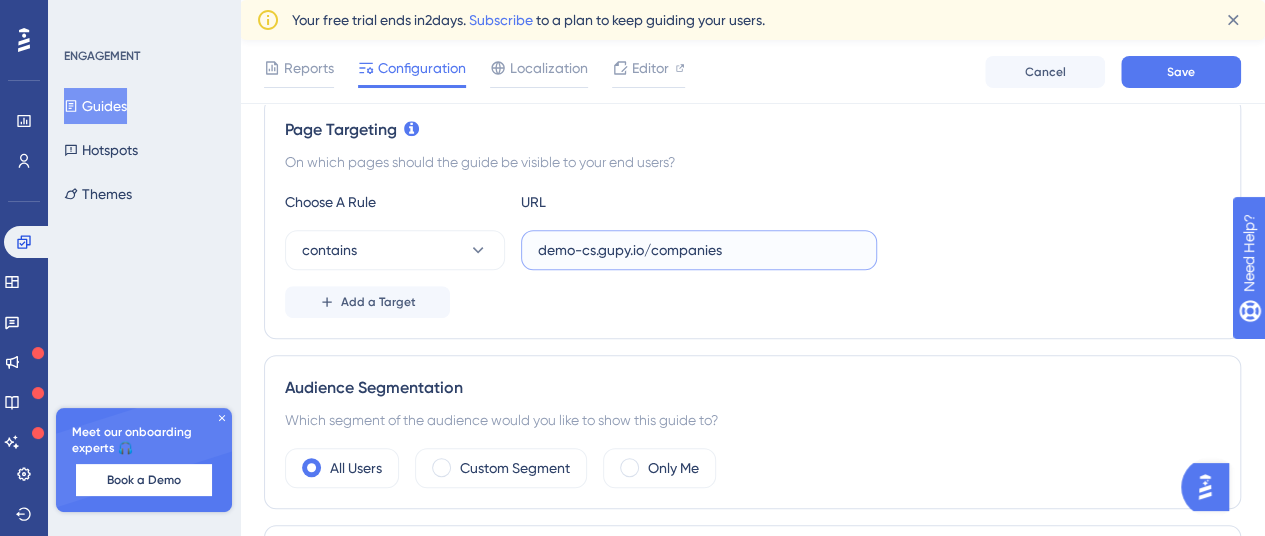 type on "demo-cs.gupy.io/companies" 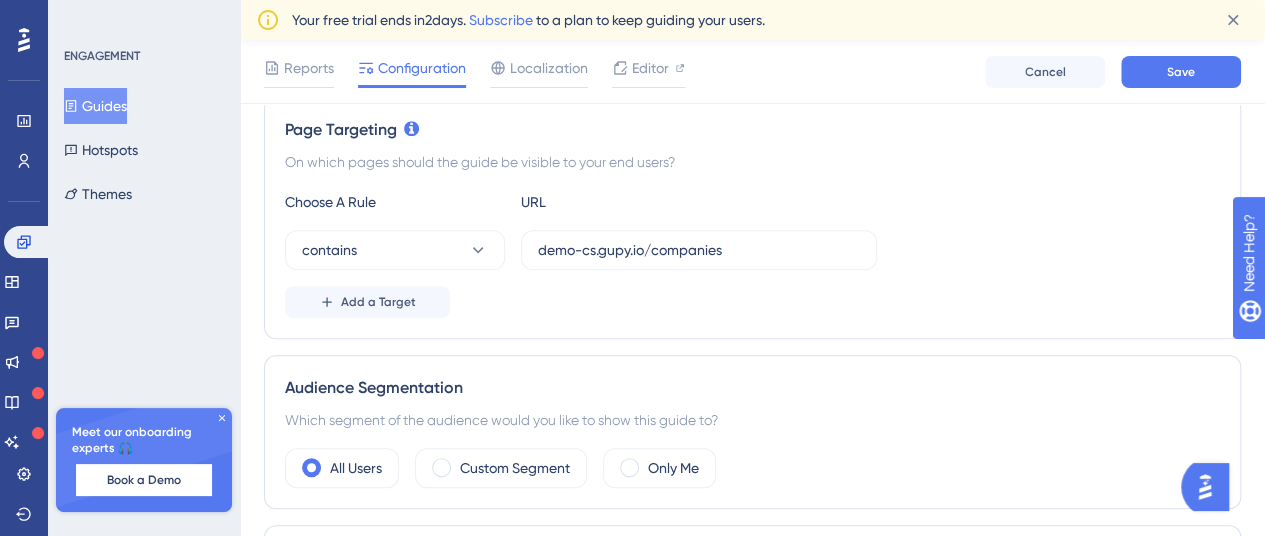 click on "Choose A Rule URL contains demo-cs.gupy.io/companies Add a Target" at bounding box center [752, 254] 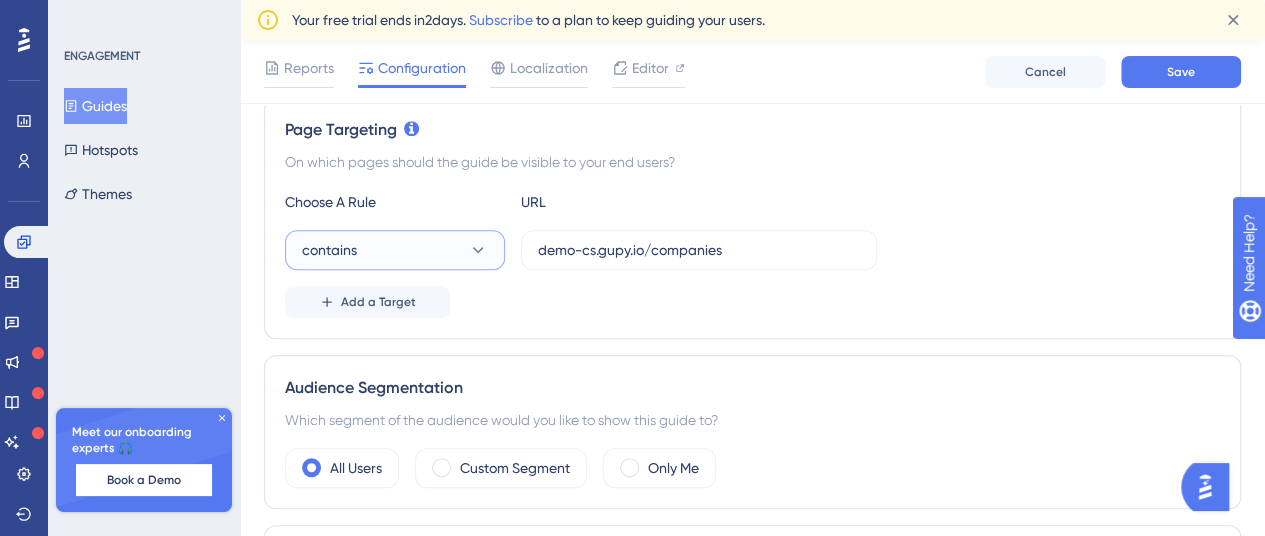 click on "contains" at bounding box center (395, 250) 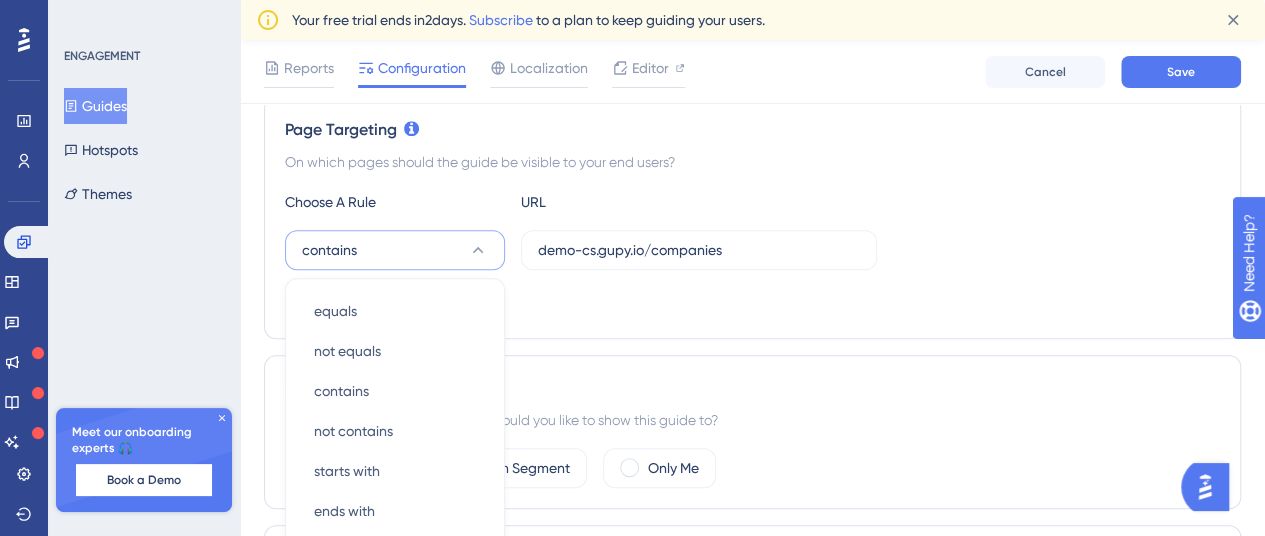 scroll, scrollTop: 621, scrollLeft: 0, axis: vertical 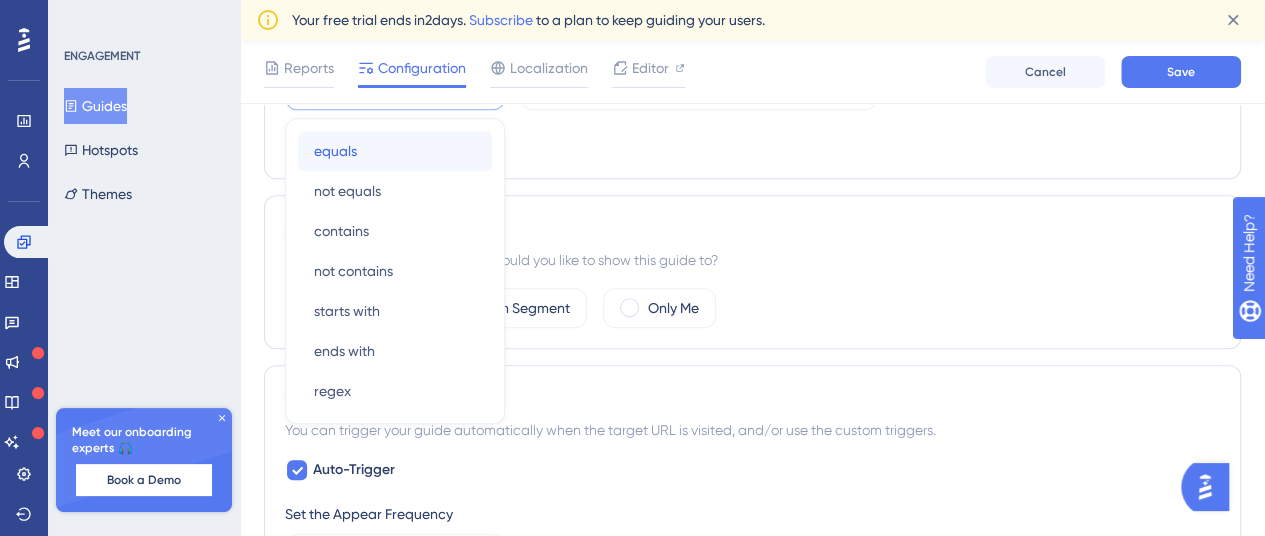 click on "equals equals" at bounding box center [395, 151] 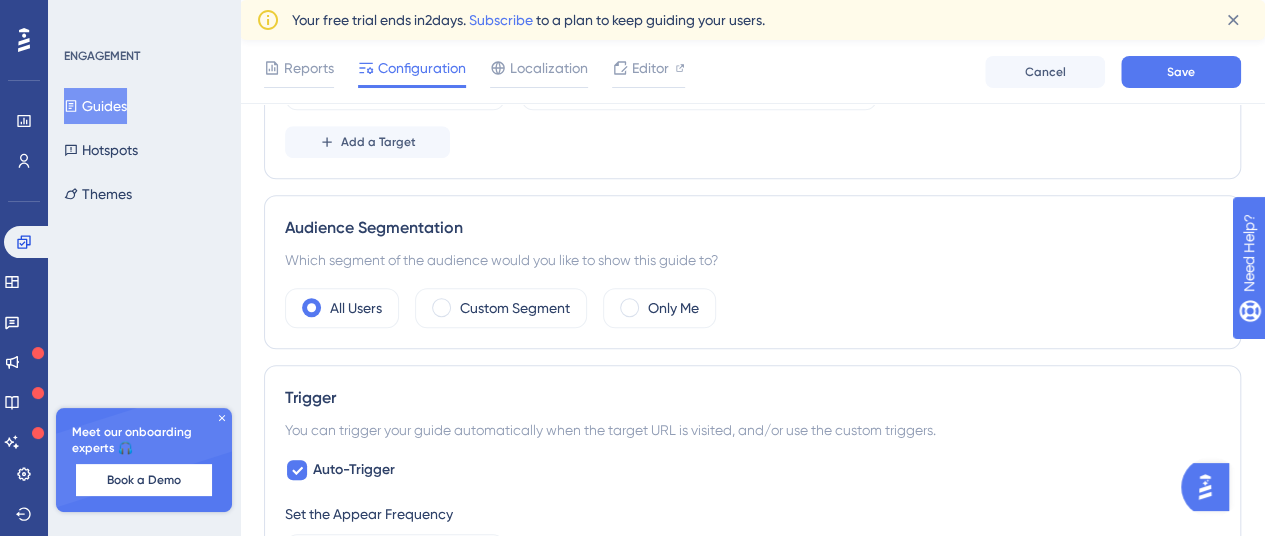 click on "Page Targeting
On which pages should the guide be visible to your end users?
Choose A Rule URL equals demo-cs.gupy.io/companies Add a Target" at bounding box center (752, 58) 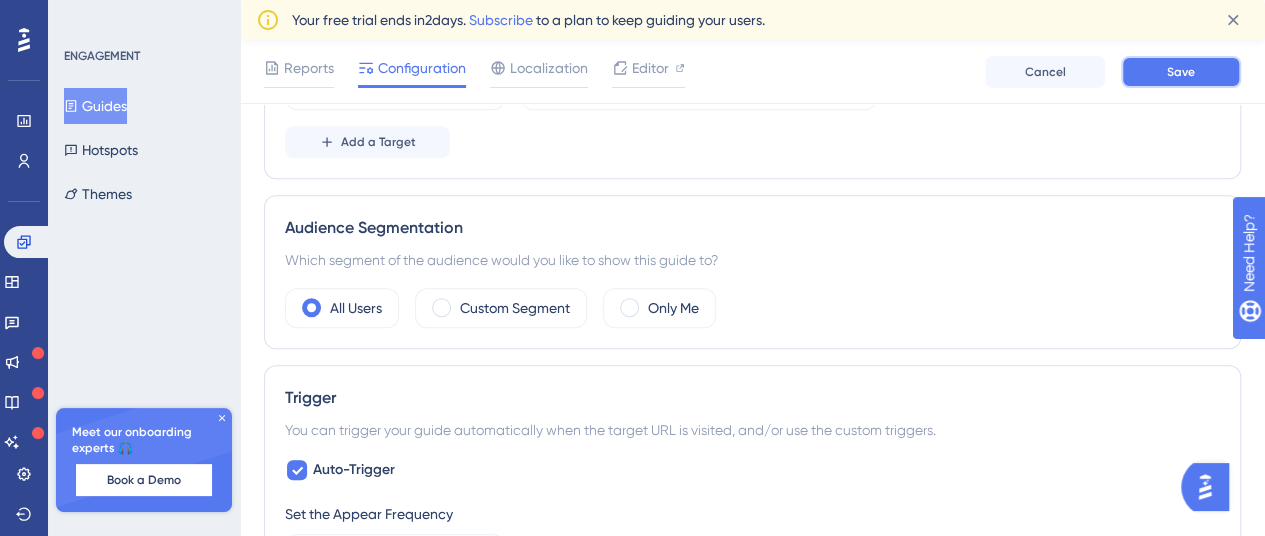 click on "Save" at bounding box center (1181, 72) 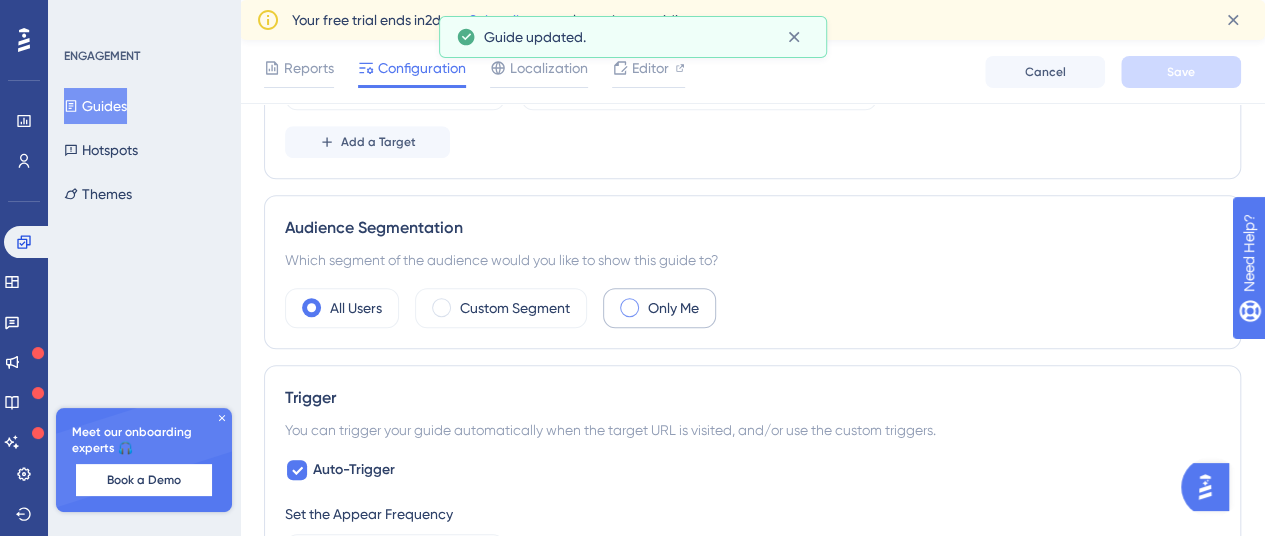 click at bounding box center (629, 307) 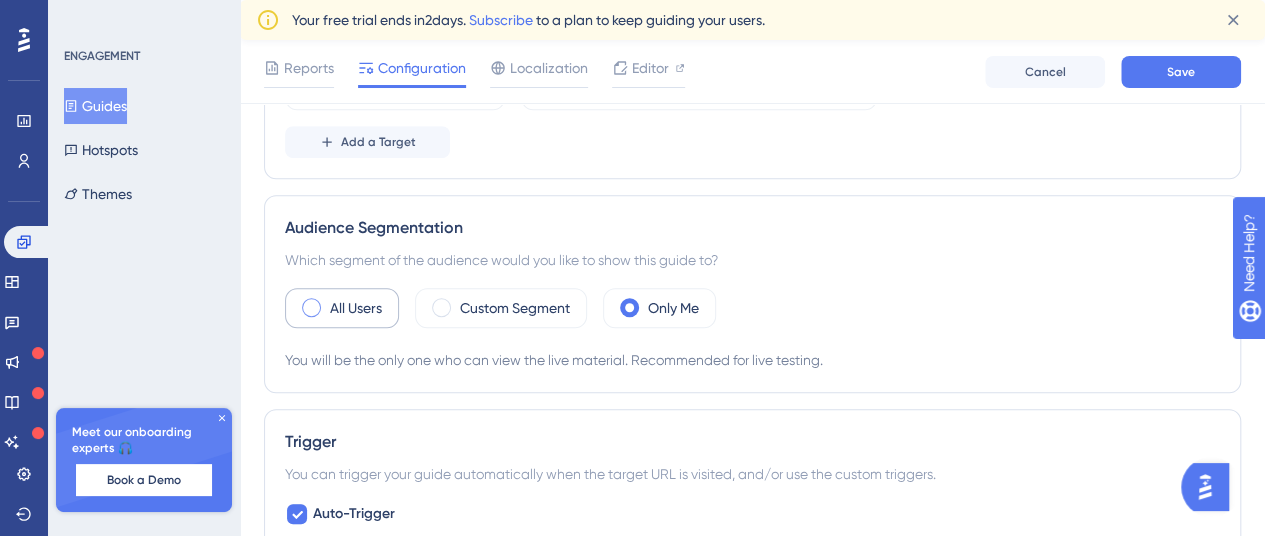 click on "All Users" at bounding box center (356, 308) 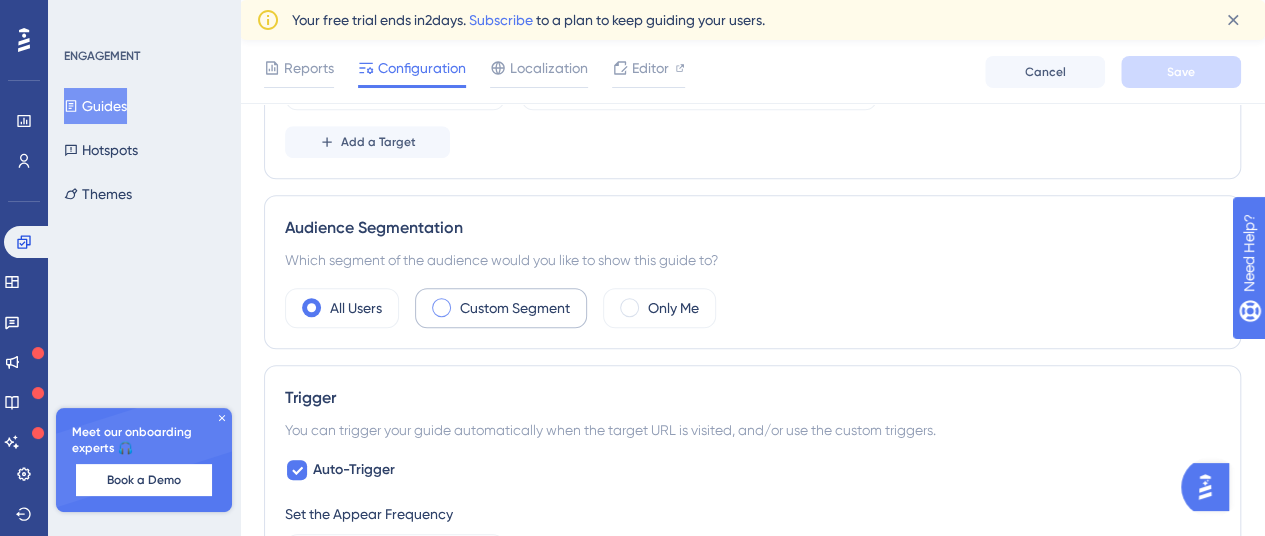 click on "Custom Segment" at bounding box center (515, 308) 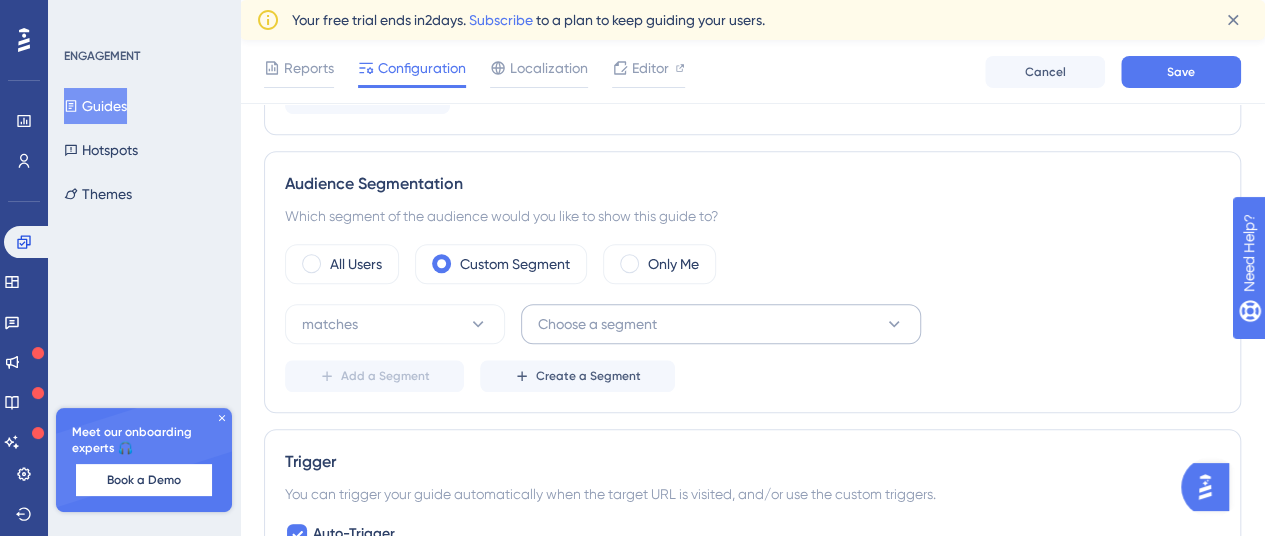 scroll, scrollTop: 666, scrollLeft: 0, axis: vertical 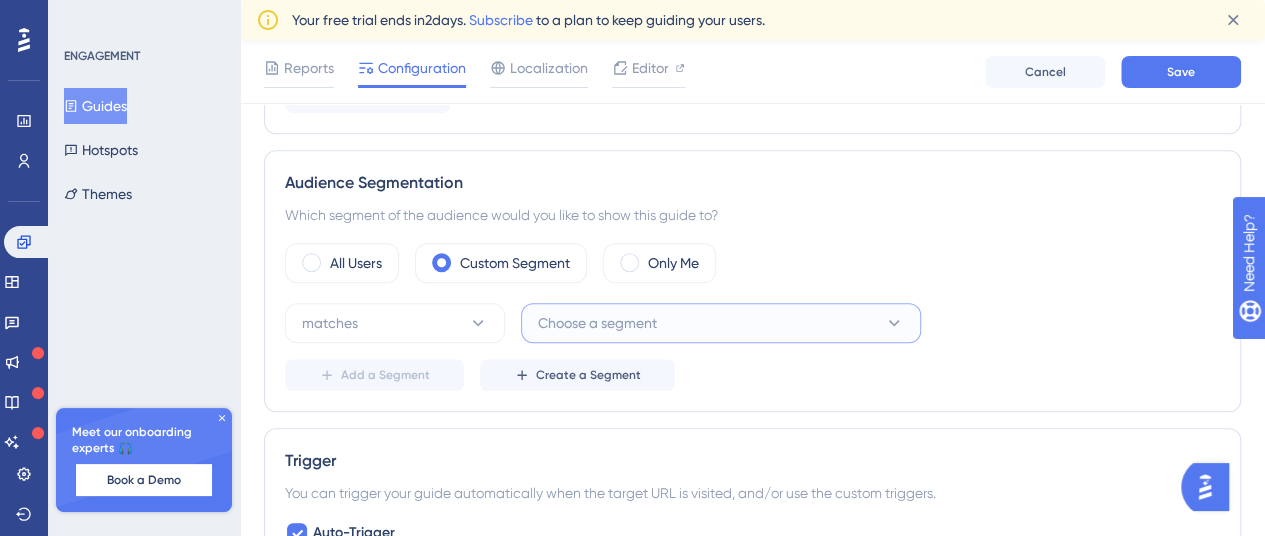 click on "Choose a segment" at bounding box center [597, 323] 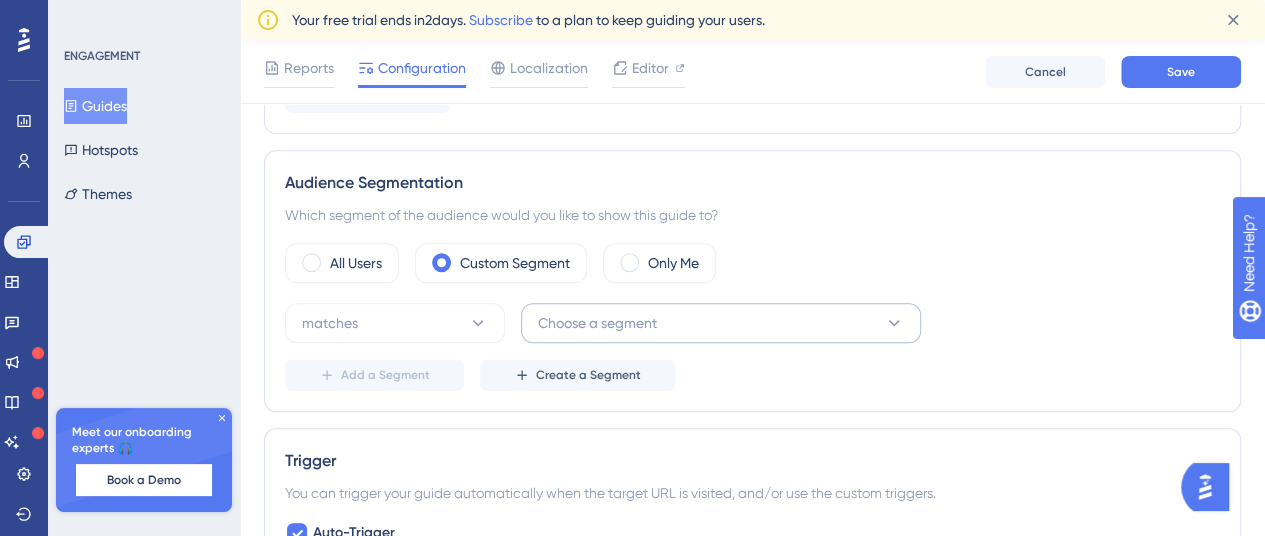 scroll, scrollTop: 938, scrollLeft: 0, axis: vertical 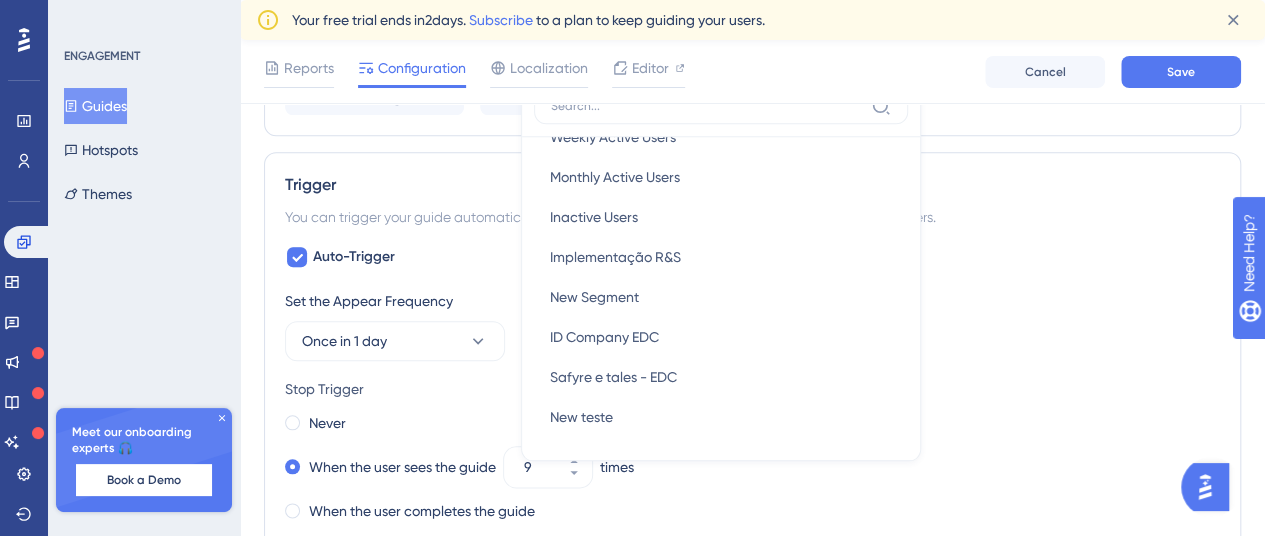 click on "Auto-Trigger Set the Appear Frequency Once in 1 day Stop Trigger Never When the user sees the guide 9 times When the user completes the guide When the user reaches the custom goal Set the Display Priority This option will set the display priority between
auto-triggered materials in cases of conflicts between multiple materials Highest Custom Triggers" at bounding box center [752, 475] 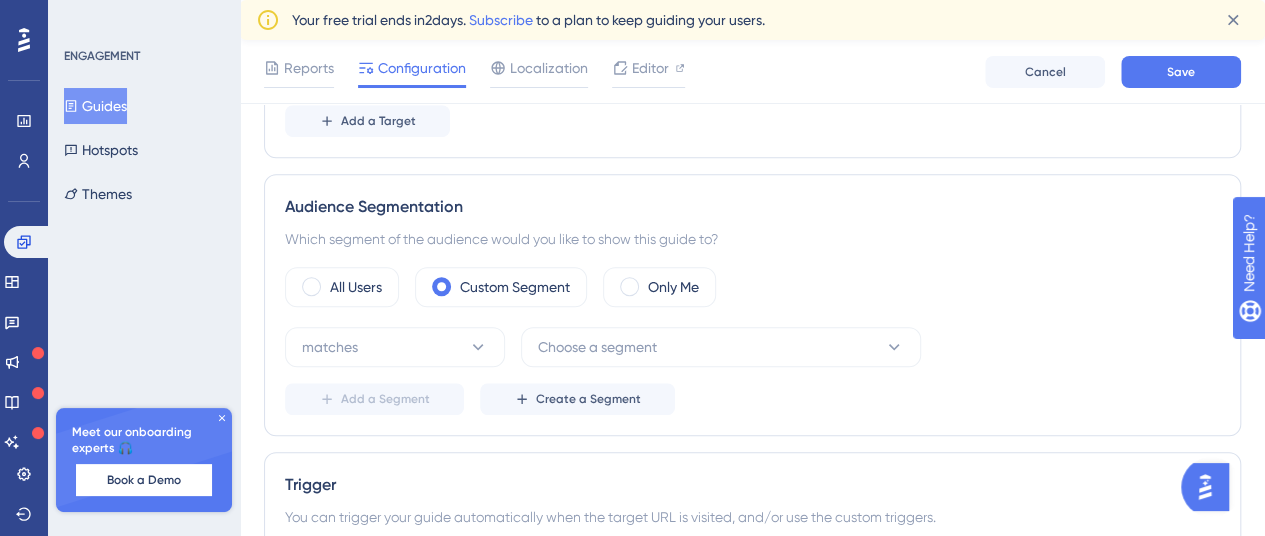 scroll, scrollTop: 638, scrollLeft: 0, axis: vertical 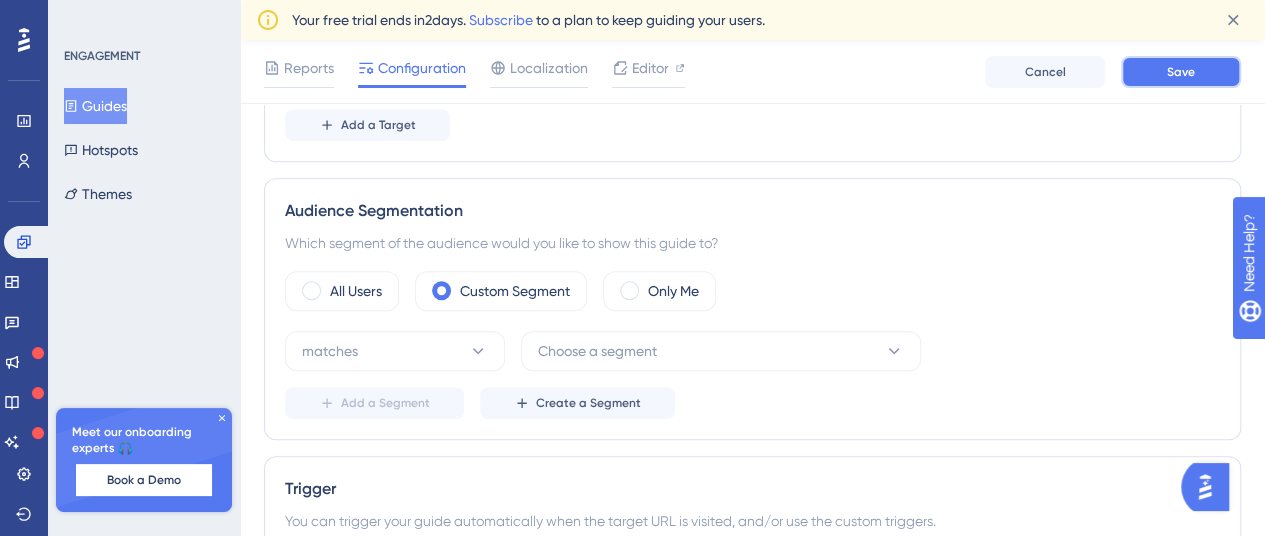 click on "Save" at bounding box center (1181, 72) 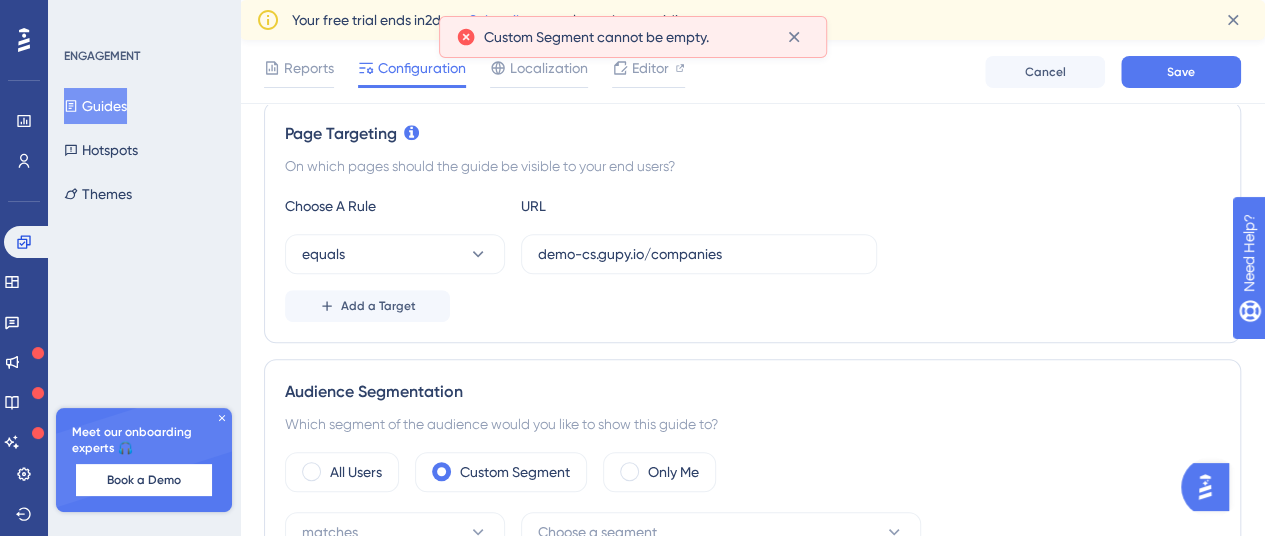 scroll, scrollTop: 458, scrollLeft: 0, axis: vertical 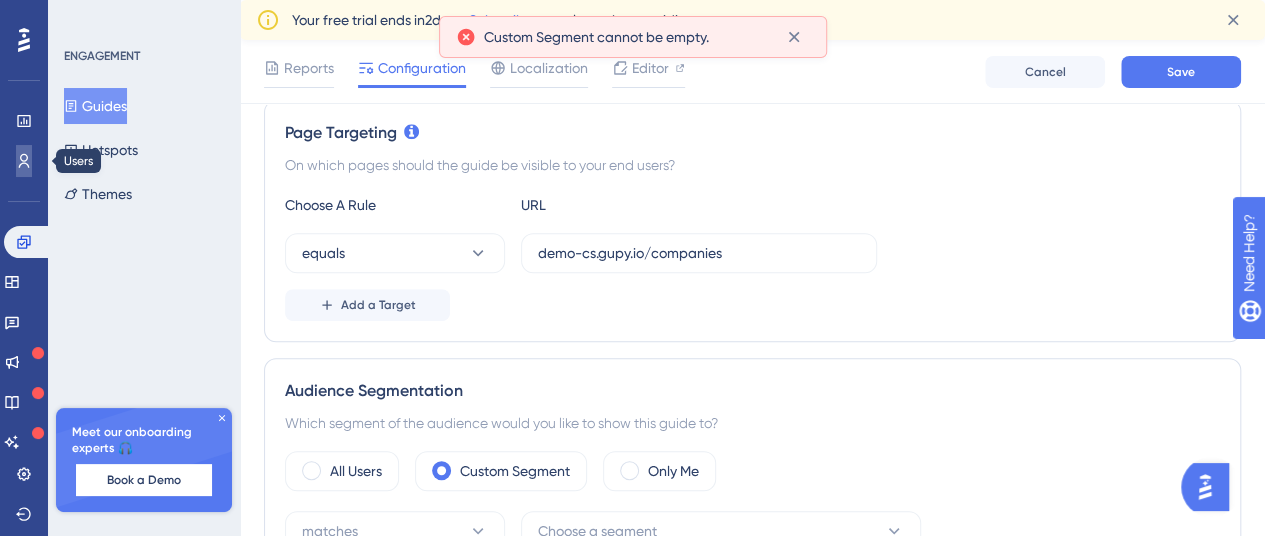 click at bounding box center (24, 161) 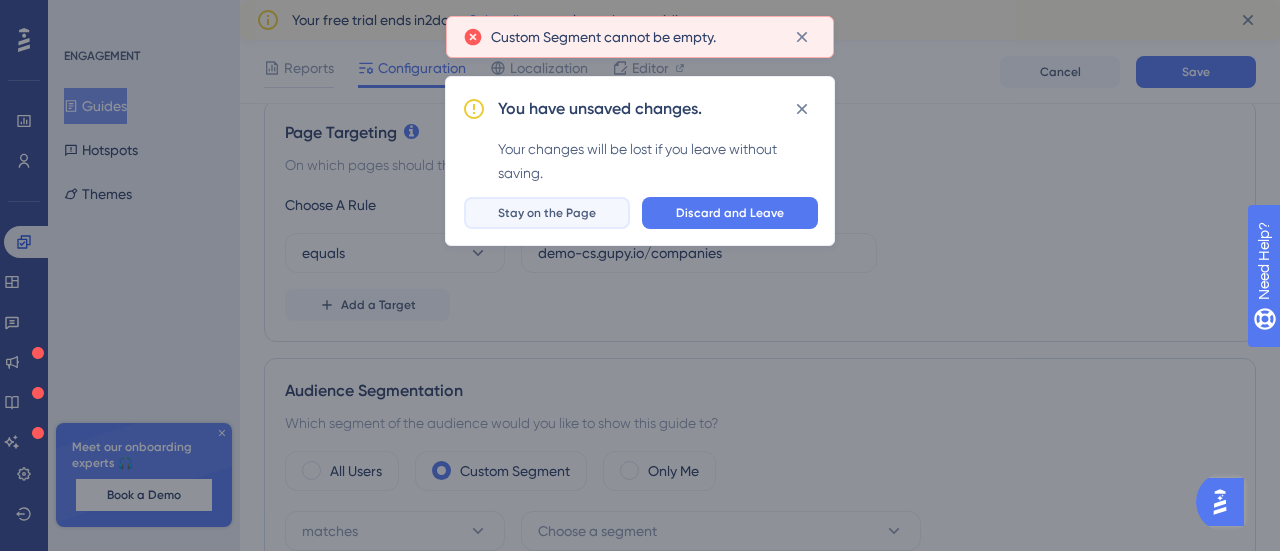 click on "Stay on the Page" at bounding box center (547, 213) 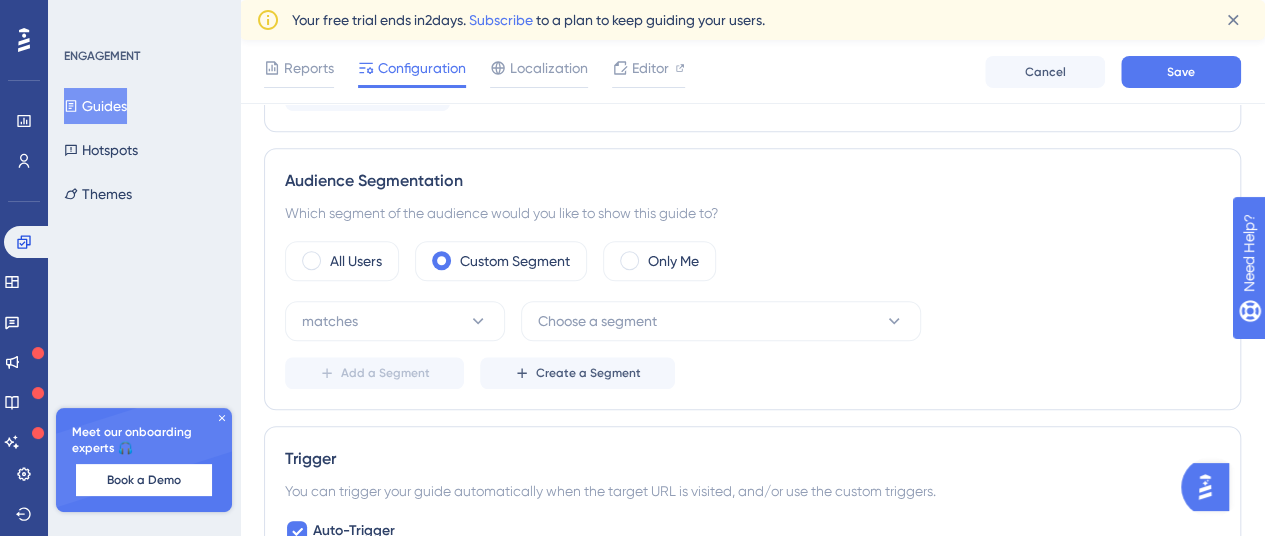scroll, scrollTop: 681, scrollLeft: 0, axis: vertical 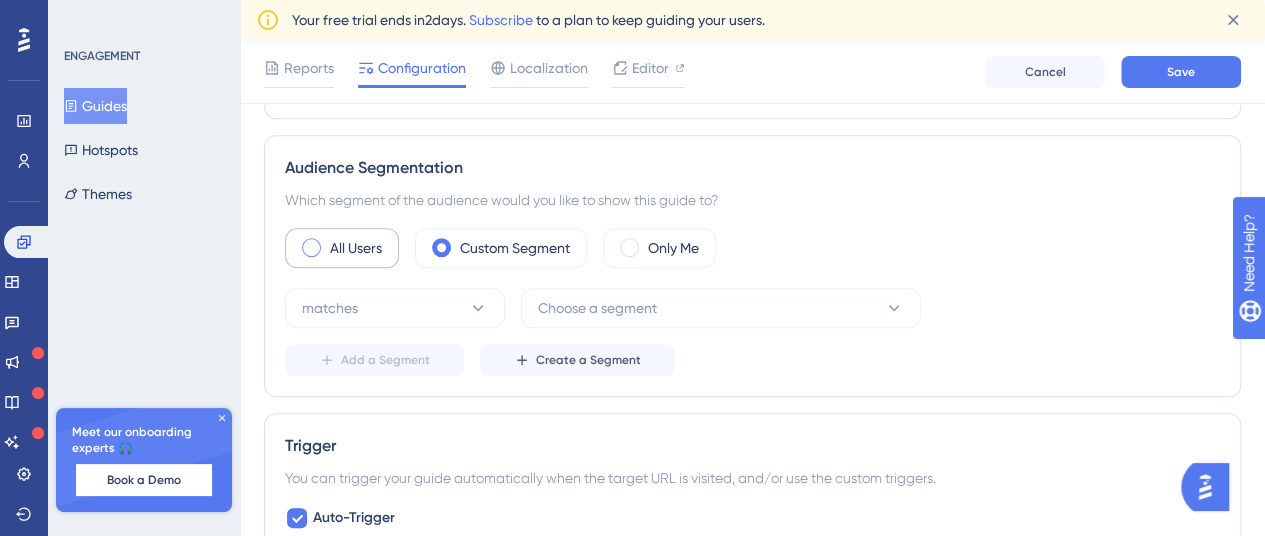 click at bounding box center [311, 247] 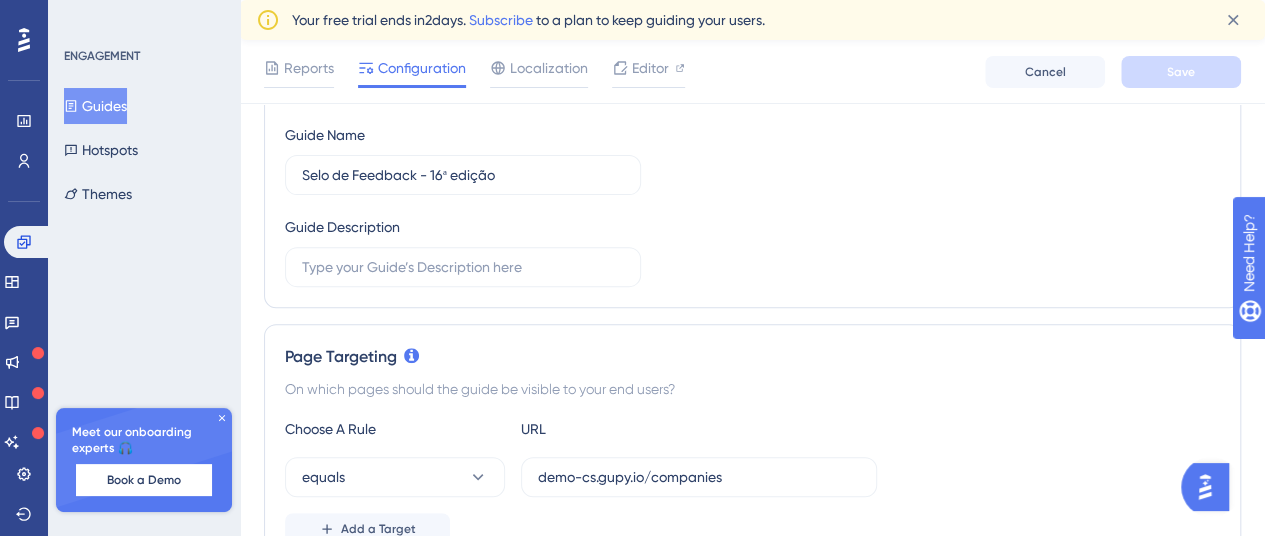scroll, scrollTop: 230, scrollLeft: 0, axis: vertical 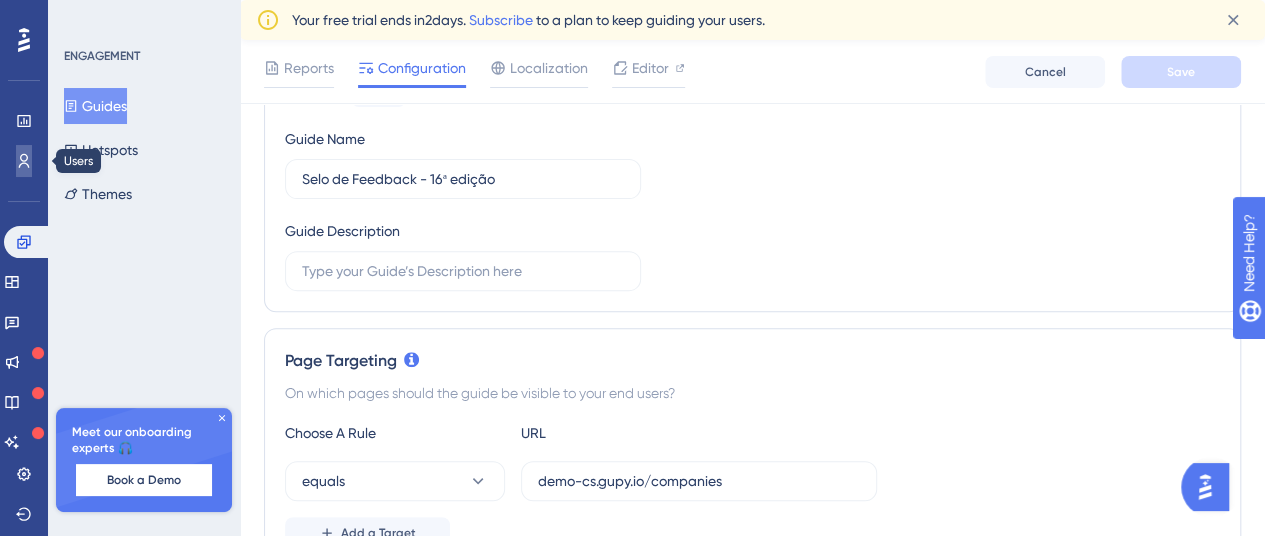 click at bounding box center (24, 161) 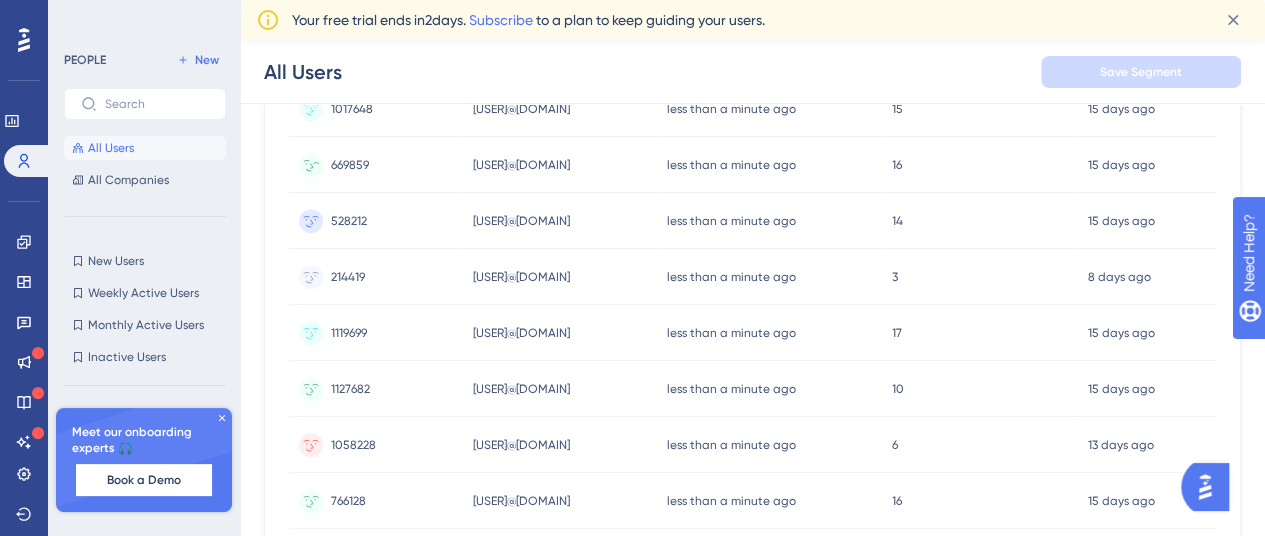 scroll, scrollTop: 519, scrollLeft: 15, axis: both 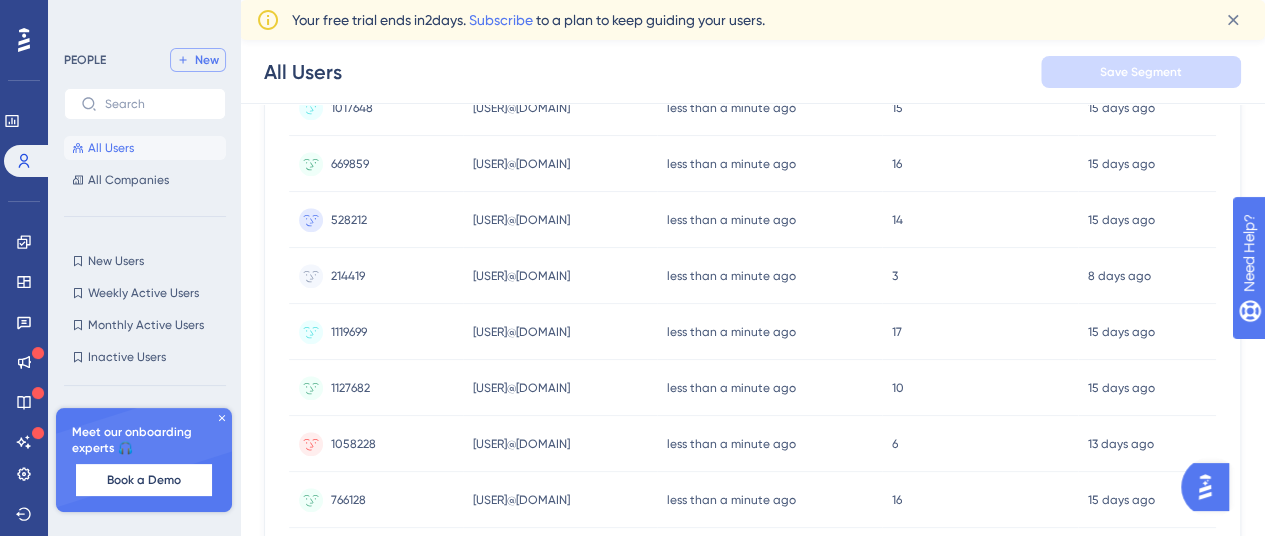 click on "New" at bounding box center (207, 60) 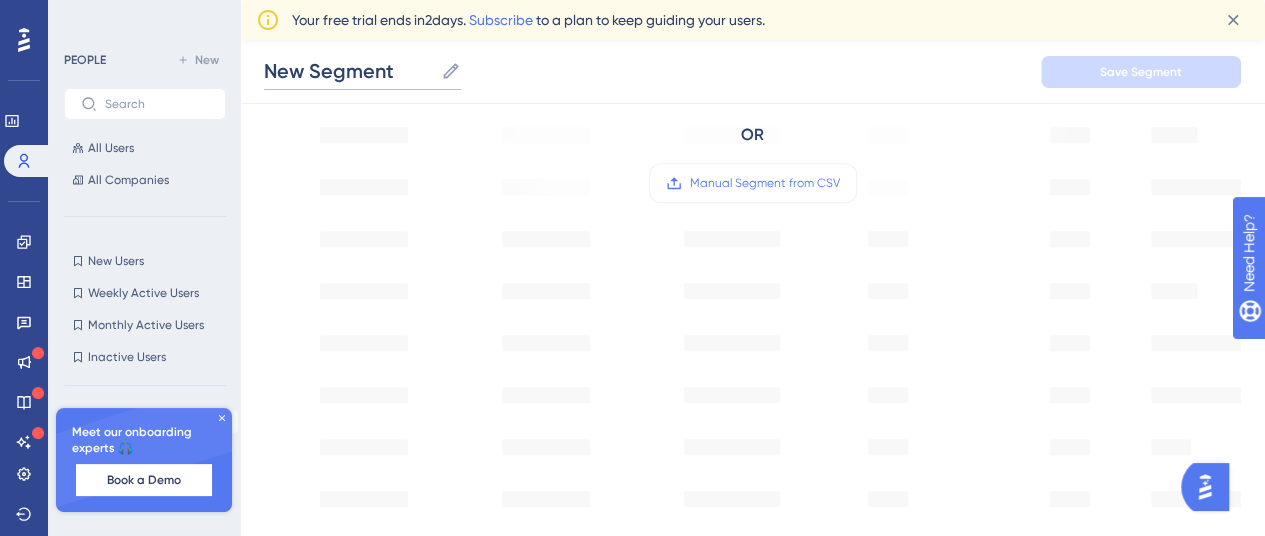 click on "New Segment" at bounding box center (348, 71) 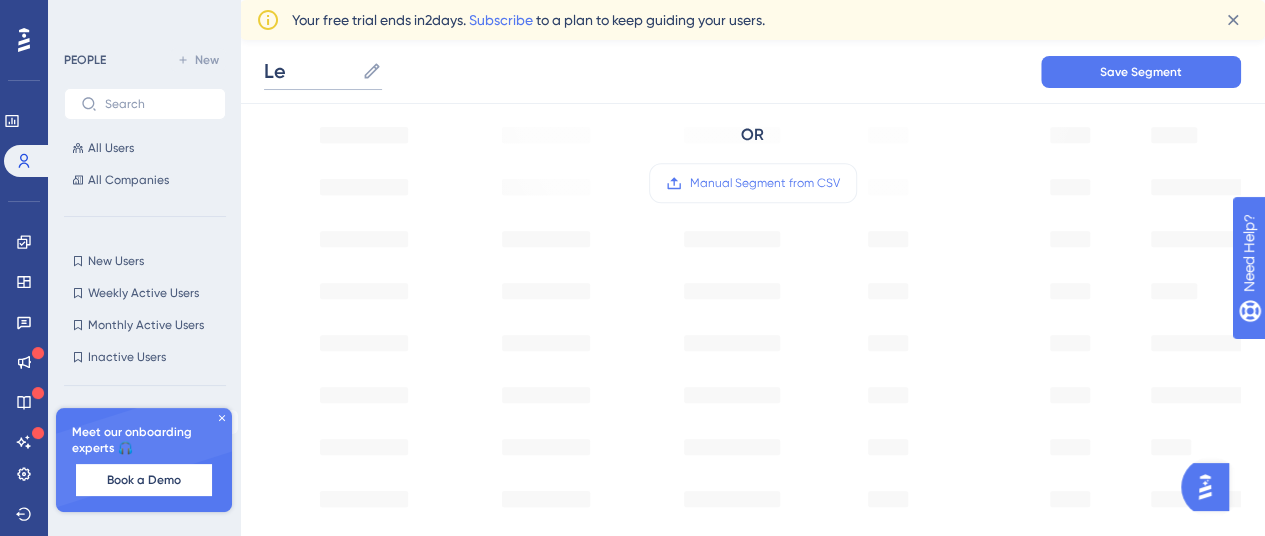 type on "L" 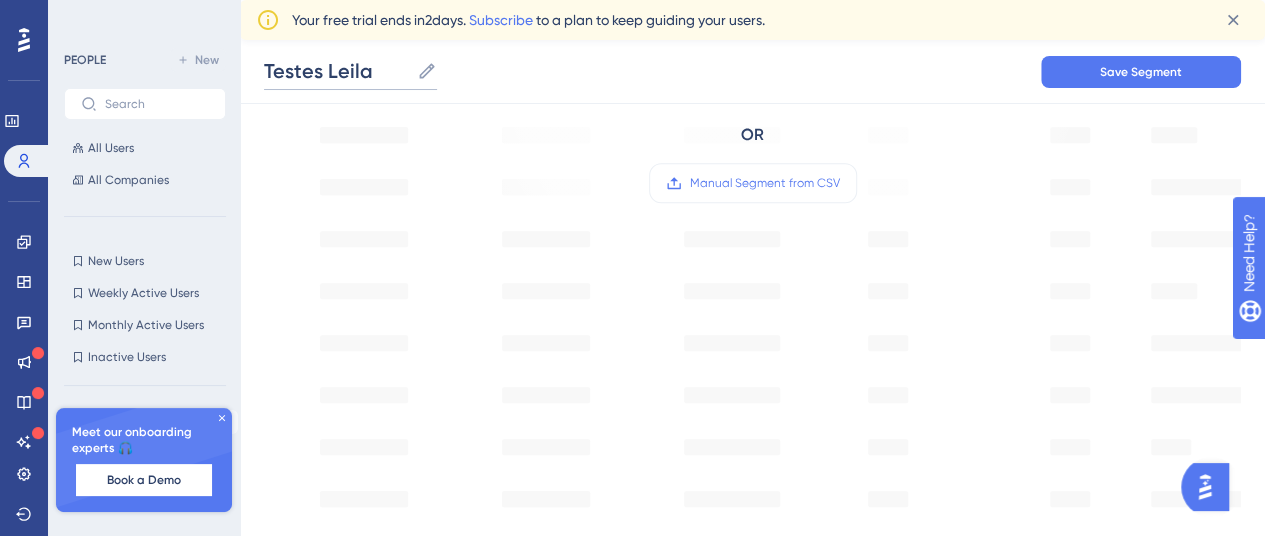 type on "Testes Leila" 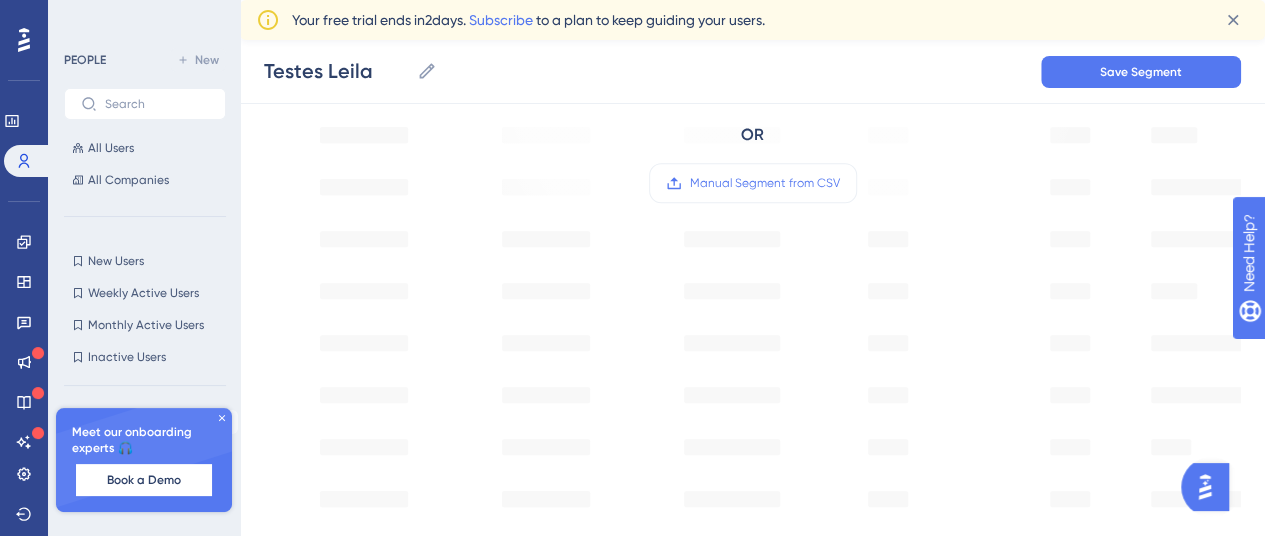 click on "Testes Leila Testes Leila Save Segment" at bounding box center (752, 72) 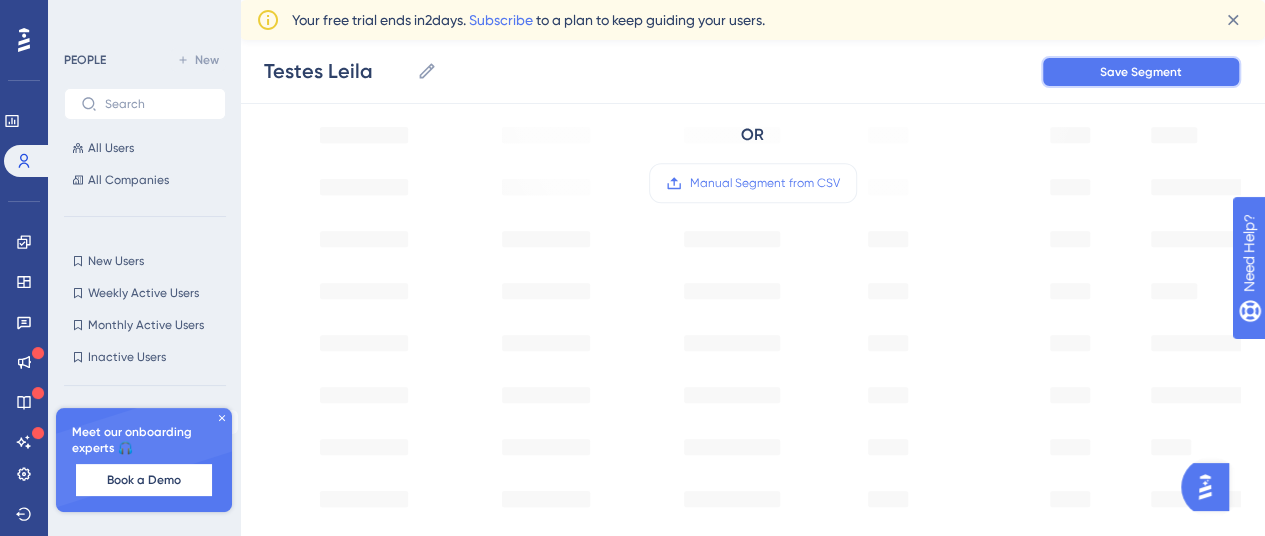 click on "Save Segment" at bounding box center (1141, 72) 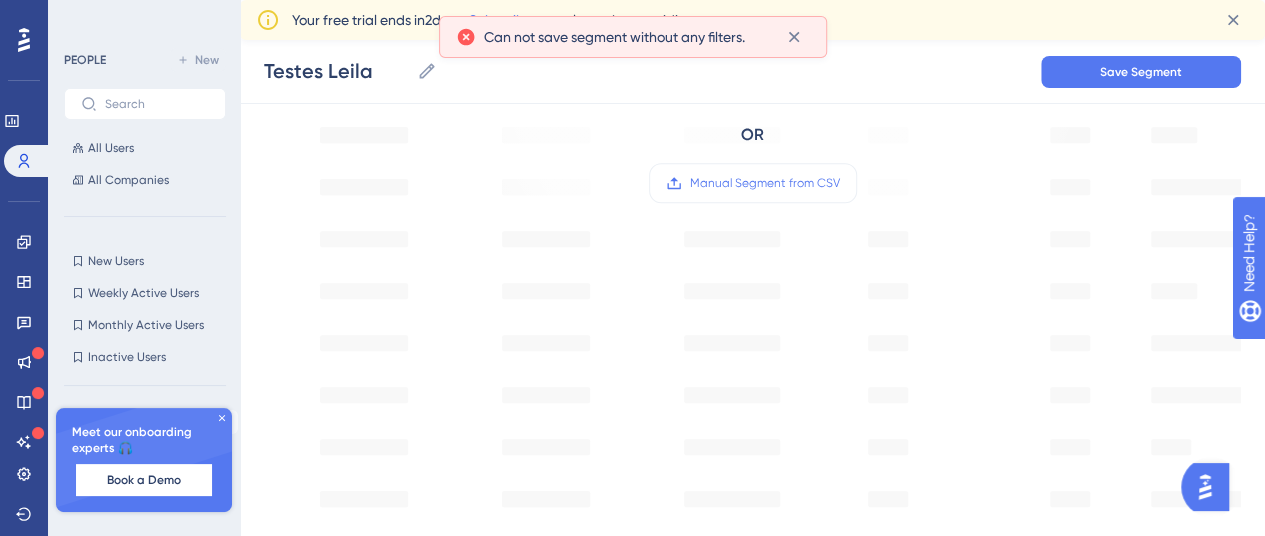 click on "Testes Leila Testes Leila Save Segment" at bounding box center (752, 72) 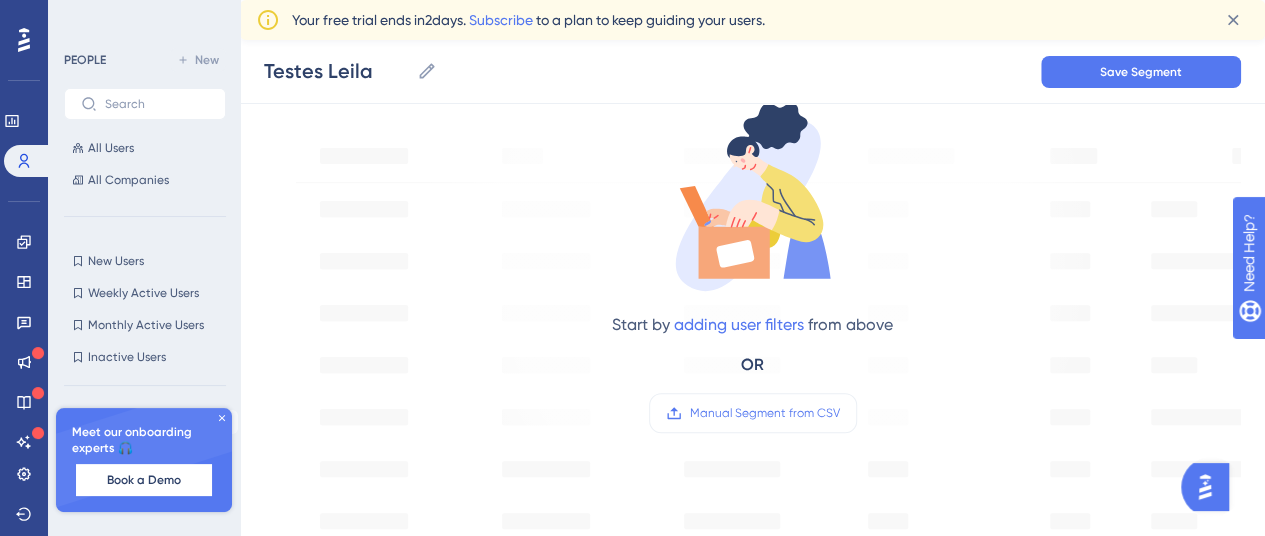 scroll, scrollTop: 293, scrollLeft: 15, axis: both 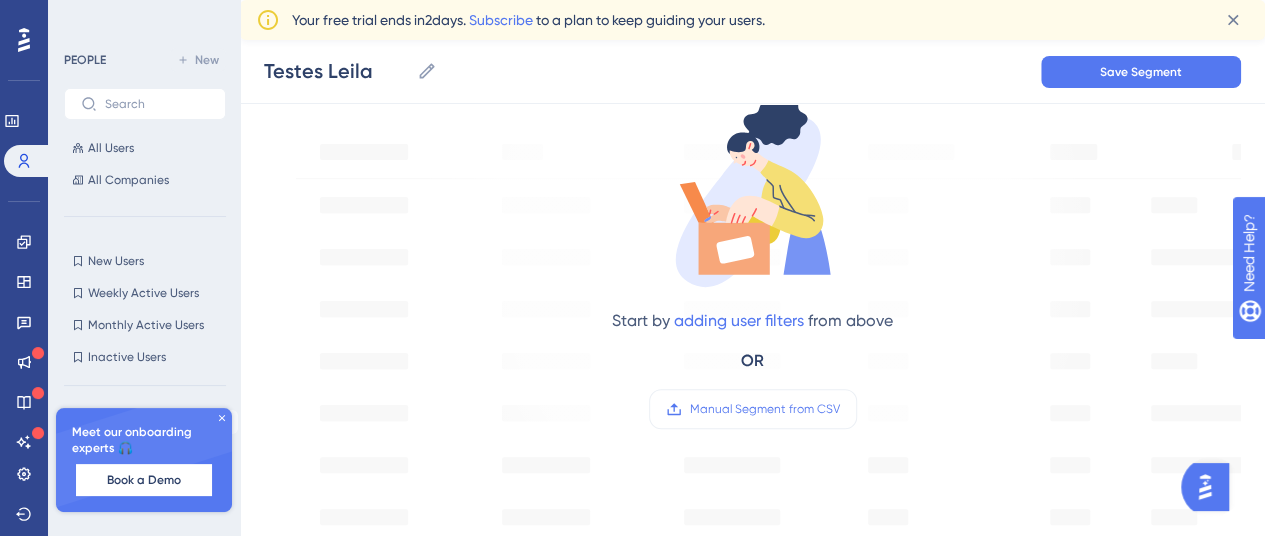 click on "Start by   adding user filters   from above OR Manual Segment from CSV" at bounding box center [752, 261] 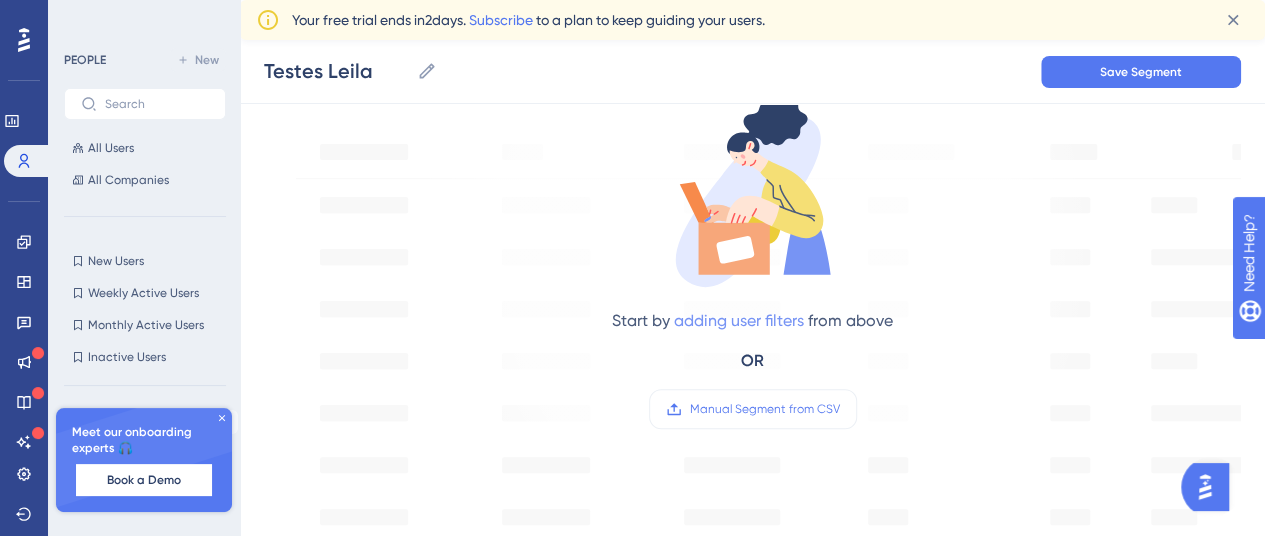 click on "adding user filters" at bounding box center [739, 320] 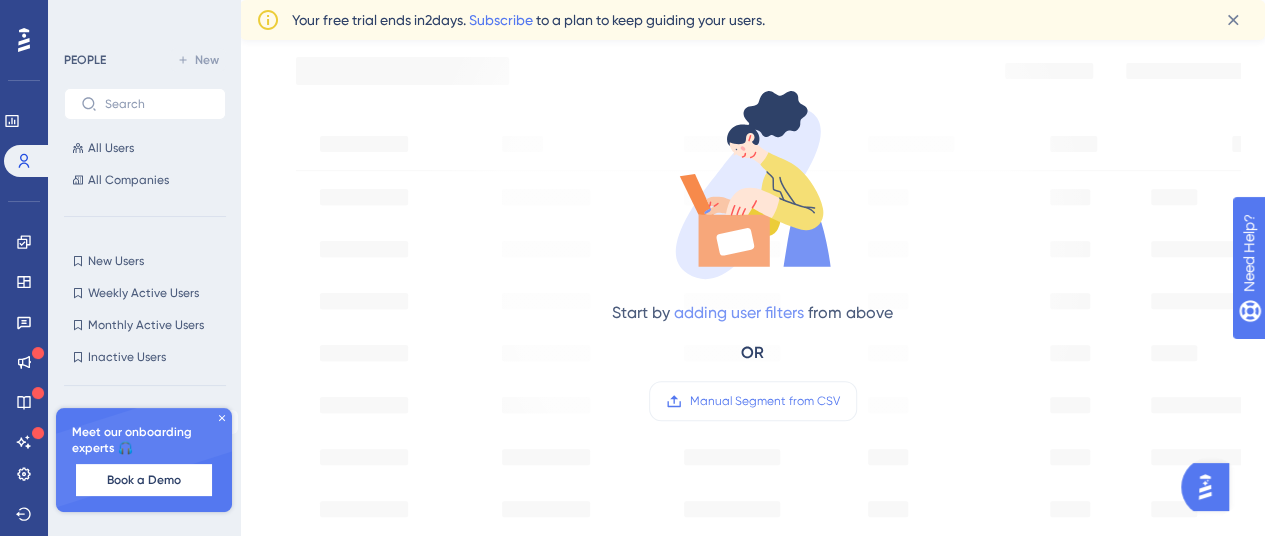 scroll, scrollTop: 98, scrollLeft: 15, axis: both 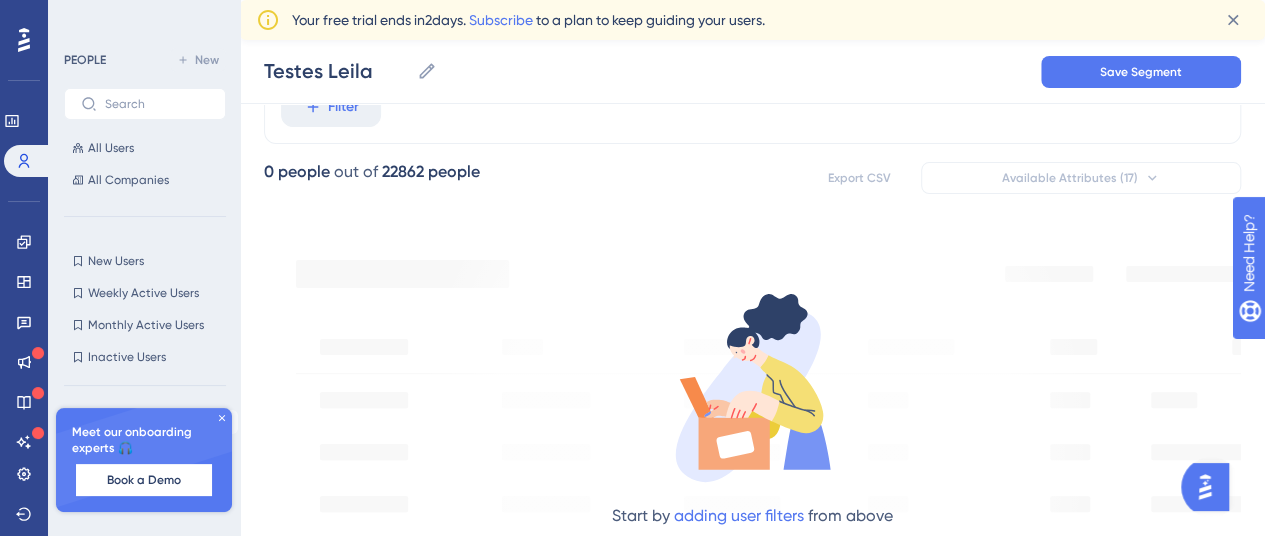 click on "Filter 0   people out of 22862   people Export CSV Available Attributes (17) Start by   adding user filters   from above OR Manual Segment from CSV" at bounding box center [752, 762] 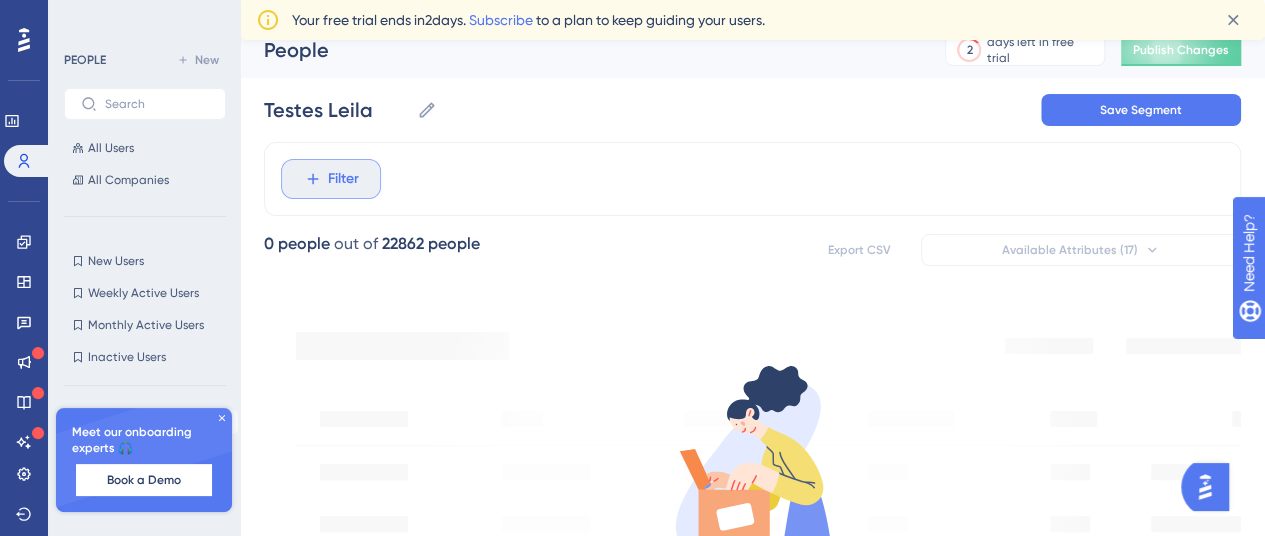 scroll, scrollTop: 0, scrollLeft: 15, axis: horizontal 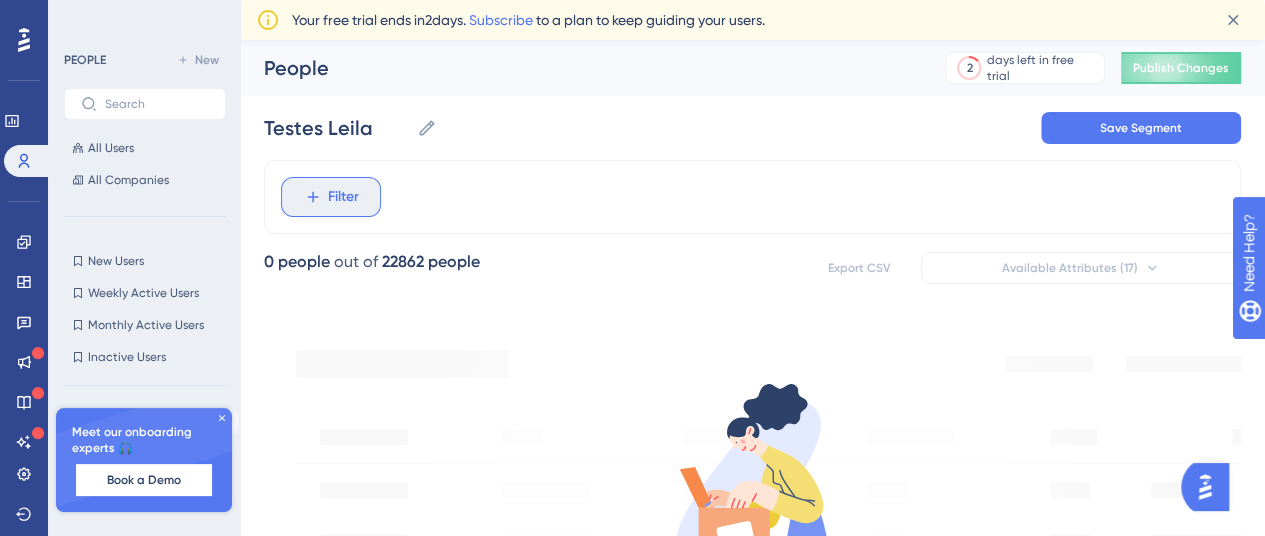 click on "Filter" at bounding box center [331, 197] 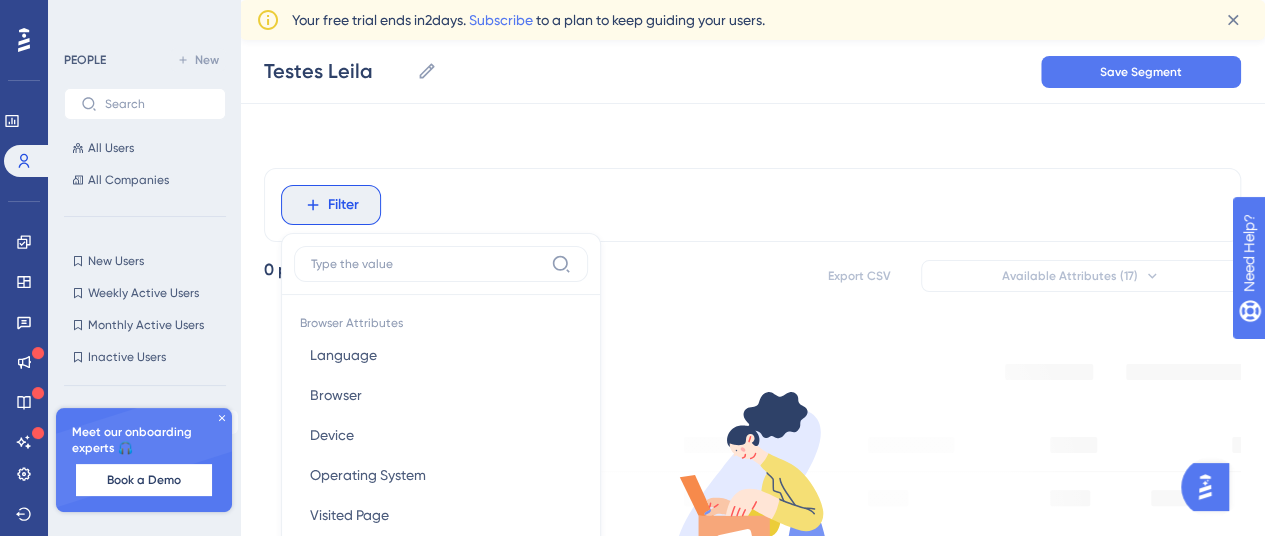 scroll, scrollTop: 165, scrollLeft: 15, axis: both 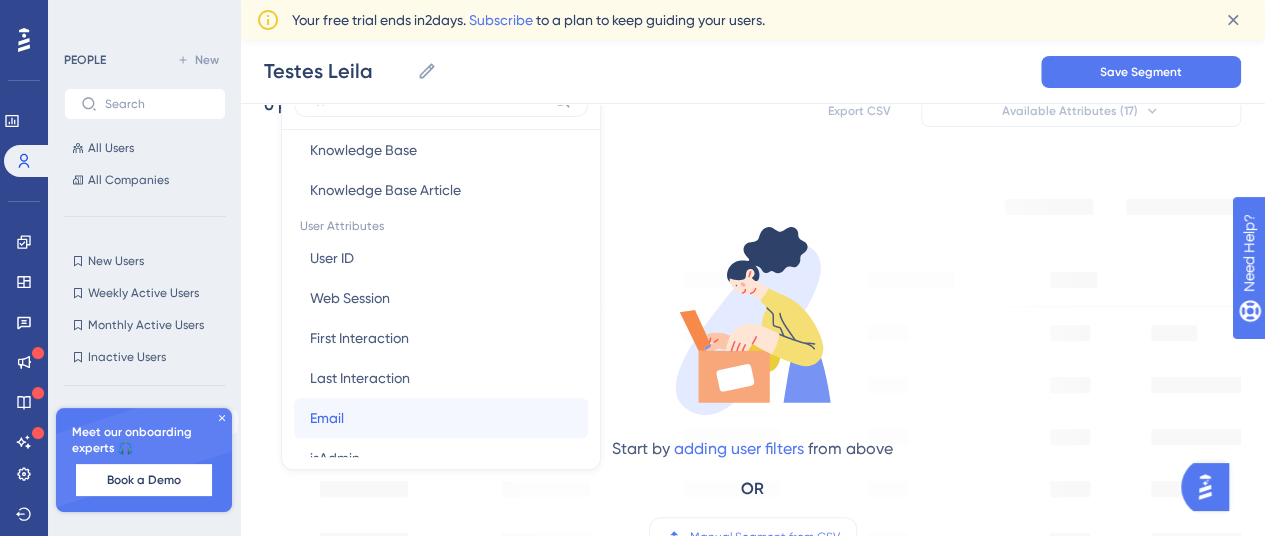 click on "Email Email" at bounding box center [441, 418] 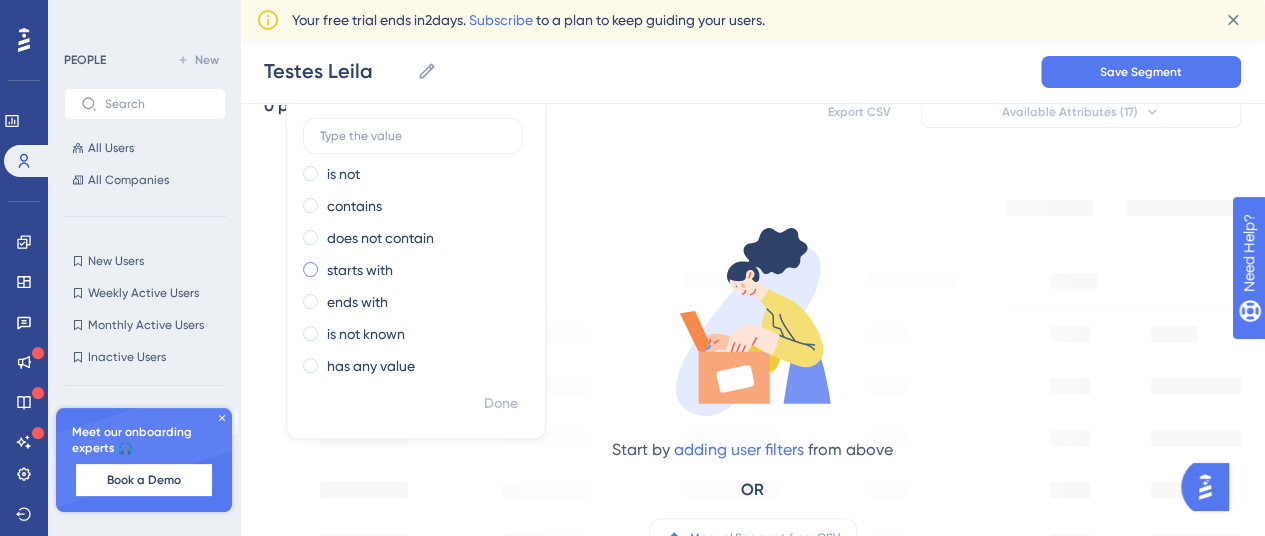 scroll, scrollTop: 162, scrollLeft: 15, axis: both 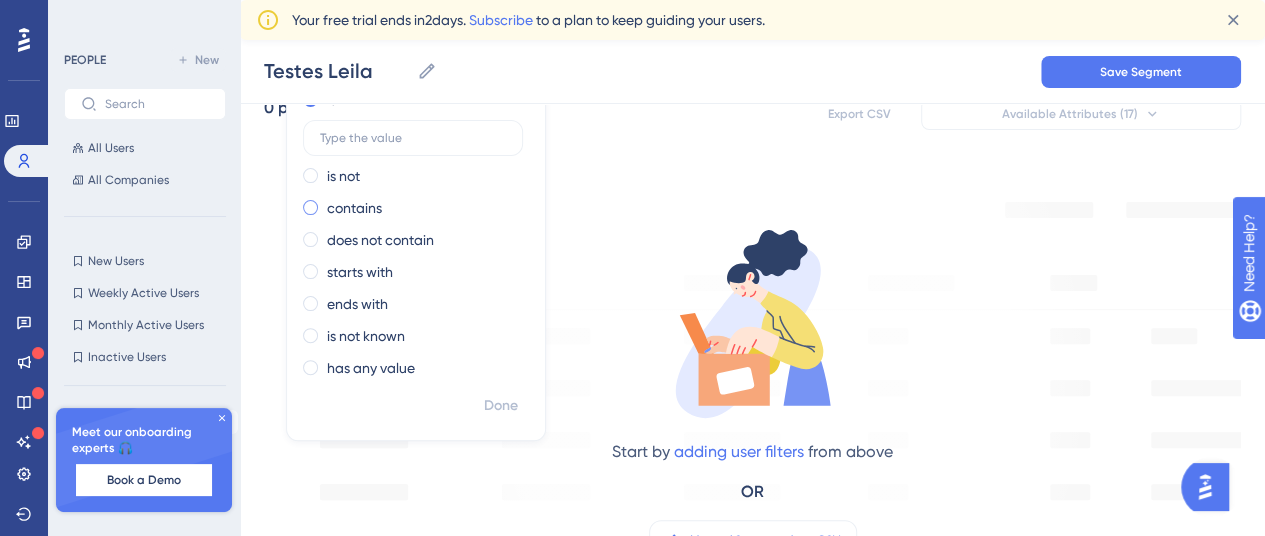 click on "contains" at bounding box center (354, 208) 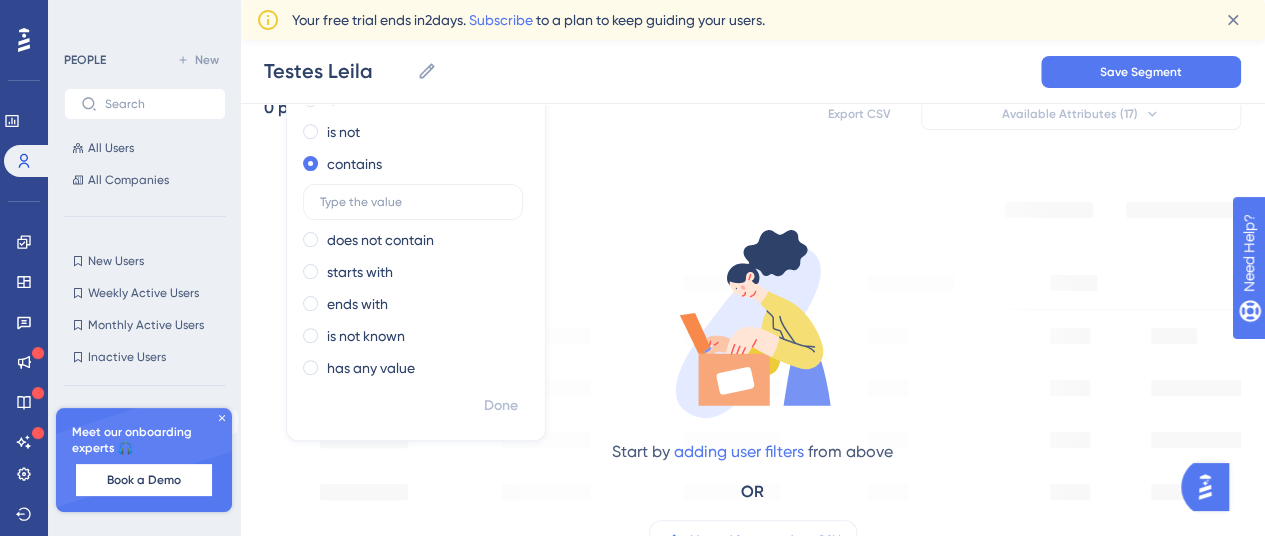click on "Start by   adding user filters   from above OR Manual Segment from CSV" at bounding box center (753, 376) 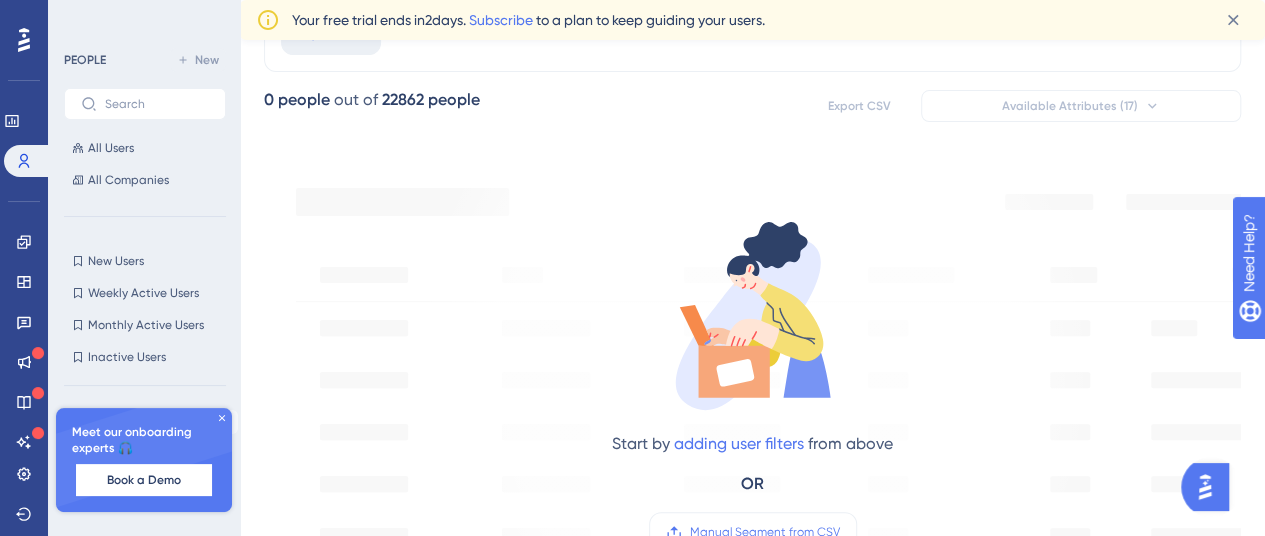 scroll, scrollTop: 0, scrollLeft: 15, axis: horizontal 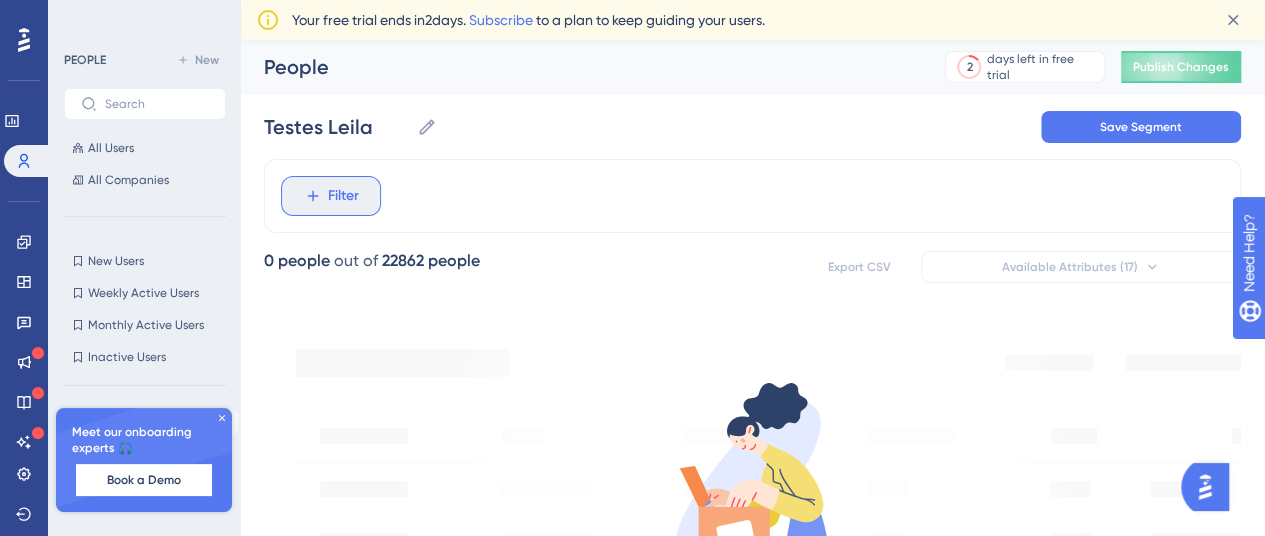 click on "Filter" at bounding box center [331, 196] 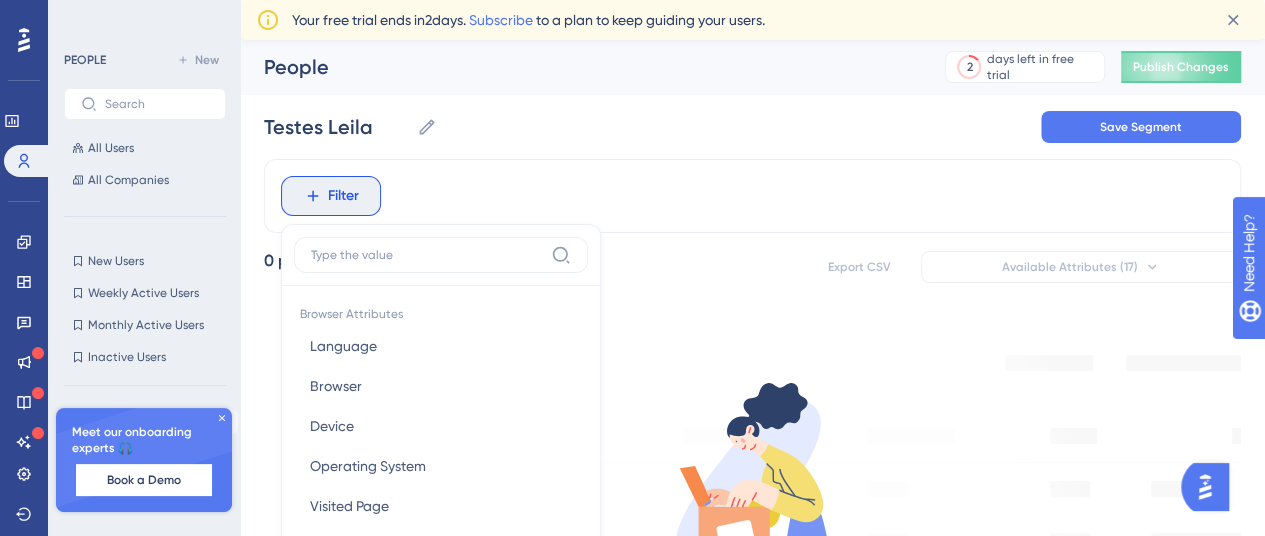 scroll, scrollTop: 165, scrollLeft: 15, axis: both 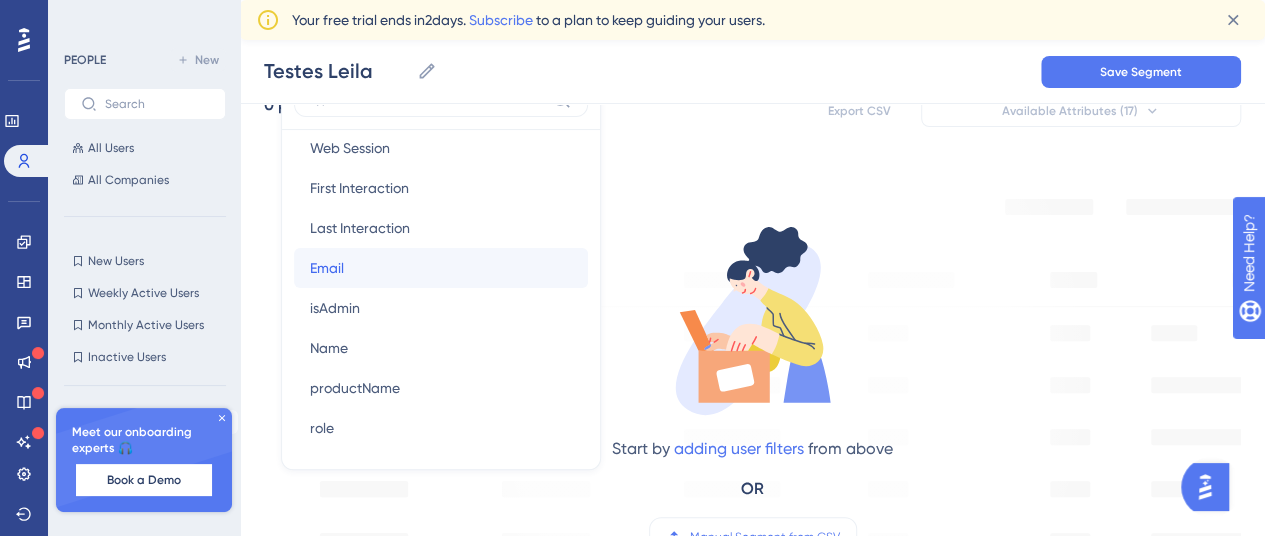 click on "Email Email" at bounding box center [441, 268] 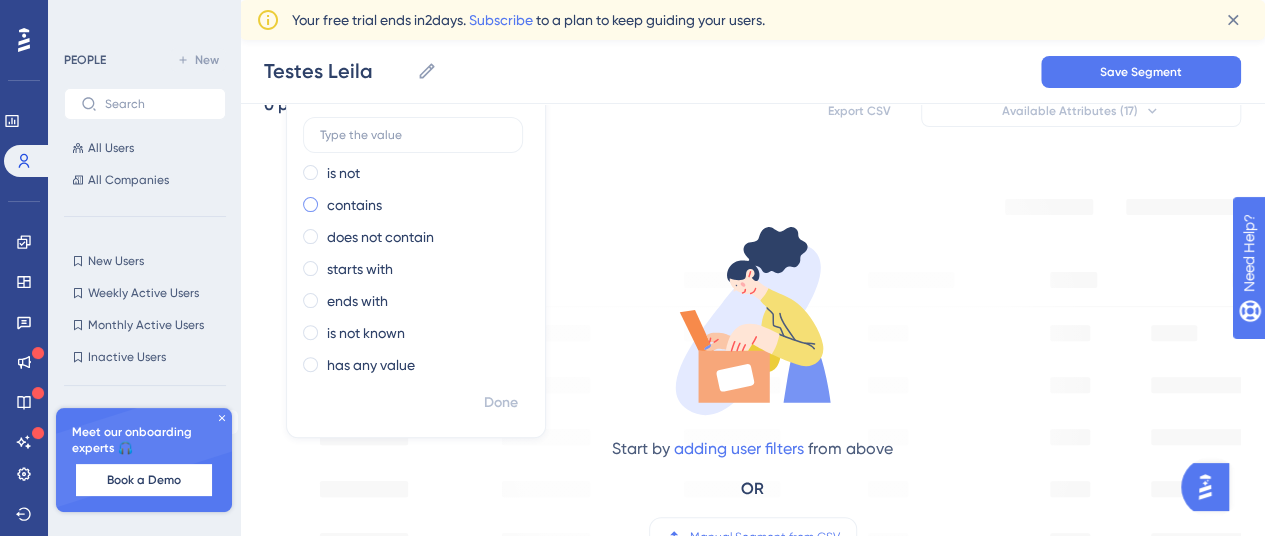 click on "contains" at bounding box center (354, 205) 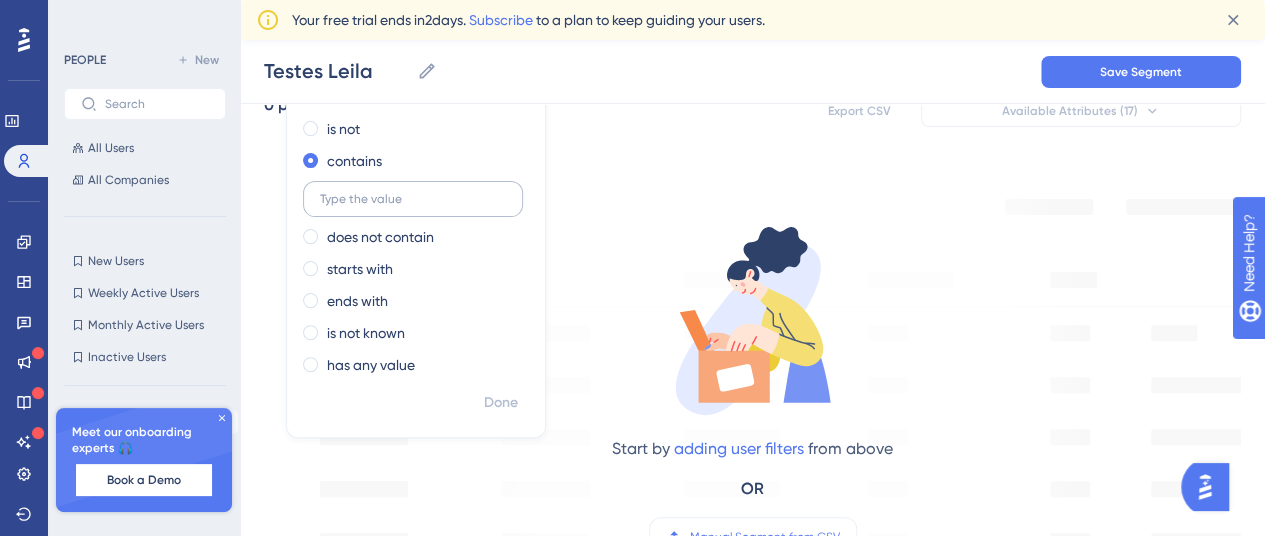 click at bounding box center [413, 199] 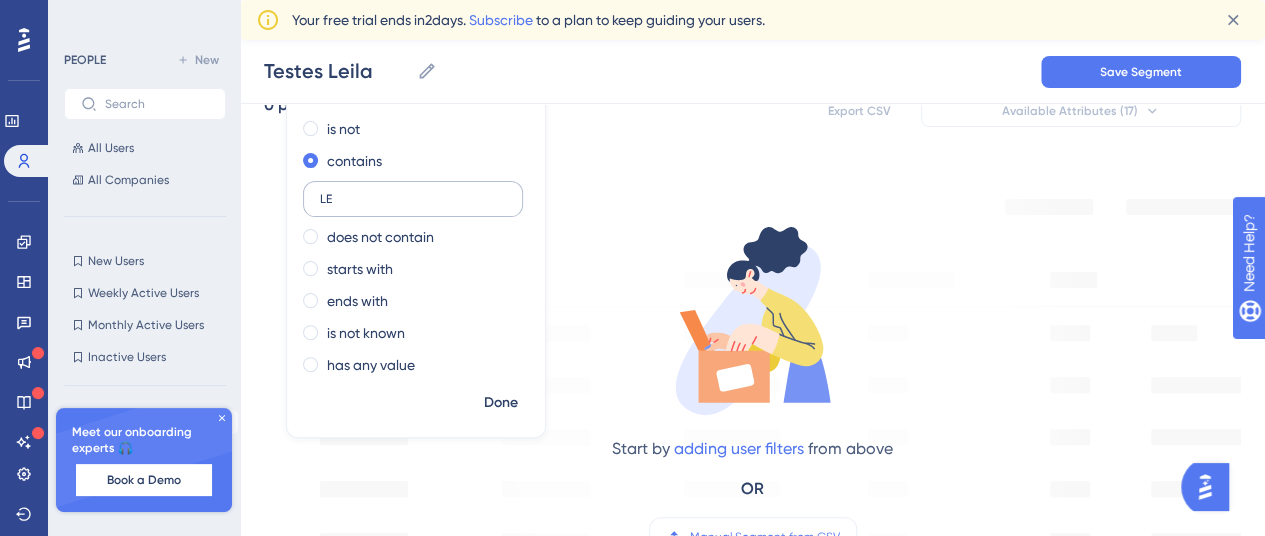 type on "L" 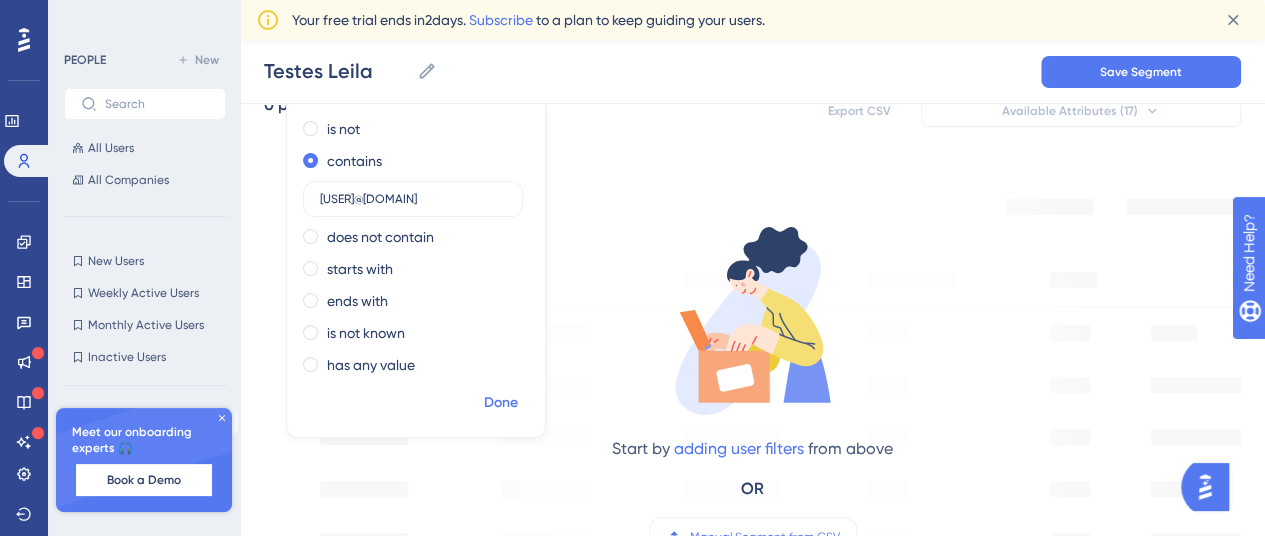 type on "leila.magalhaes@gupy.com.br" 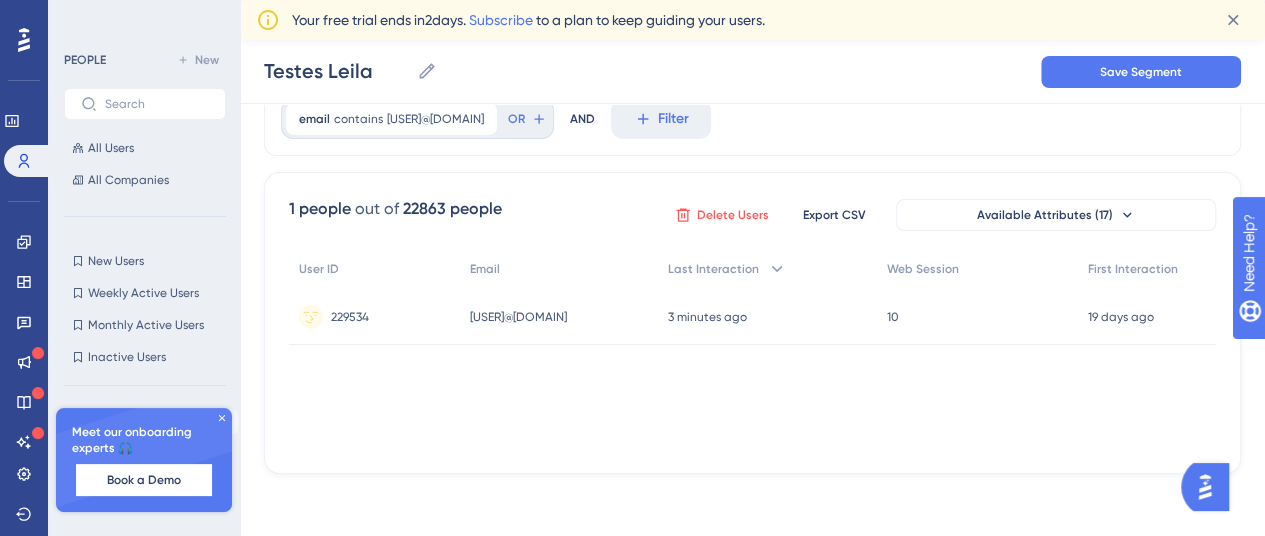 scroll, scrollTop: 66, scrollLeft: 15, axis: both 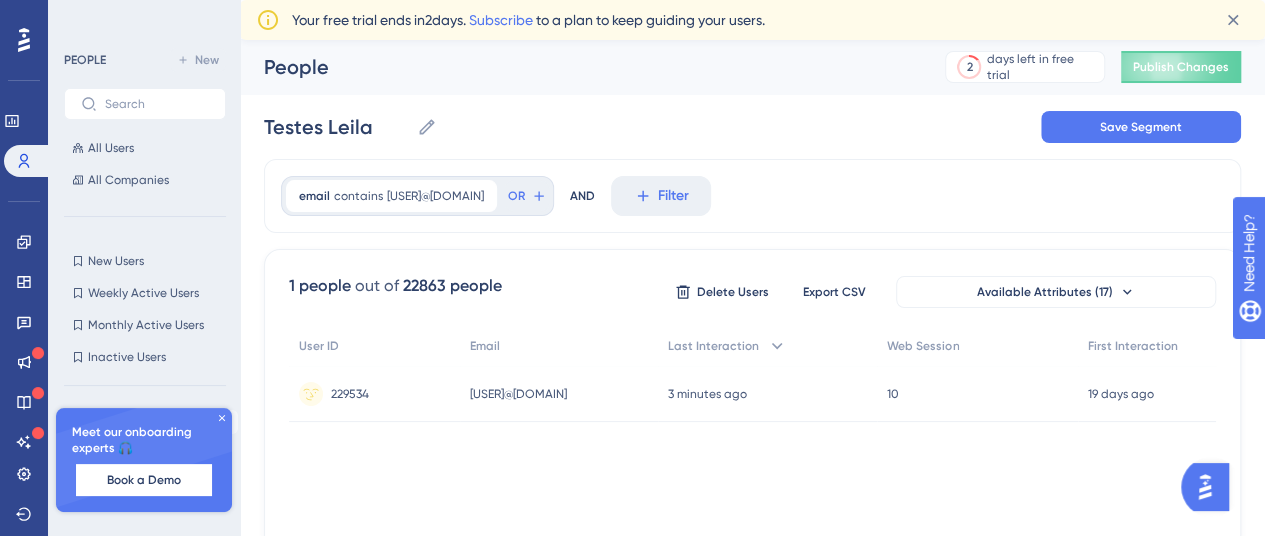 click on "email contains leila.magalhaes@gupy.com.br leila.magalhaes@gupy.com.br Remove OR AND Filter" at bounding box center (752, 196) 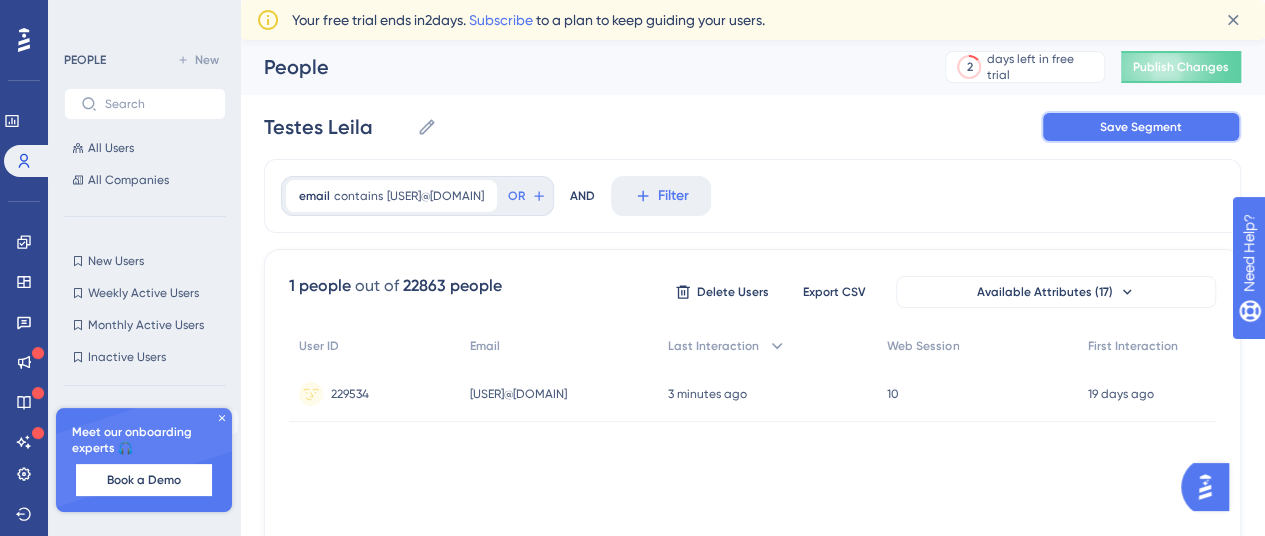 click on "Save Segment" at bounding box center [1141, 127] 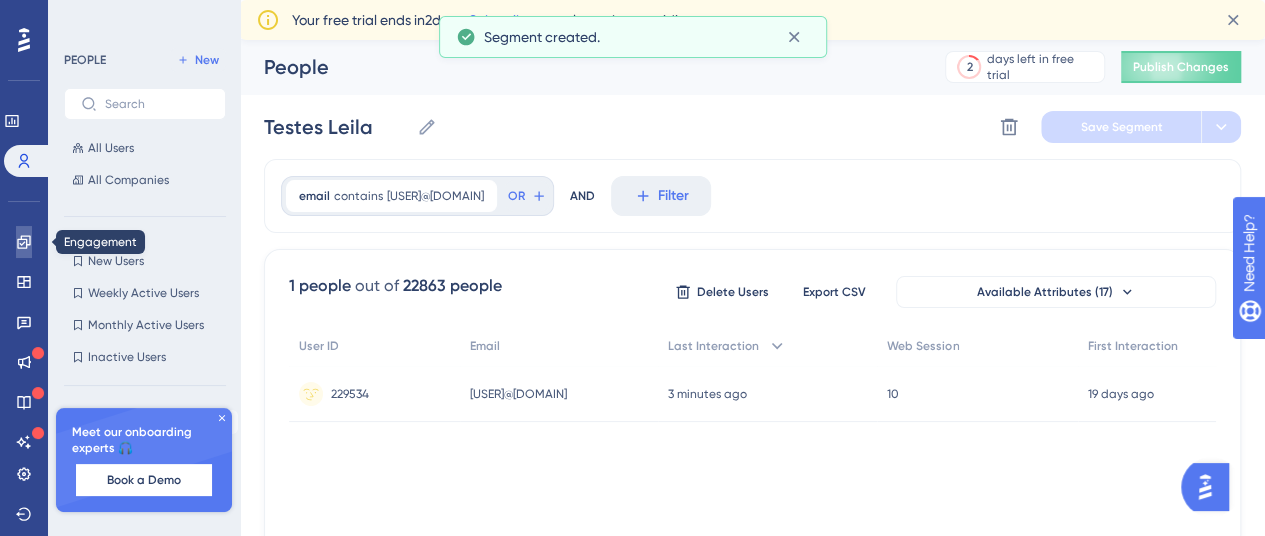 click at bounding box center [24, 242] 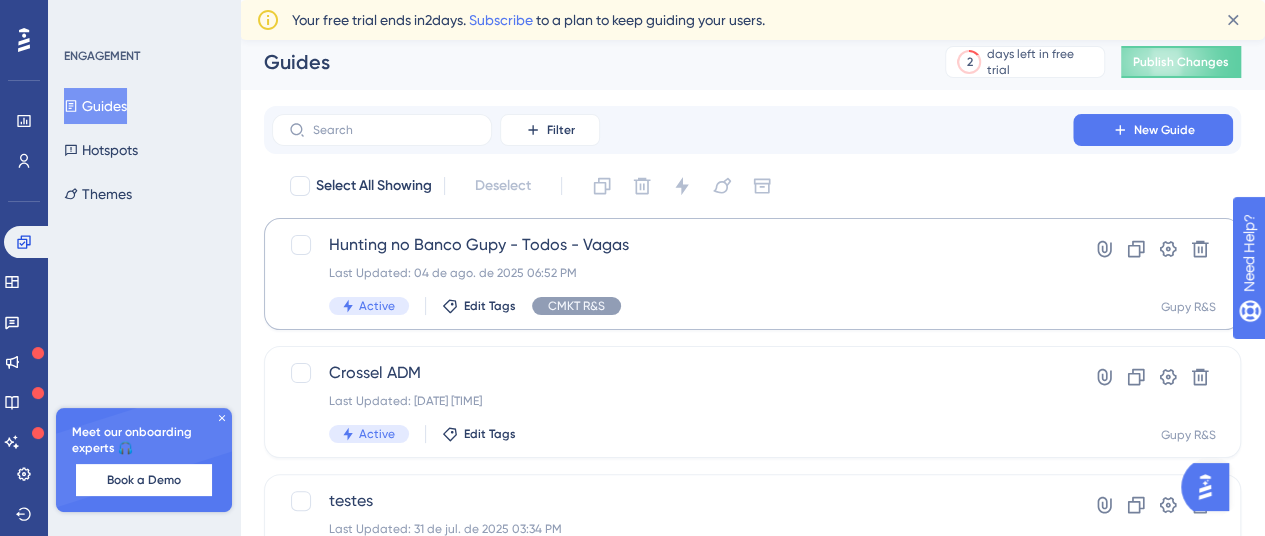 scroll, scrollTop: 7, scrollLeft: 0, axis: vertical 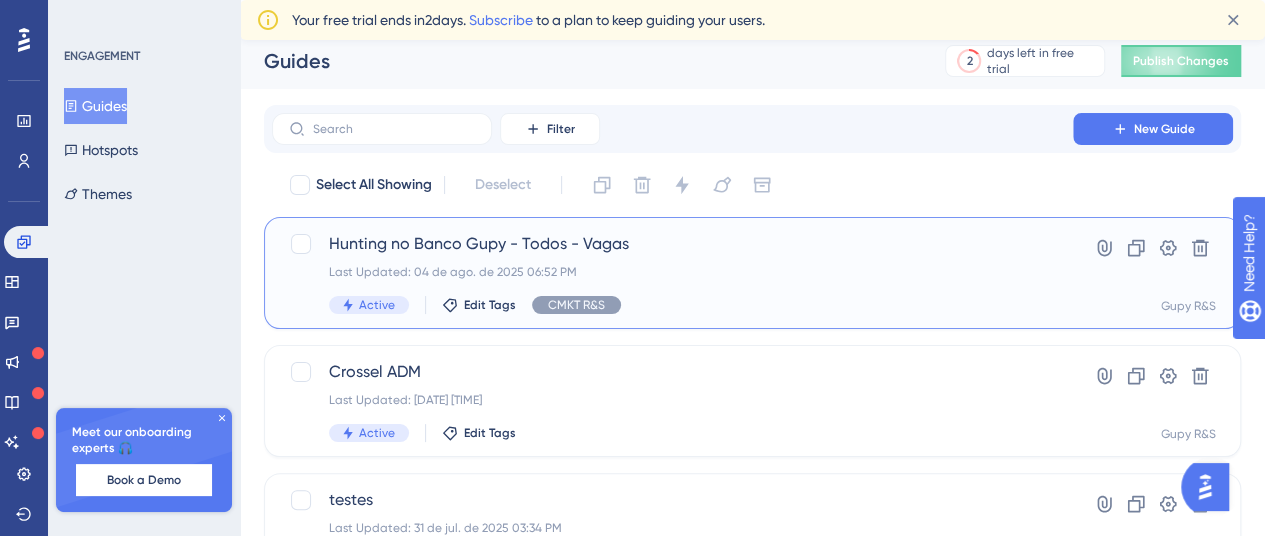 click on "Last Updated: 04 de ago. de 2025 06:52 PM" at bounding box center (672, 272) 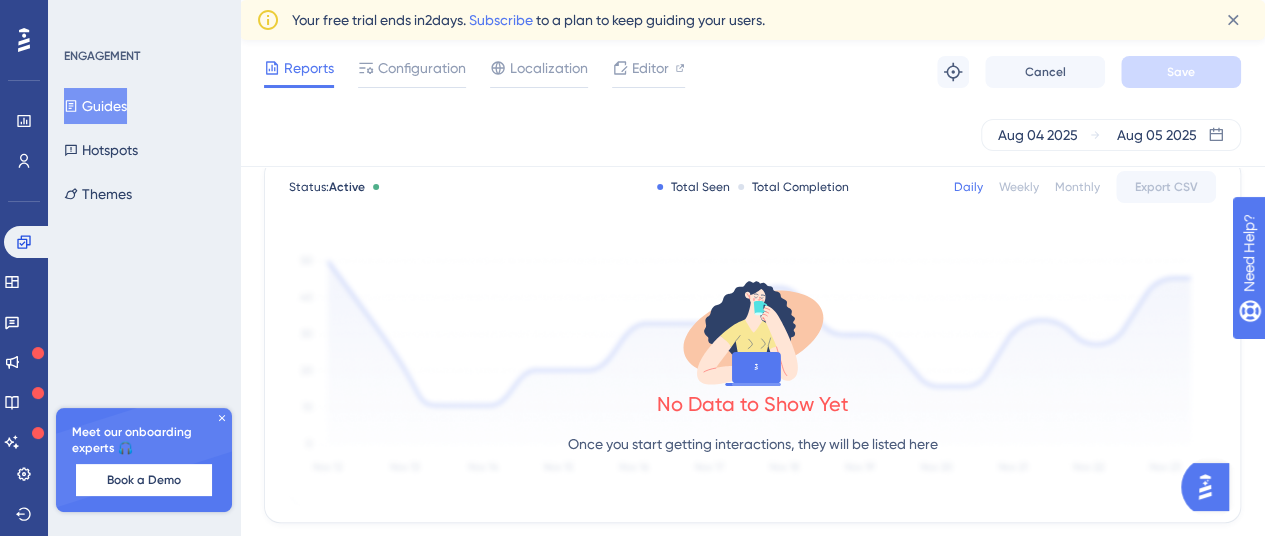 scroll, scrollTop: 0, scrollLeft: 0, axis: both 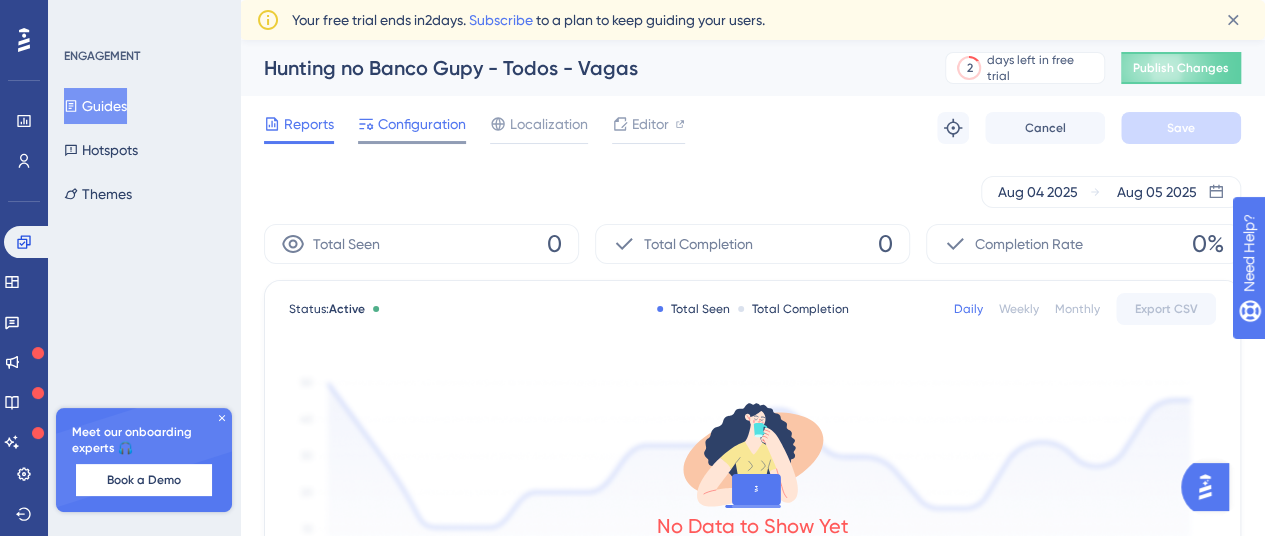 click 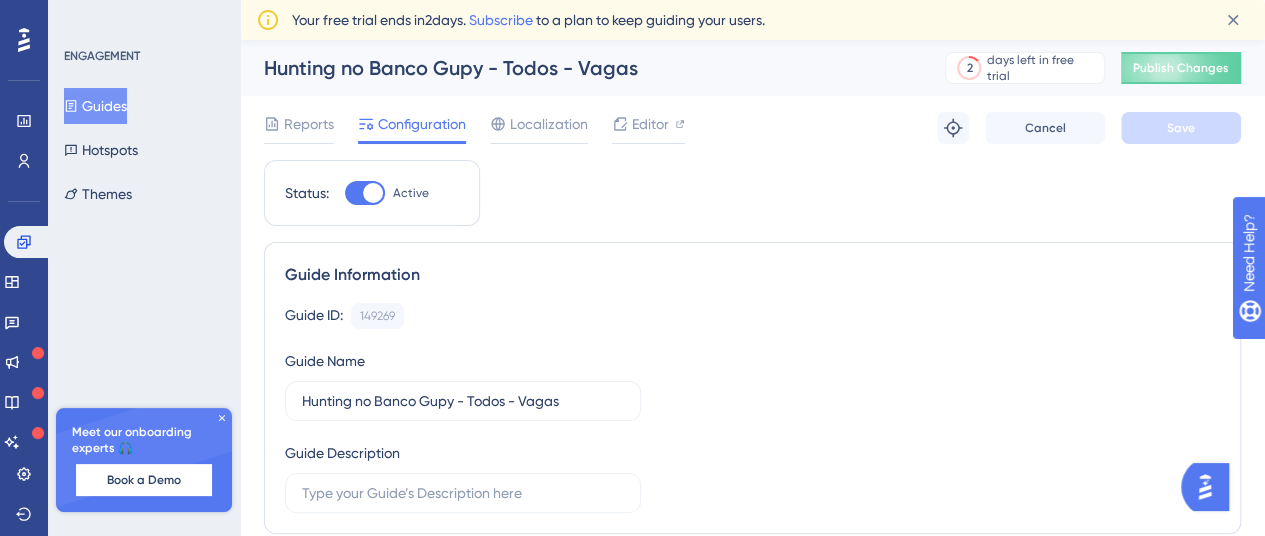 click at bounding box center [373, 193] 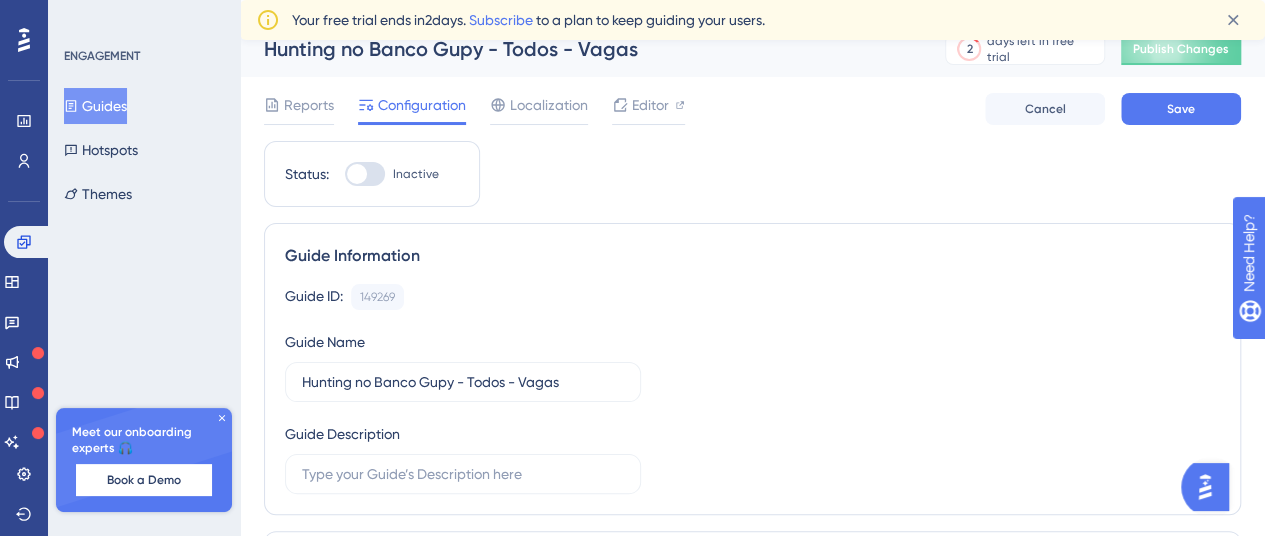 scroll, scrollTop: 18, scrollLeft: 0, axis: vertical 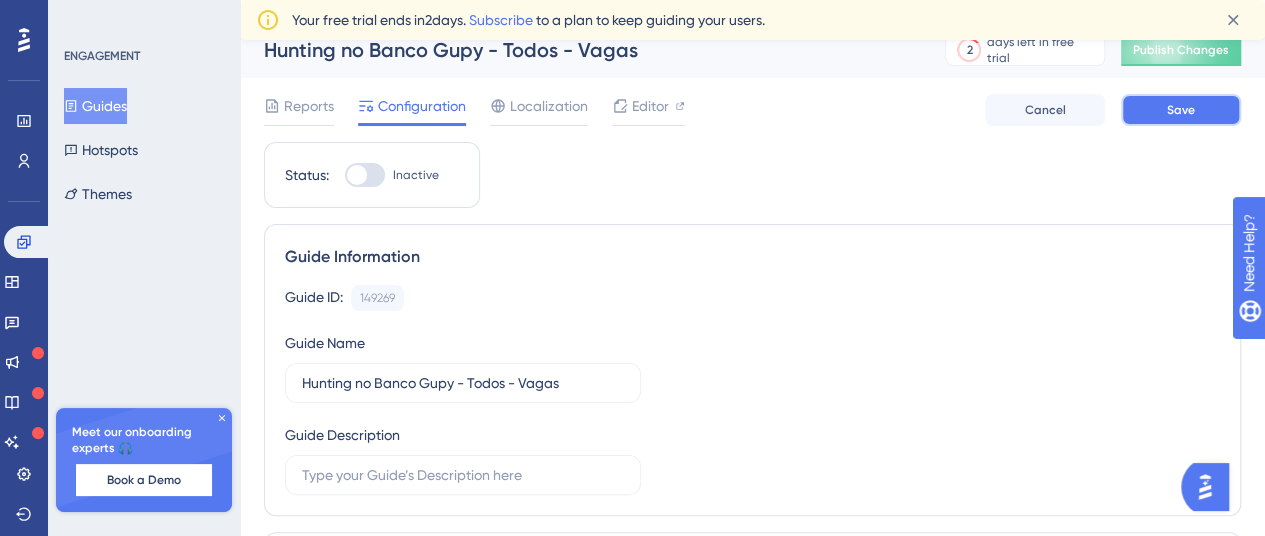 click on "Save" at bounding box center [1181, 110] 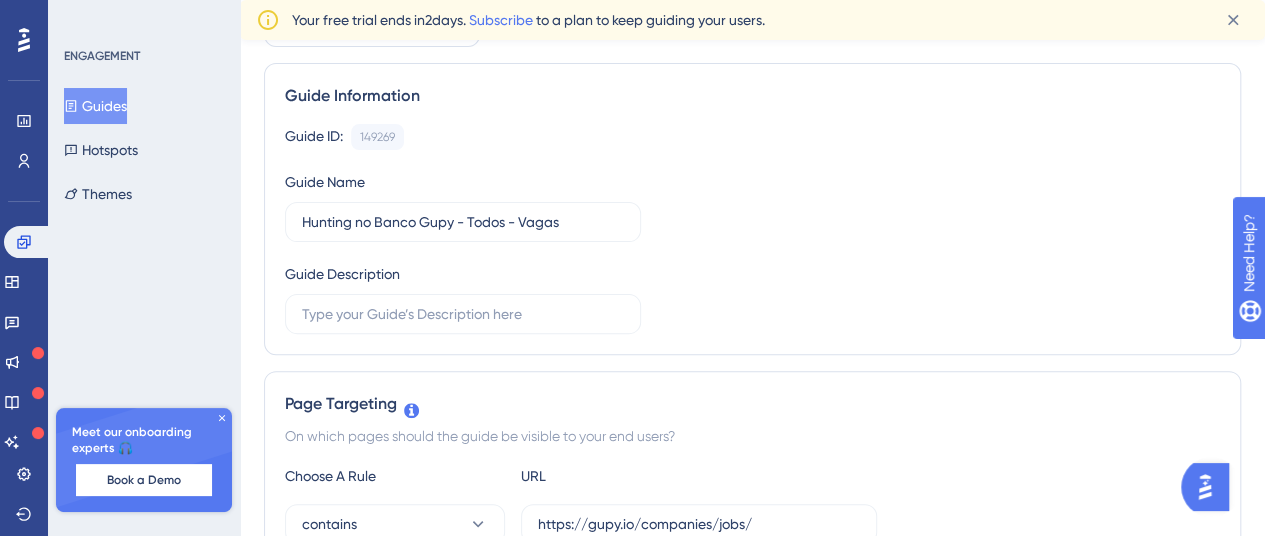 scroll, scrollTop: 0, scrollLeft: 0, axis: both 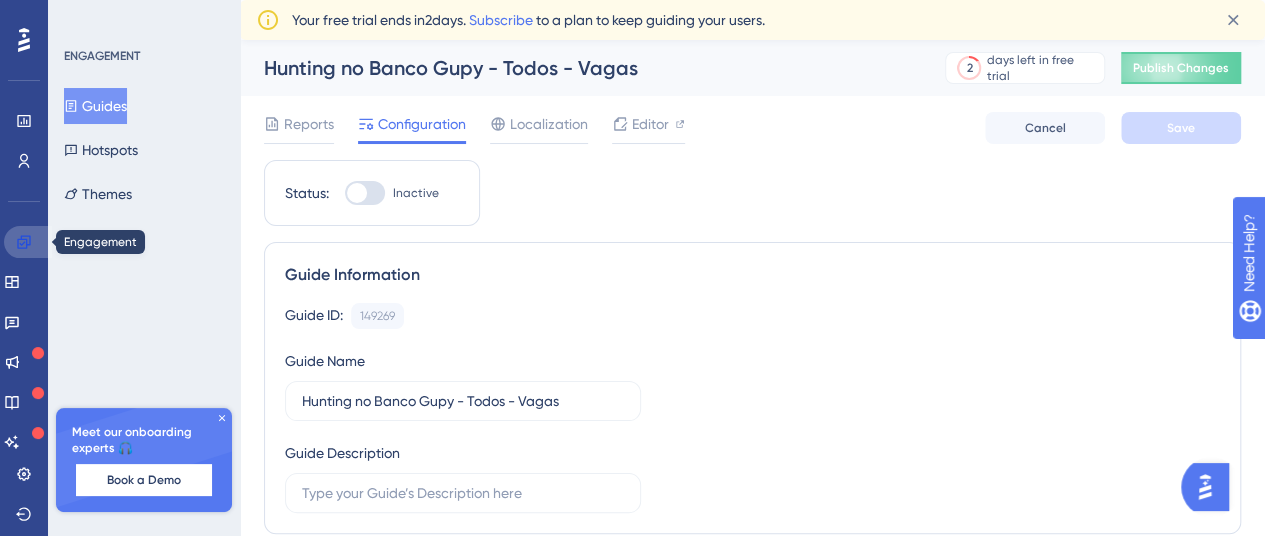 click 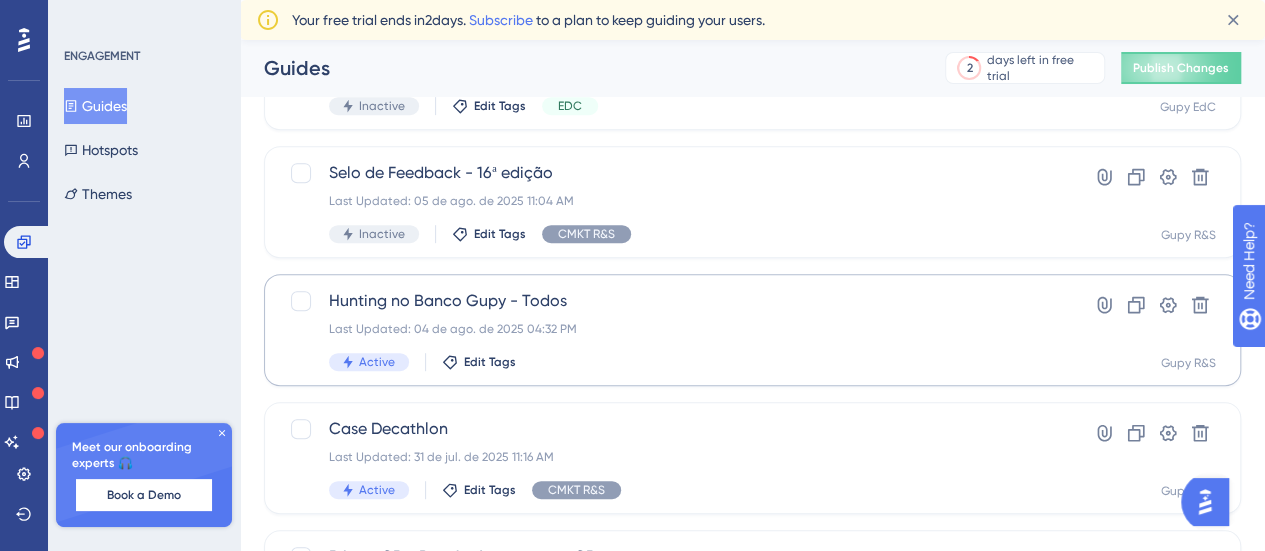 scroll, scrollTop: 427, scrollLeft: 0, axis: vertical 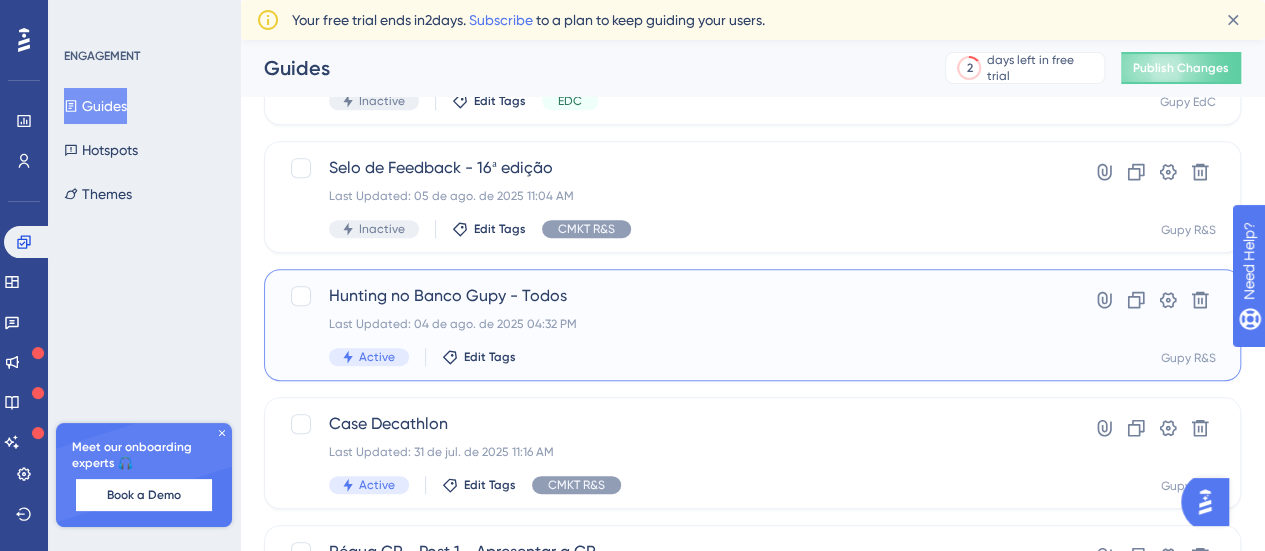 click on "Hunting no Banco Gupy - Todos" at bounding box center [672, 296] 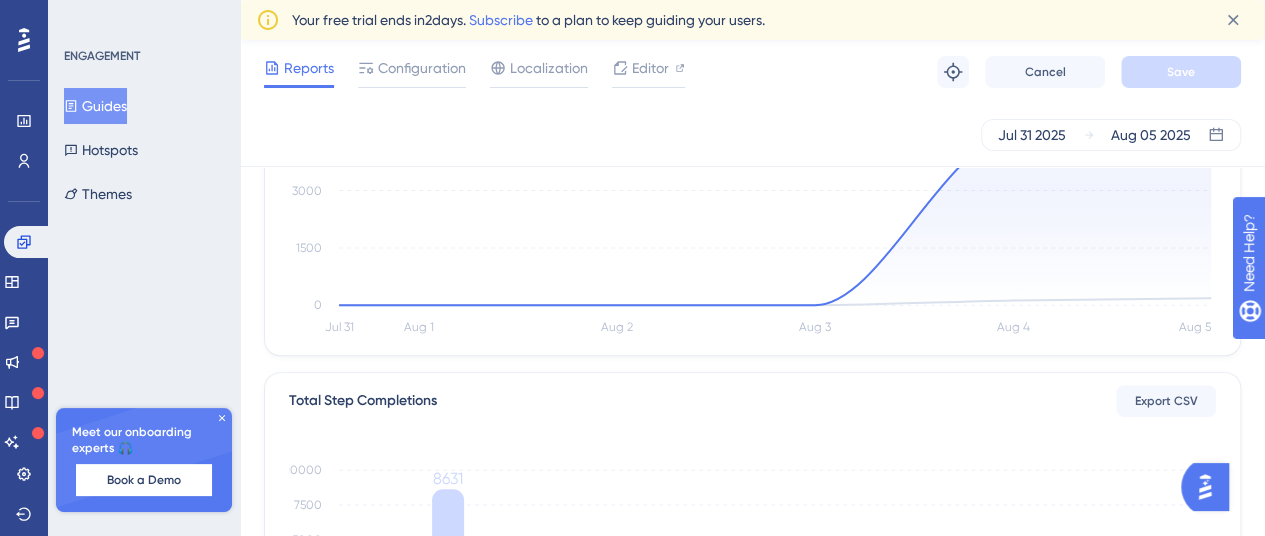 scroll, scrollTop: 0, scrollLeft: 0, axis: both 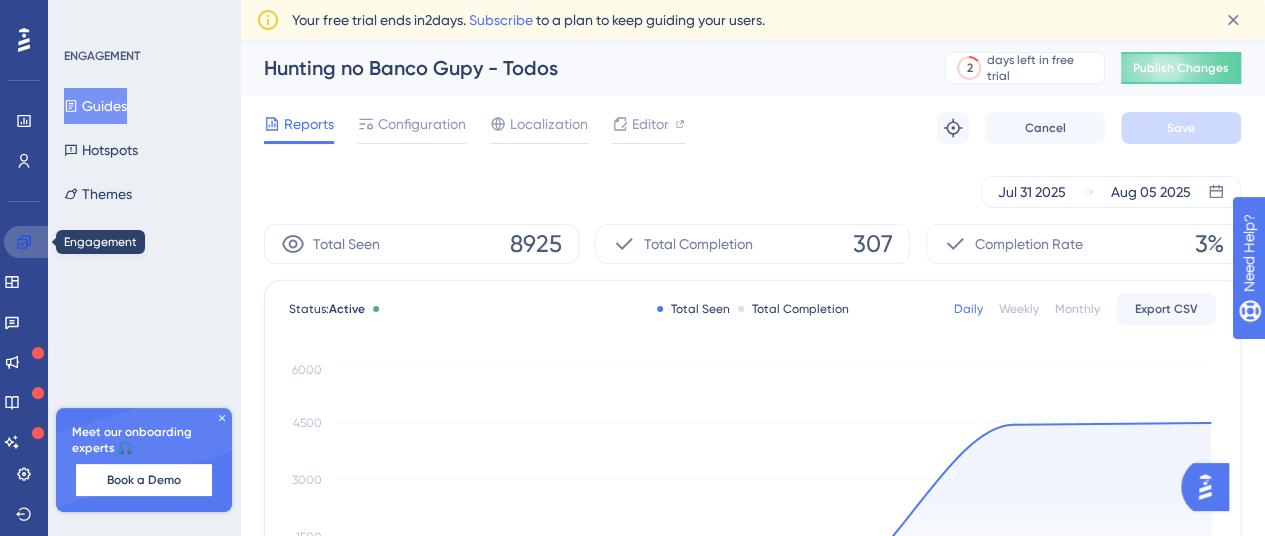 click 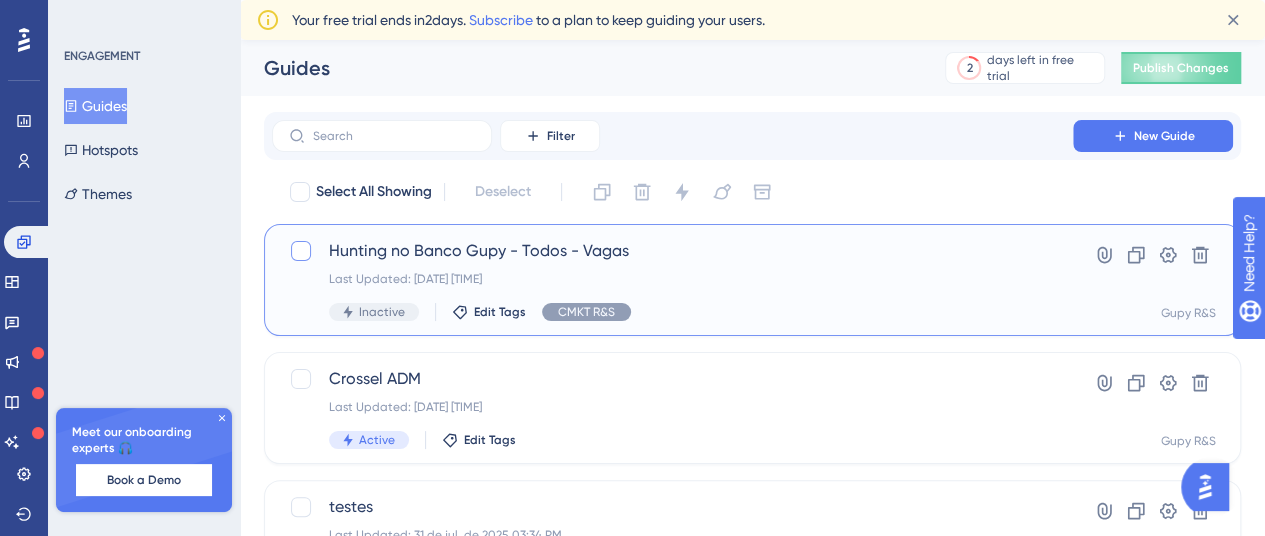 click at bounding box center (301, 251) 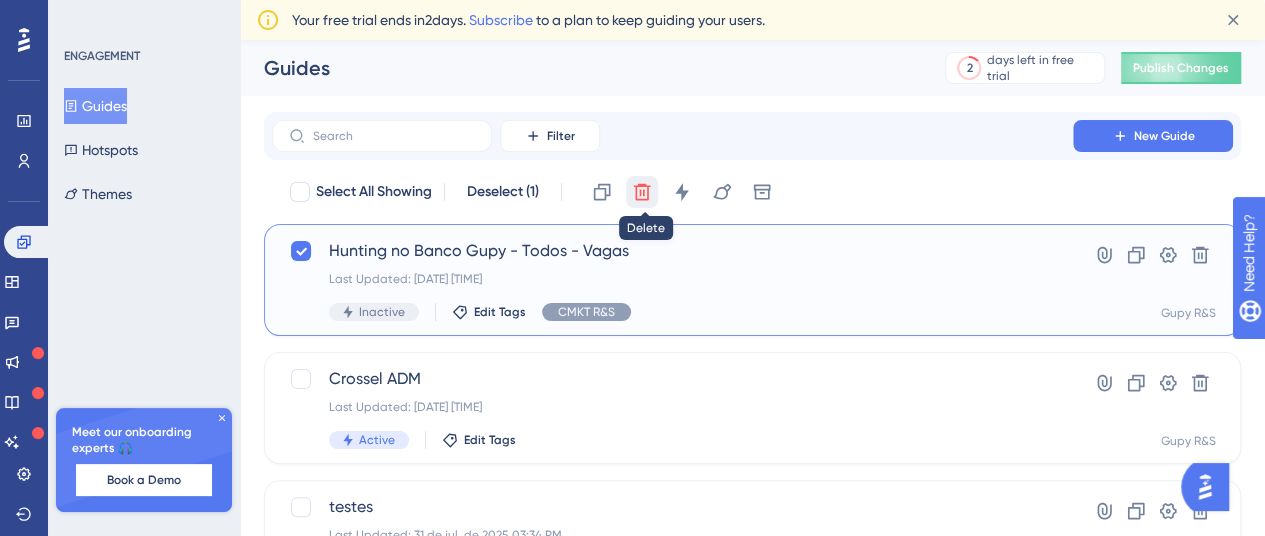 click 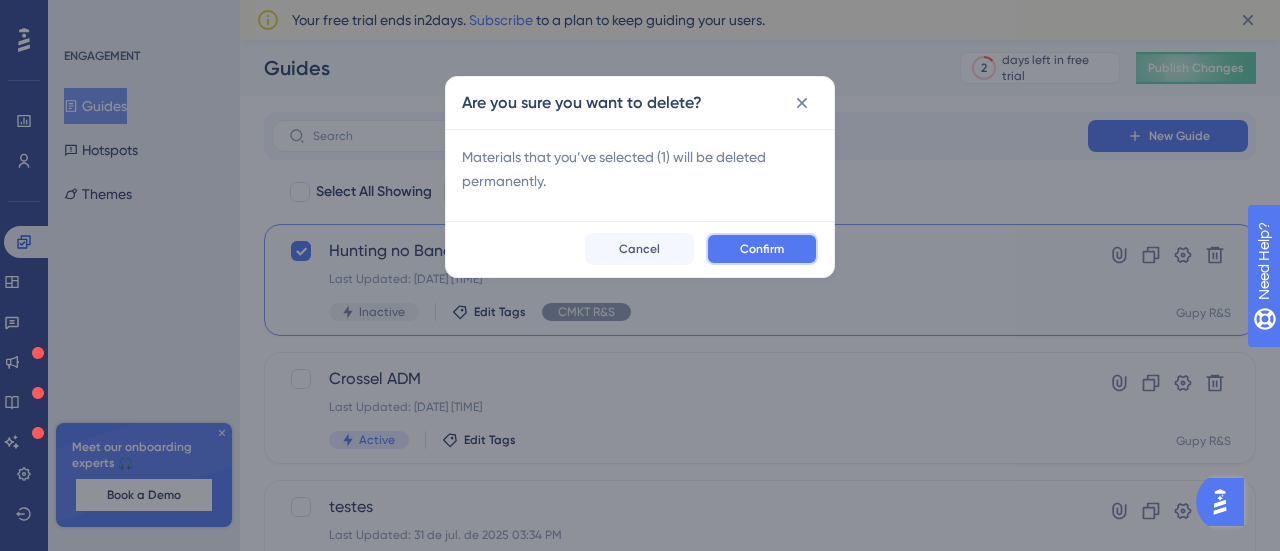 click on "Confirm" at bounding box center [762, 249] 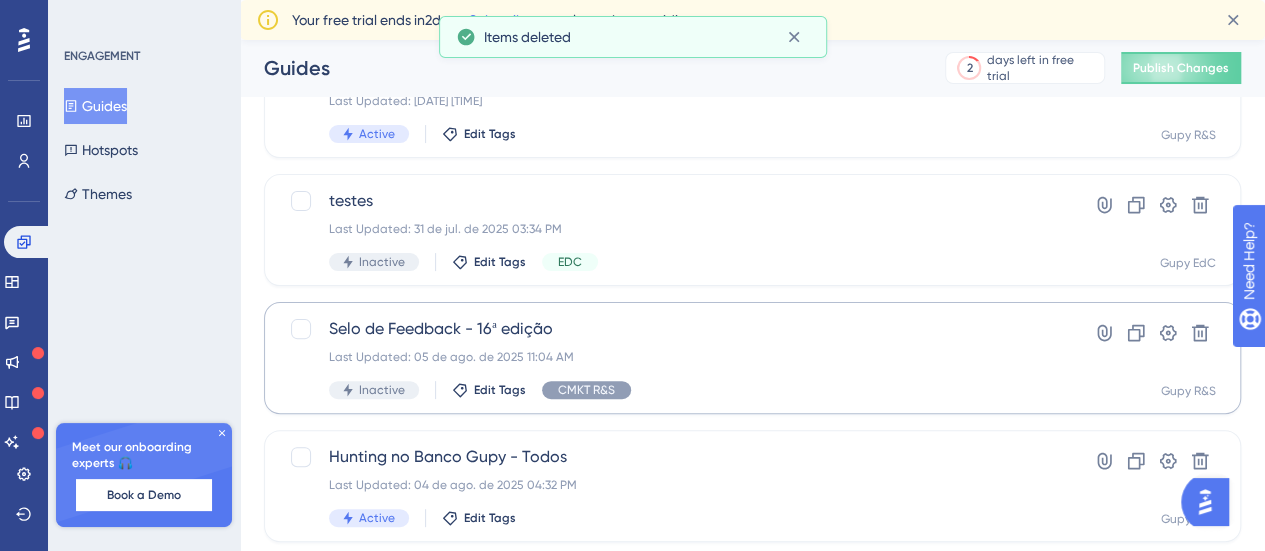 scroll, scrollTop: 142, scrollLeft: 0, axis: vertical 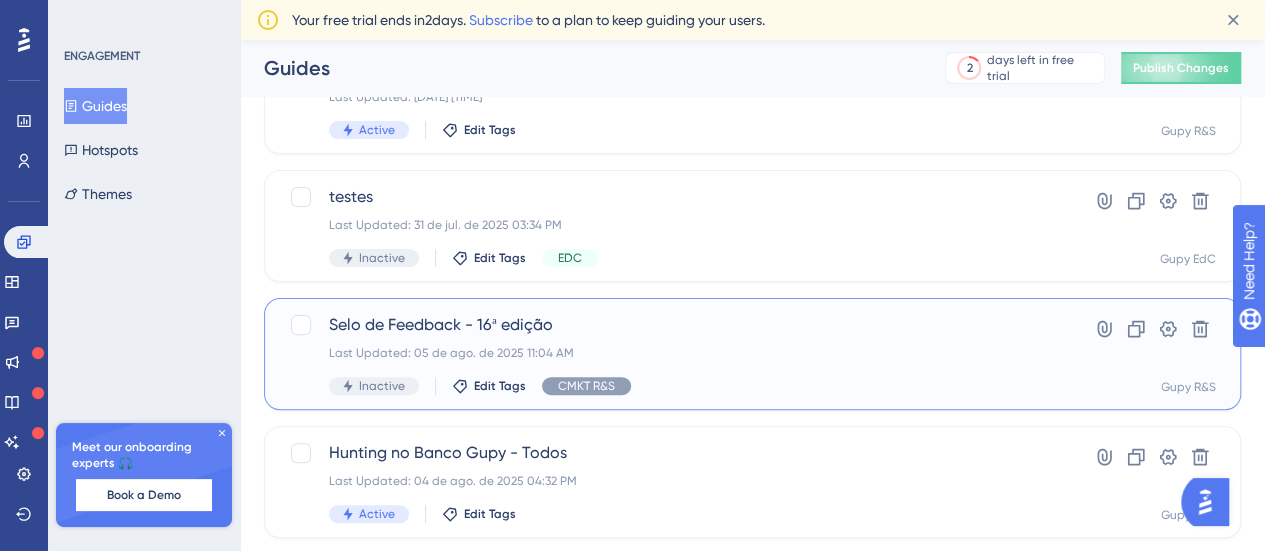 click on "Last Updated: 05 de ago. de 2025 11:04 AM" at bounding box center [672, 353] 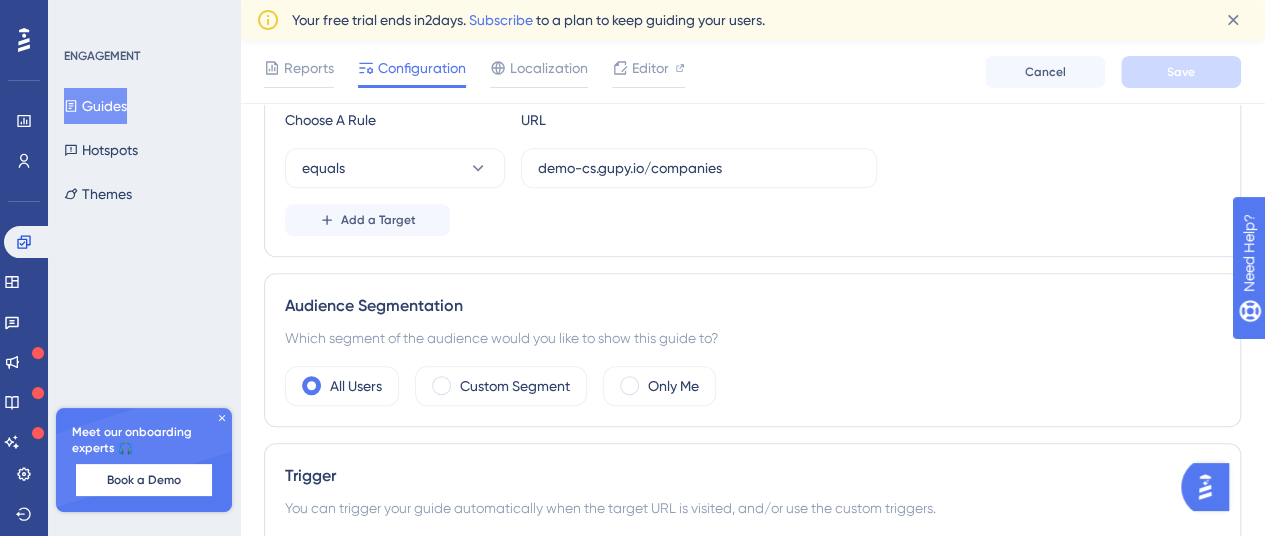 scroll, scrollTop: 545, scrollLeft: 0, axis: vertical 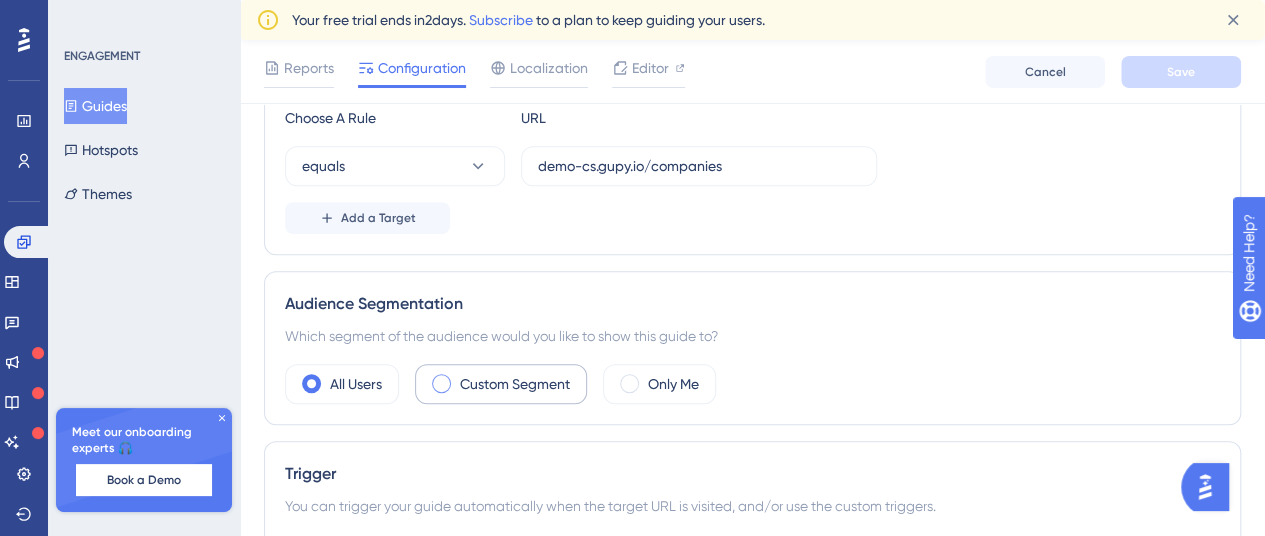 click on "Custom Segment" at bounding box center [501, 384] 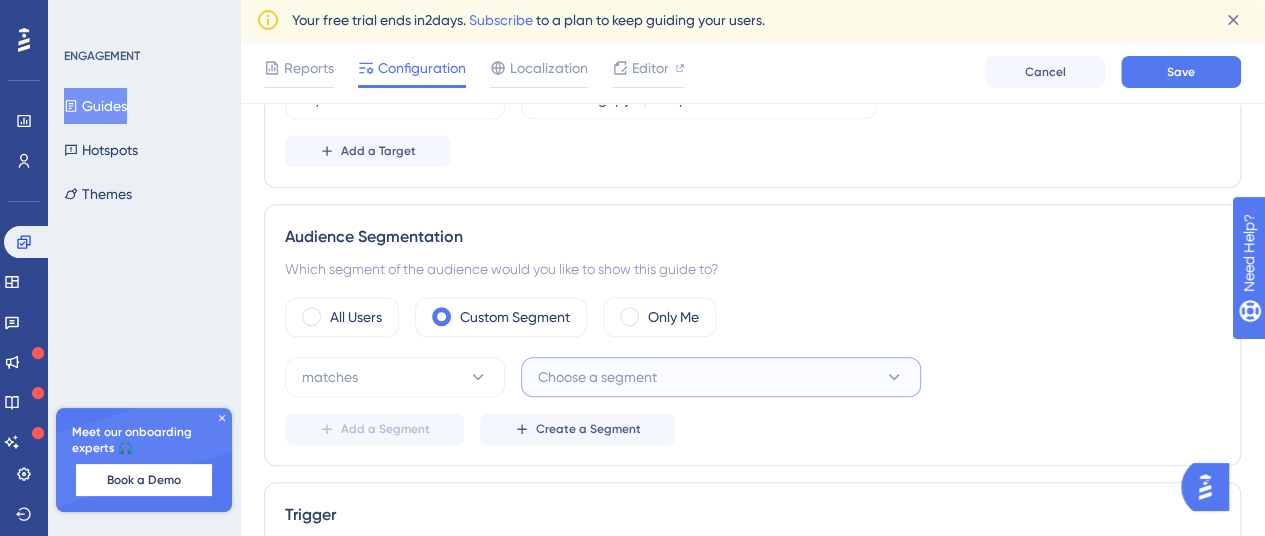click on "Choose a segment" at bounding box center (597, 377) 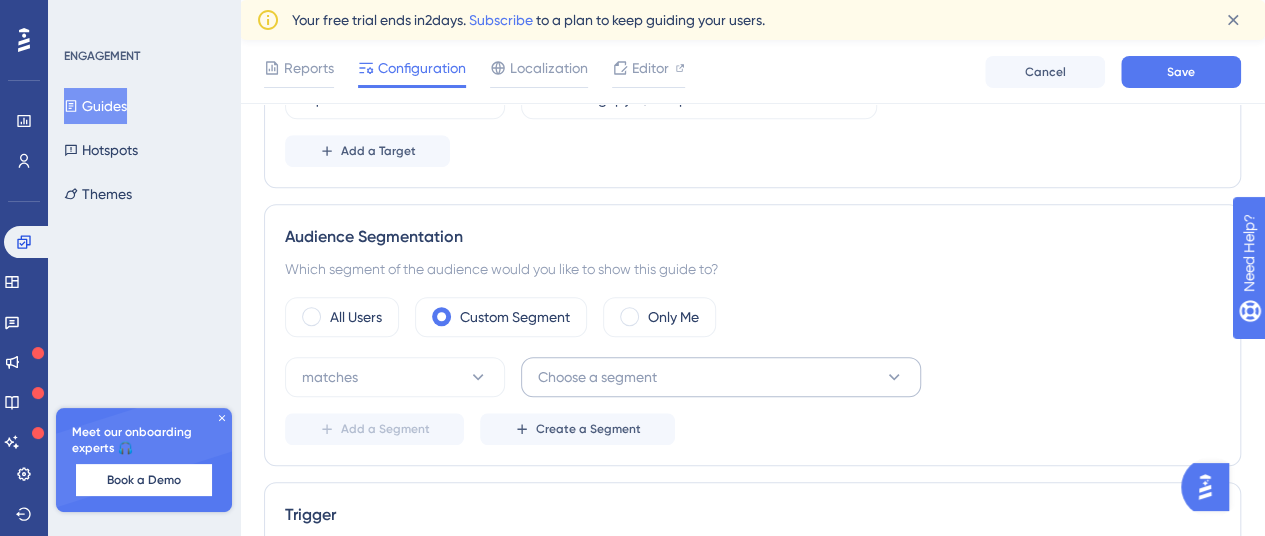 scroll, scrollTop: 946, scrollLeft: 0, axis: vertical 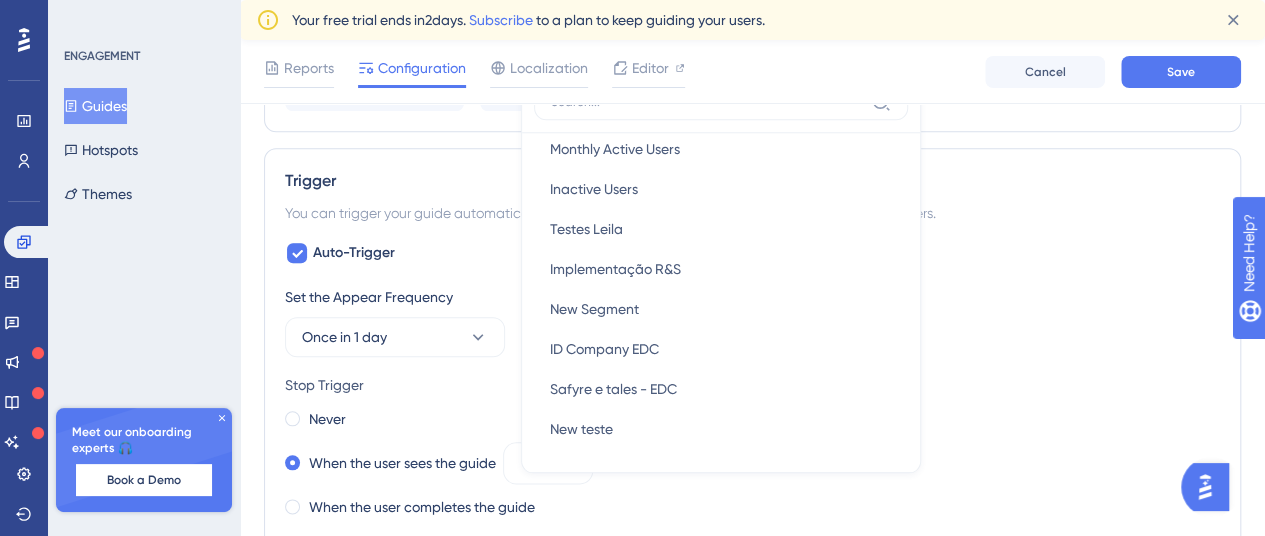 click on "Trigger You can trigger your guide automatically when the target URL is visited,
and/or use the custom triggers. Auto-Trigger Set the Appear Frequency Once in 1 day Stop Trigger Never When the user sees the guide 9 times When the user completes the guide When the user reaches the custom goal Set the Display Priority This option will set the display priority between
auto-triggered materials in cases of conflicts between multiple materials Highest Custom Triggers" at bounding box center [752, 435] 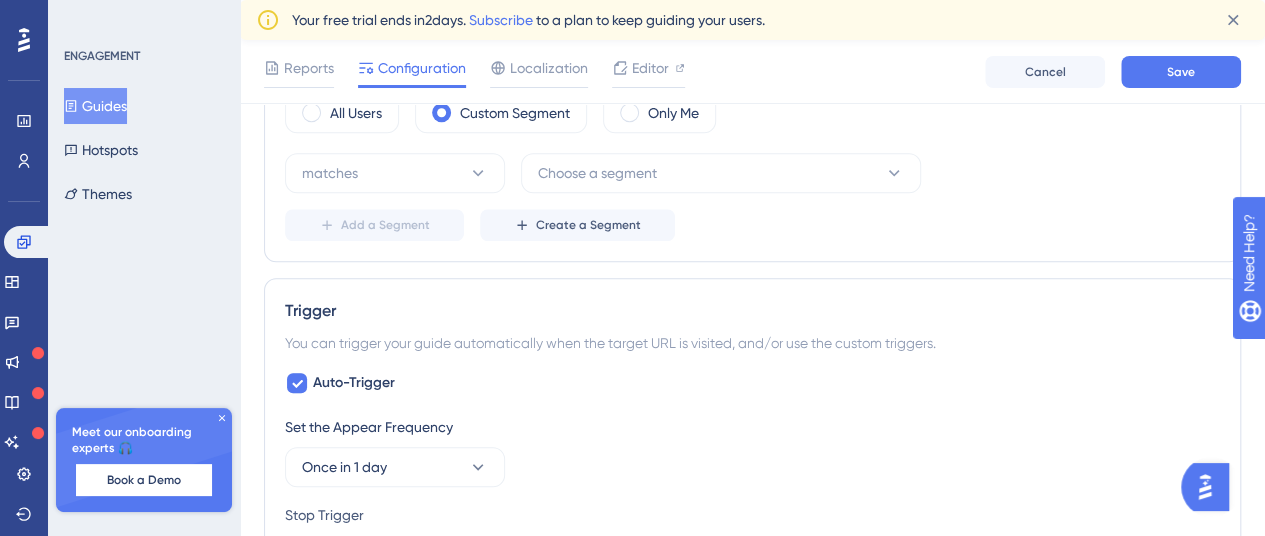 scroll, scrollTop: 818, scrollLeft: 0, axis: vertical 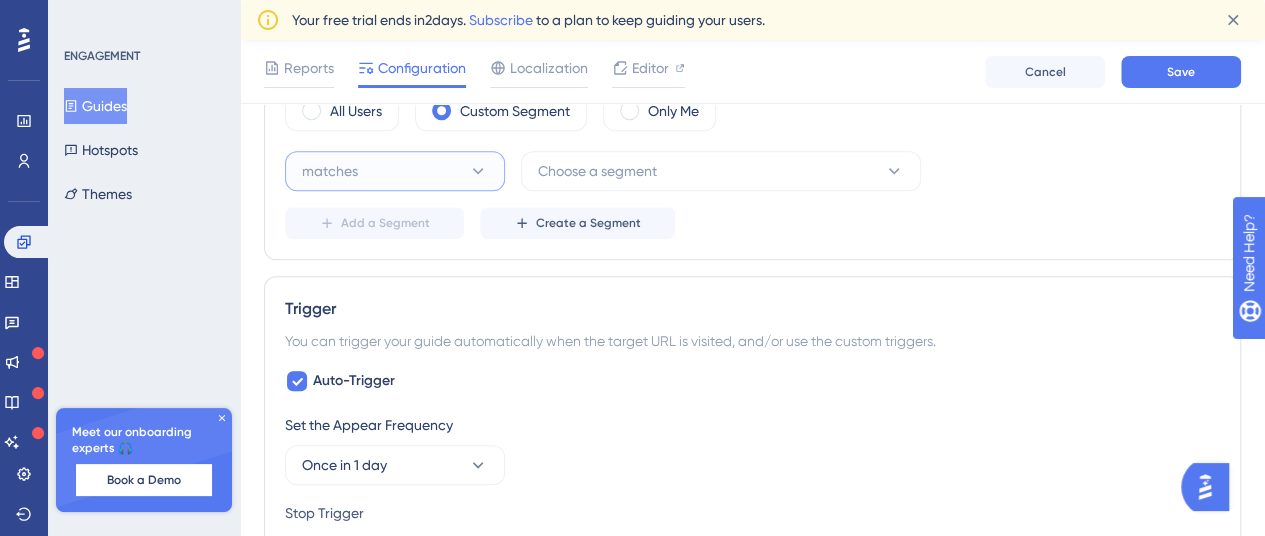 click on "matches" at bounding box center [395, 171] 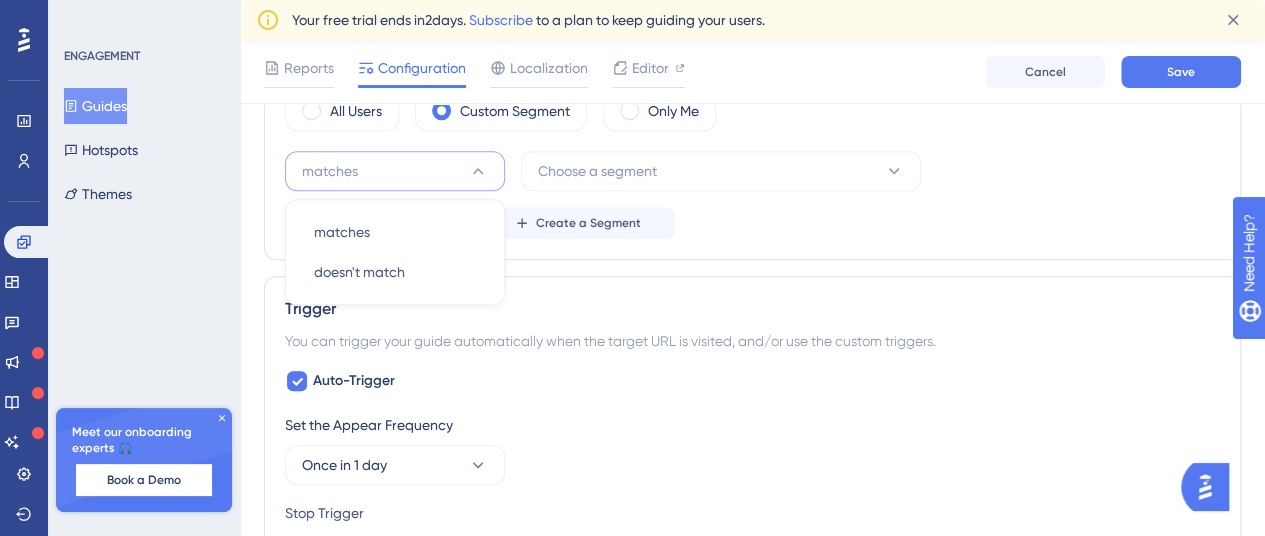 click on "matches" at bounding box center [395, 171] 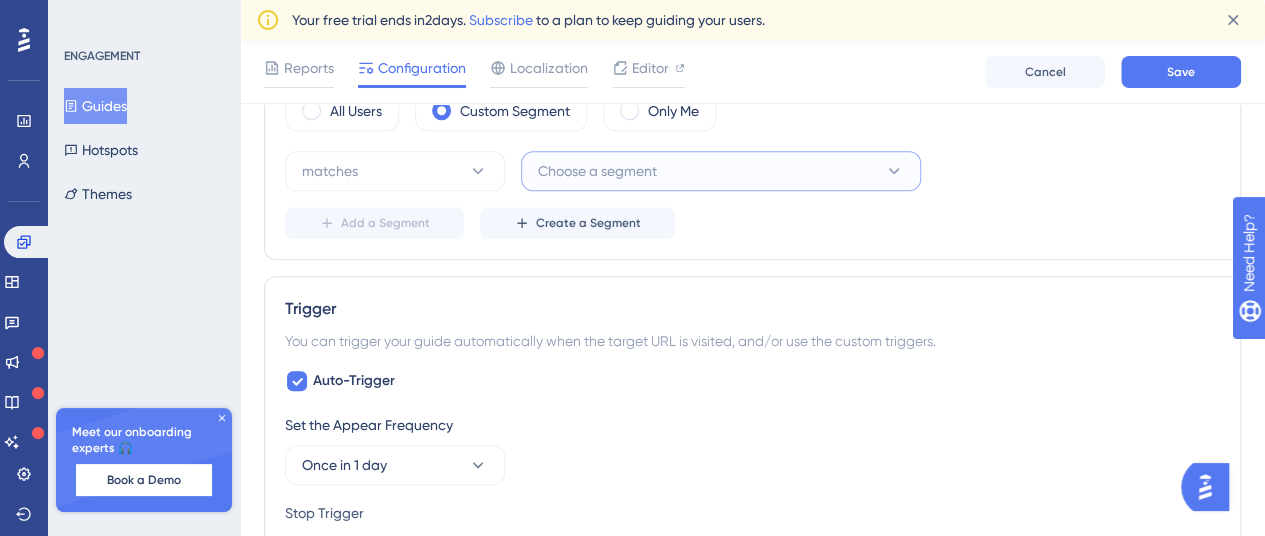 click on "Choose a segment" at bounding box center [721, 171] 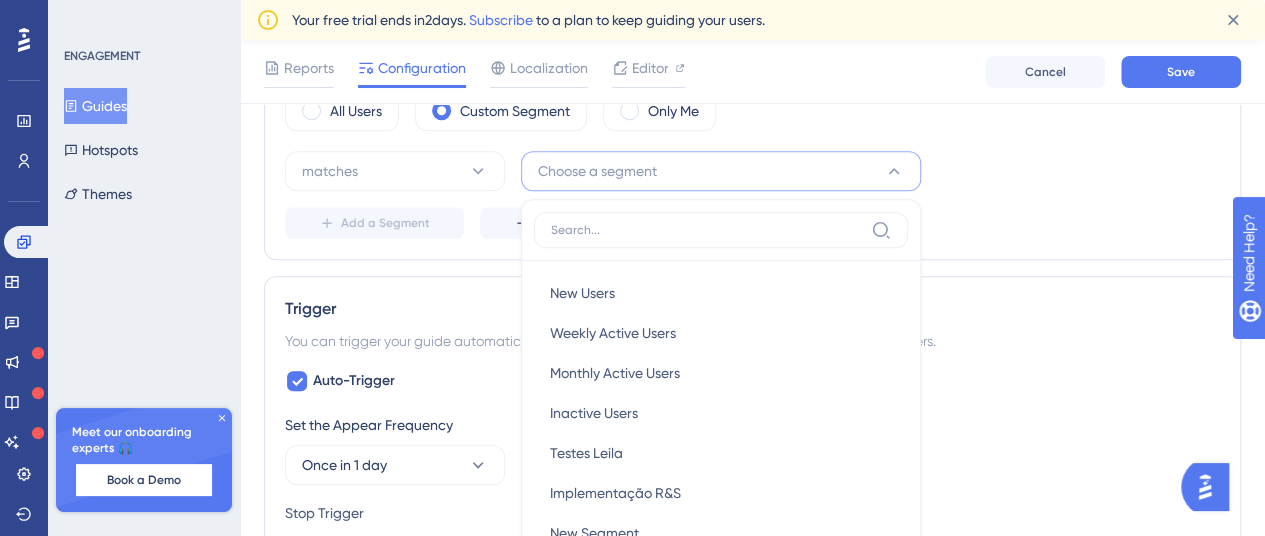 scroll, scrollTop: 946, scrollLeft: 0, axis: vertical 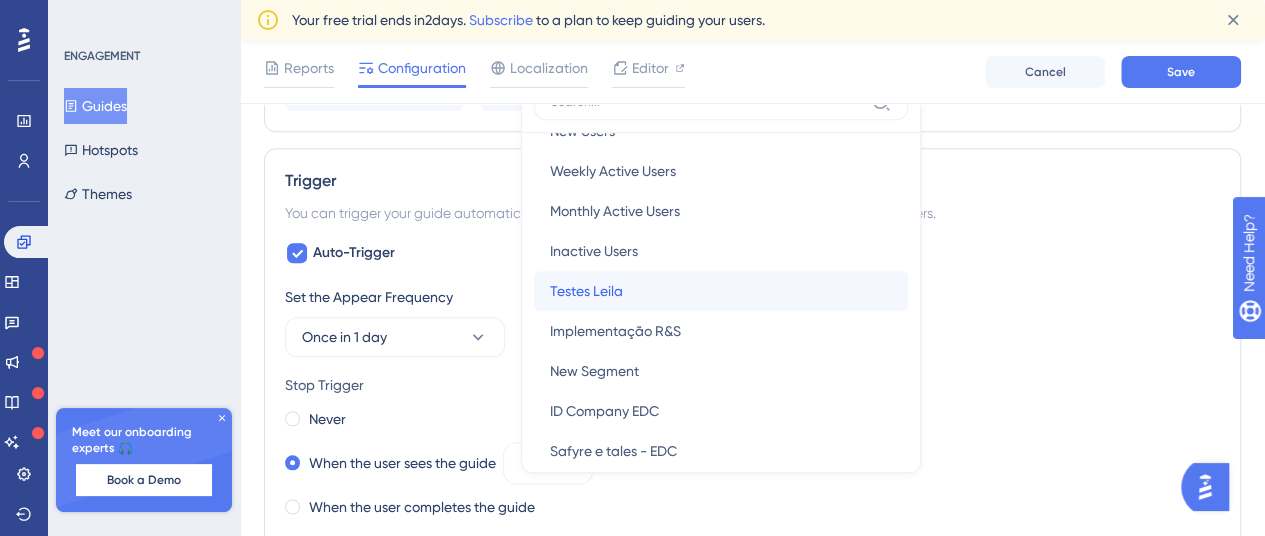 click on "Testes Leila Testes Leila" at bounding box center (721, 291) 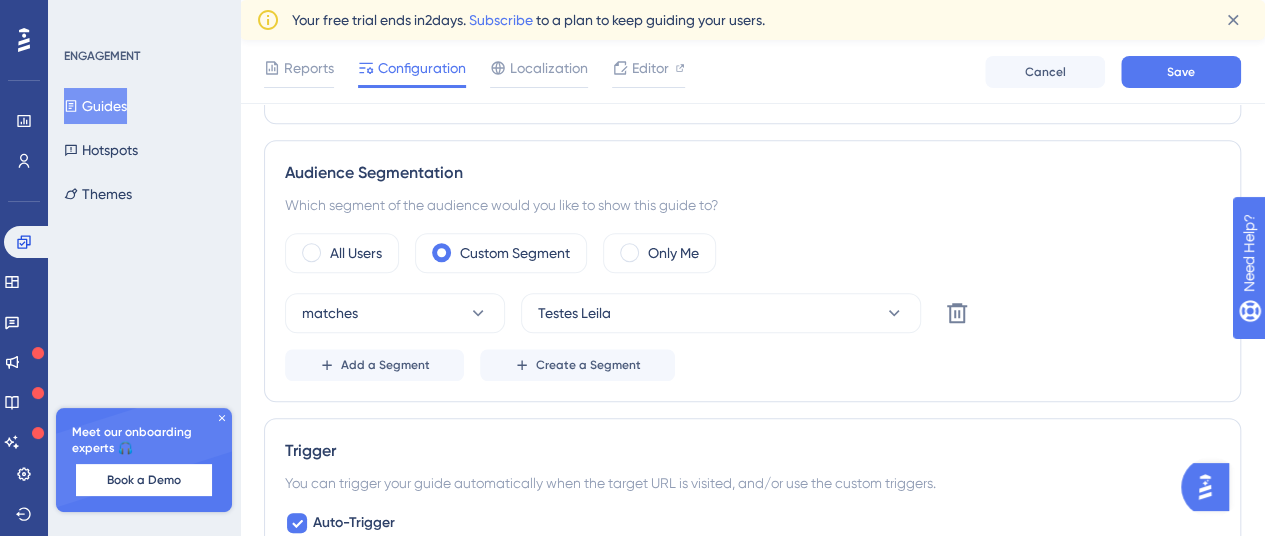 click on "Which segment of the audience would you like to show this guide to?" at bounding box center (752, 205) 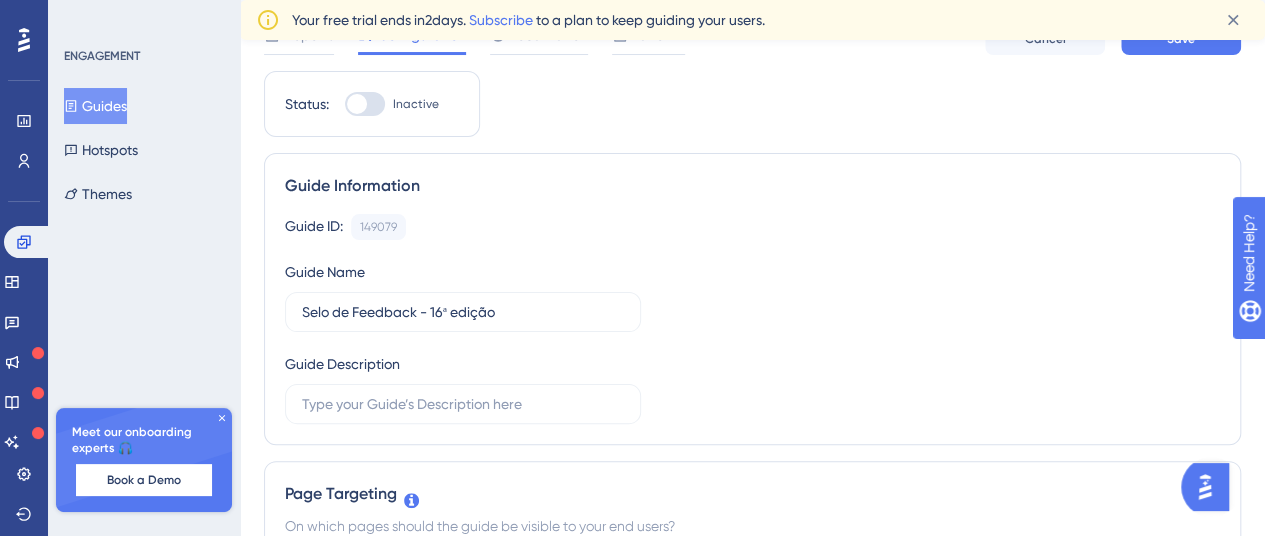 scroll, scrollTop: 0, scrollLeft: 0, axis: both 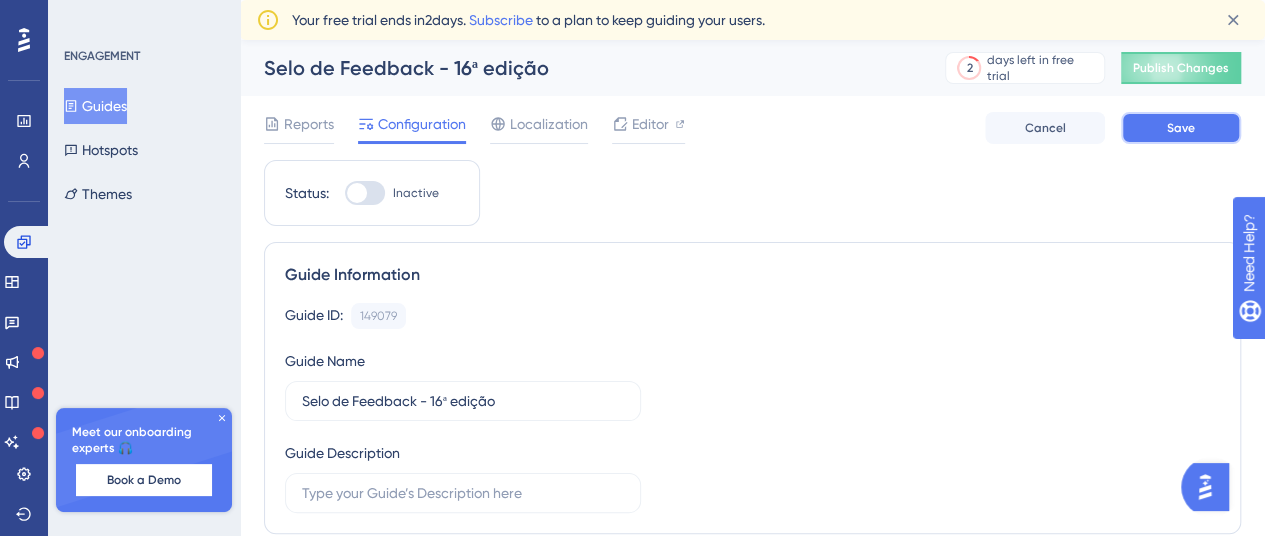 click on "Save" at bounding box center [1181, 128] 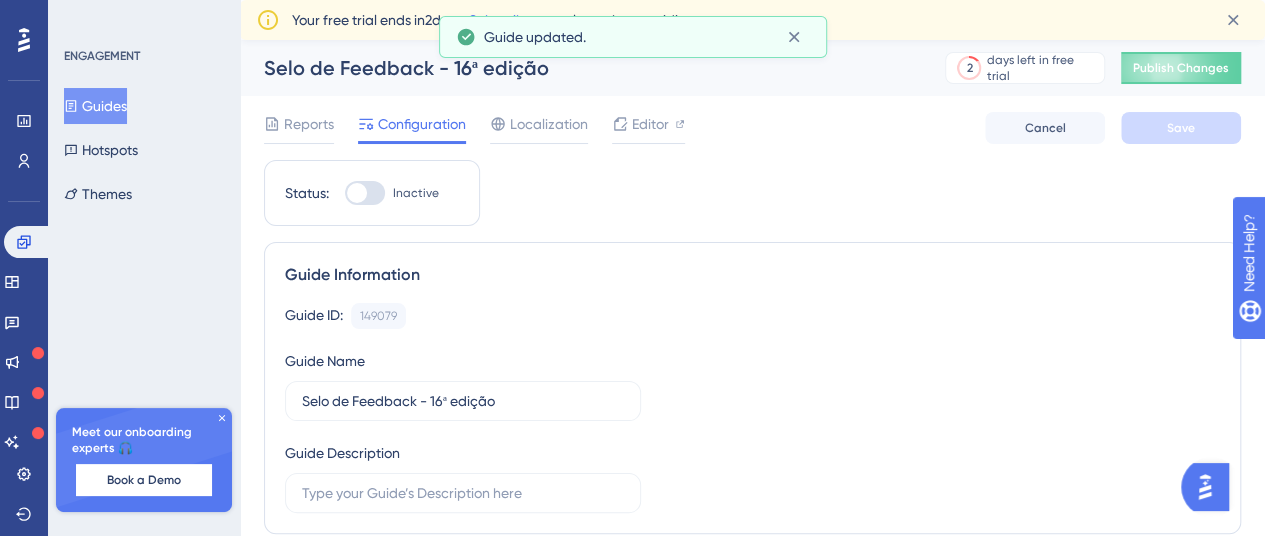 click at bounding box center [365, 193] 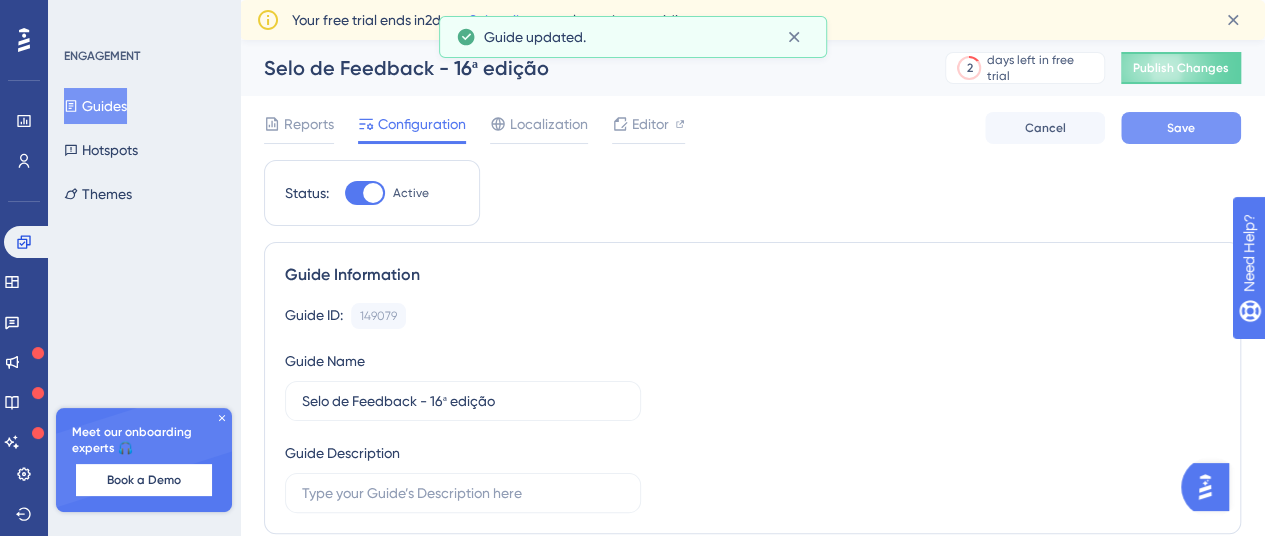 click on "Save" at bounding box center (1181, 128) 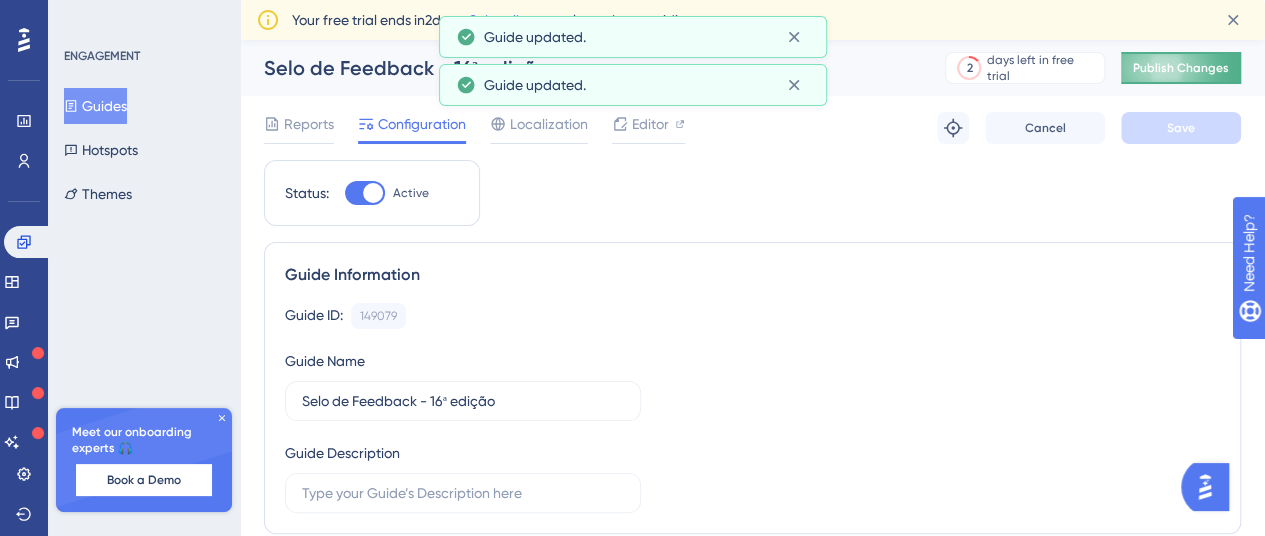 click on "Publish Changes" at bounding box center (1181, 68) 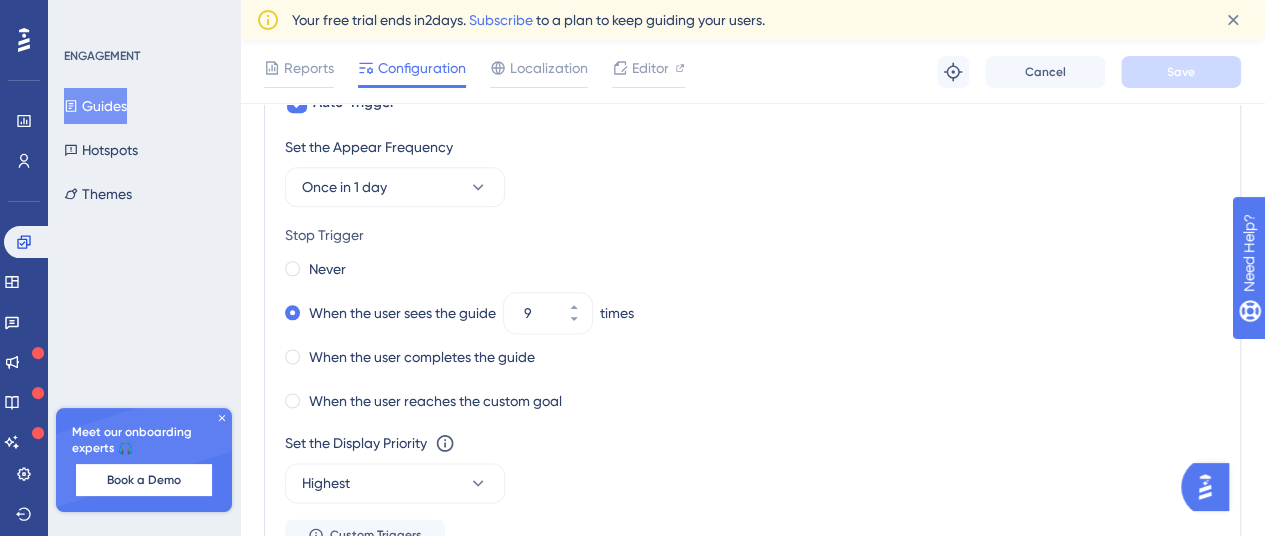 scroll, scrollTop: 1090, scrollLeft: 0, axis: vertical 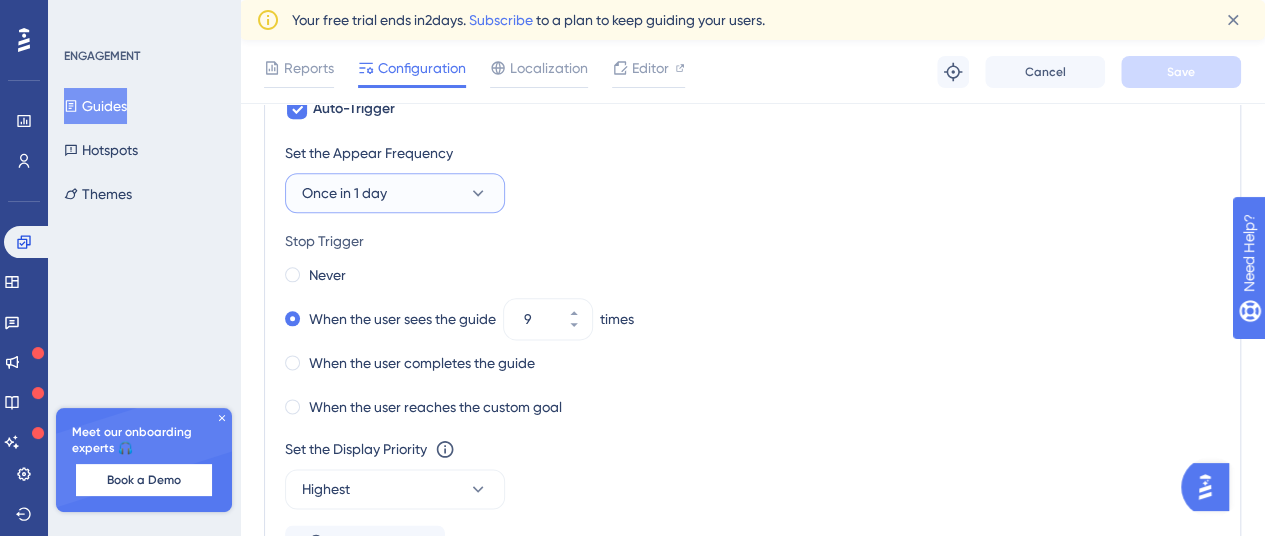 click on "Once in 1 day" at bounding box center (395, 193) 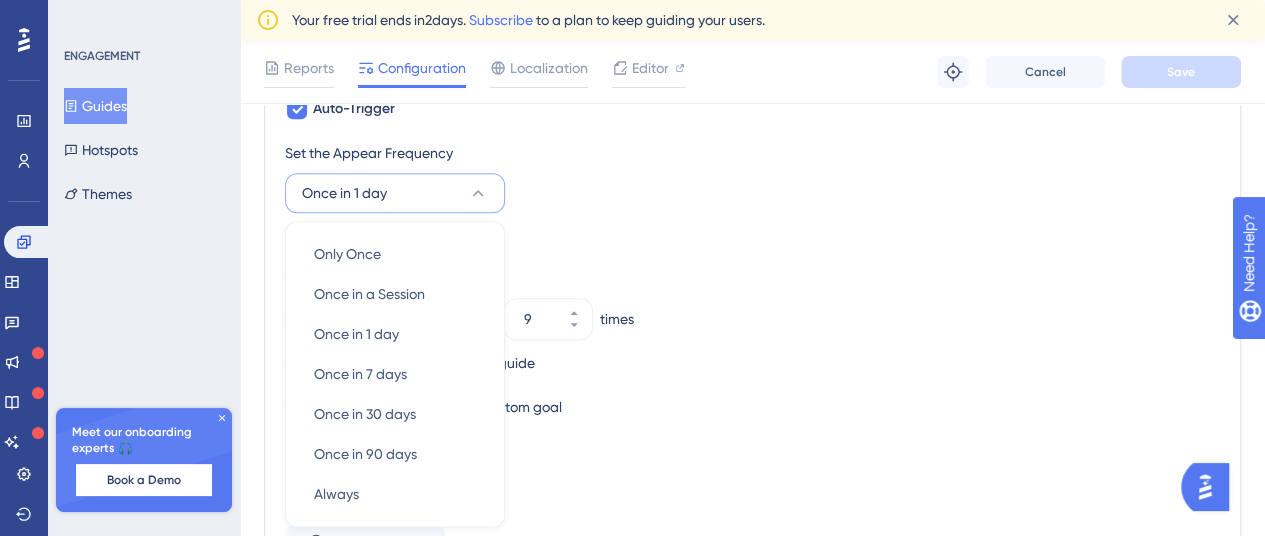 scroll, scrollTop: 1191, scrollLeft: 0, axis: vertical 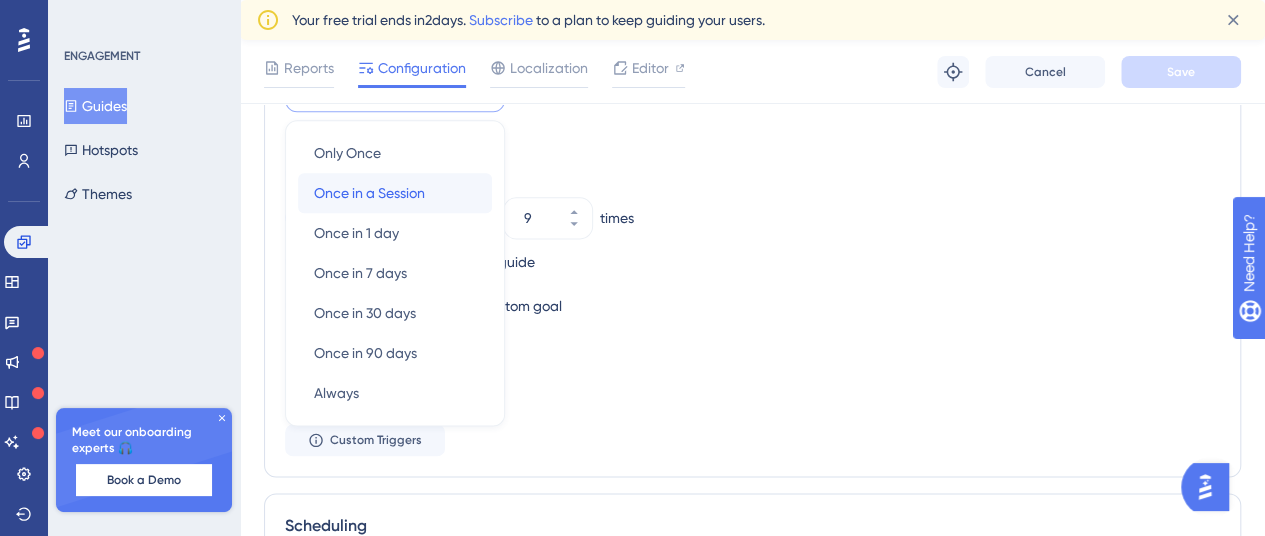 click on "Once in a Session" at bounding box center (369, 193) 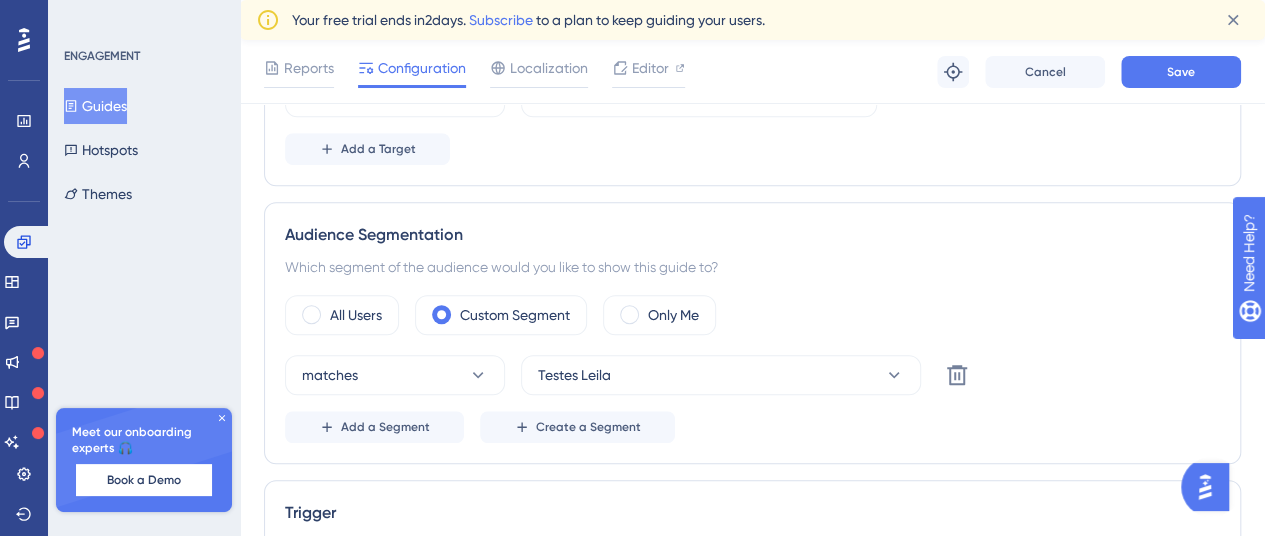 scroll, scrollTop: 609, scrollLeft: 0, axis: vertical 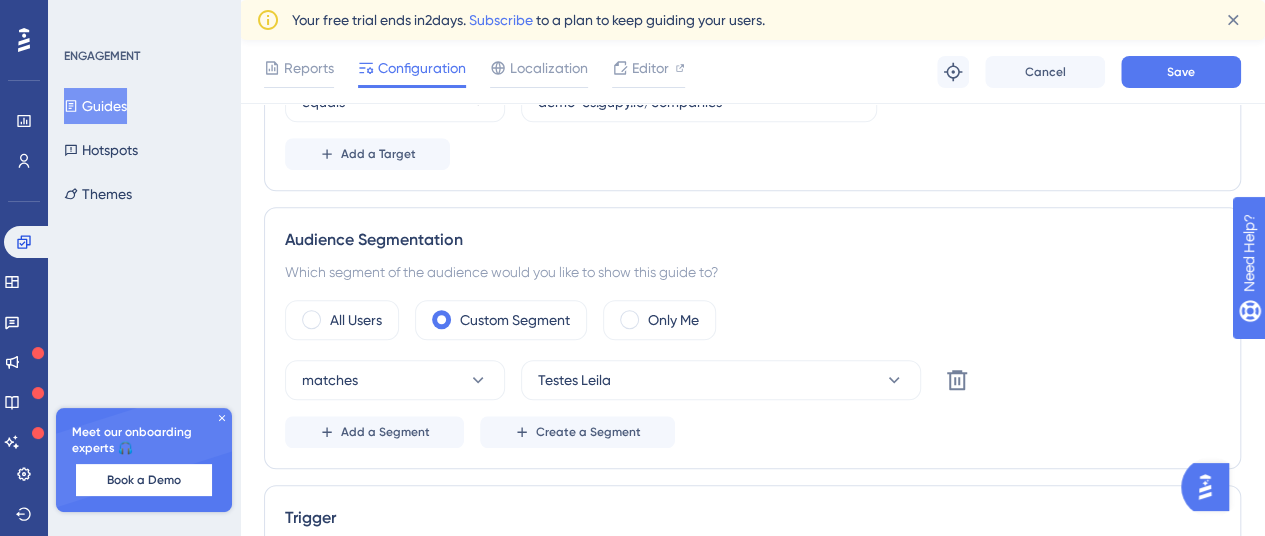 click on "Reports Configuration Localization Editor Troubleshoot Cancel Save" at bounding box center (752, 72) 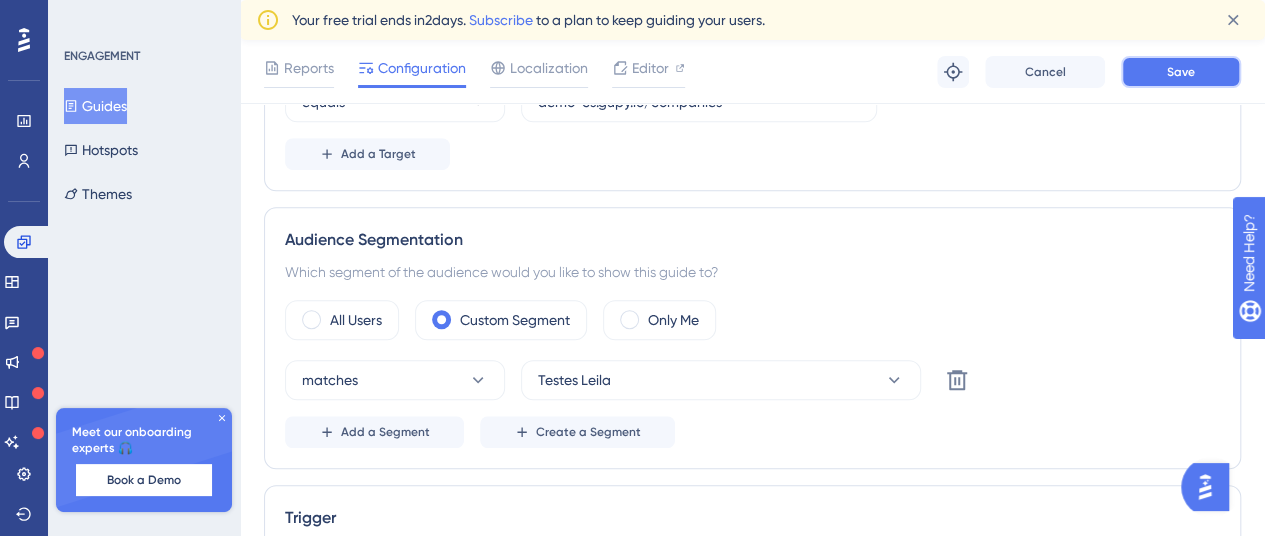 click on "Save" at bounding box center [1181, 72] 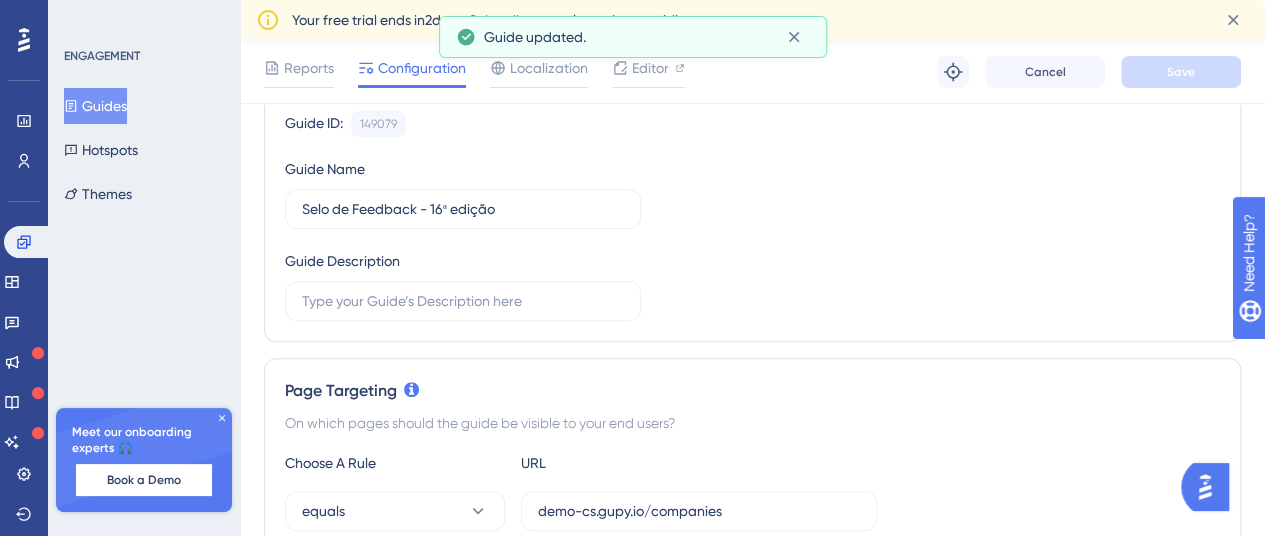 scroll, scrollTop: 0, scrollLeft: 0, axis: both 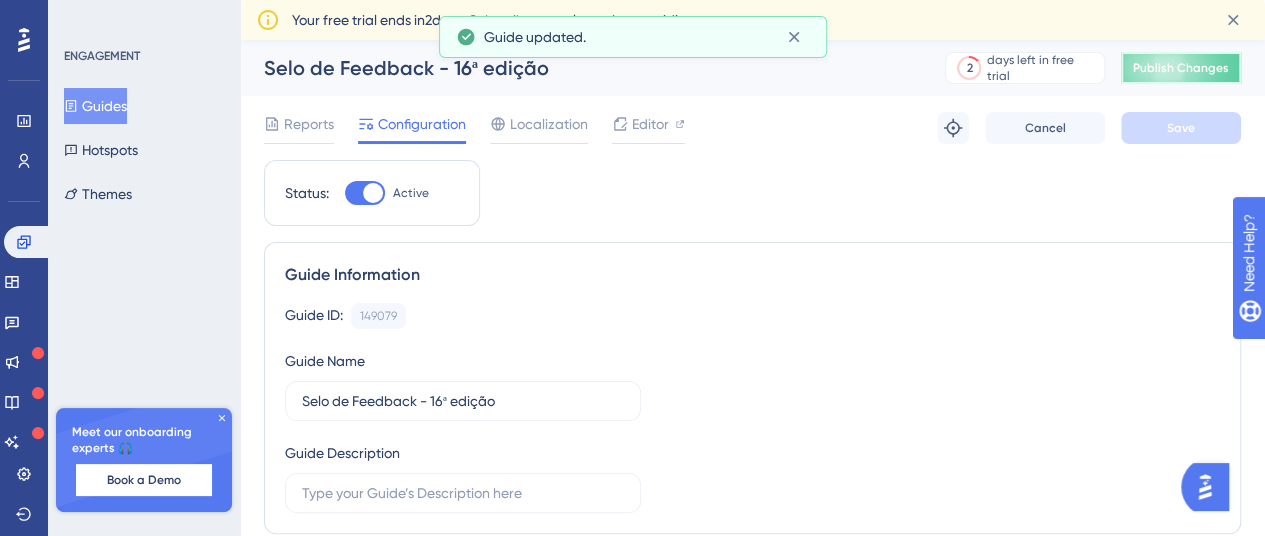 click on "Publish Changes" at bounding box center (1181, 68) 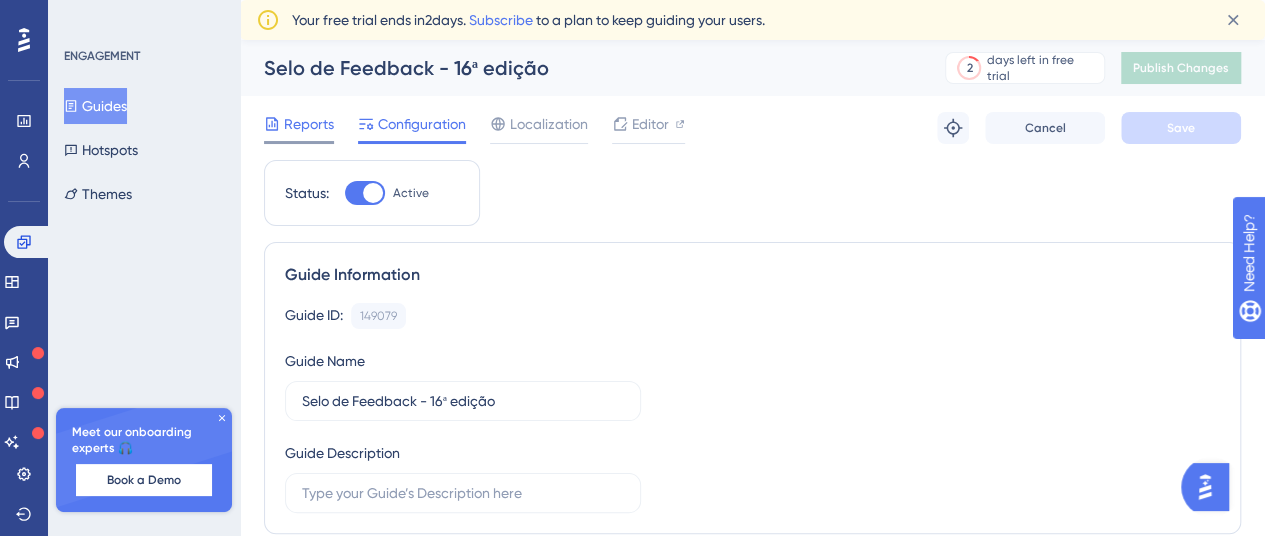 click on "Reports" at bounding box center (309, 124) 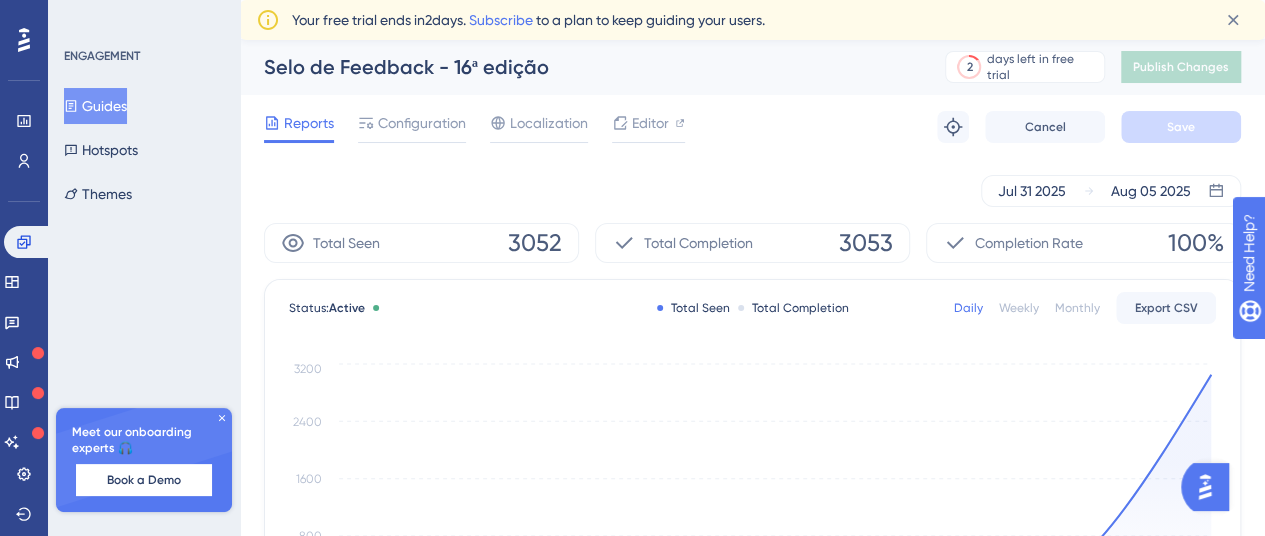 scroll, scrollTop: 0, scrollLeft: 0, axis: both 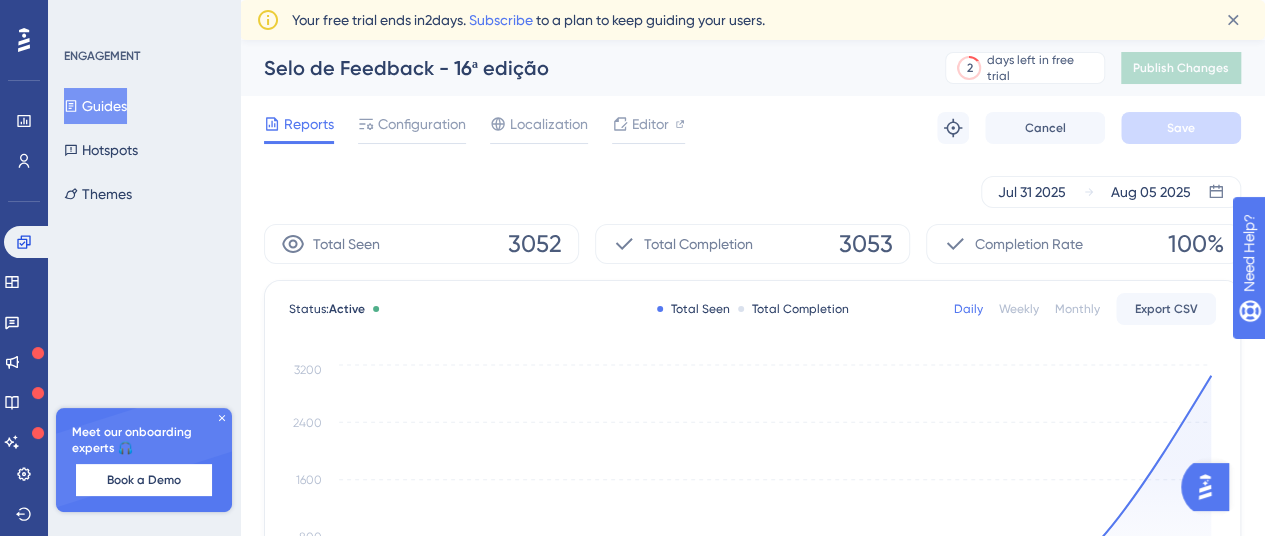 click on "Reports Configuration Localization Editor Troubleshoot Cancel Save" at bounding box center (752, 128) 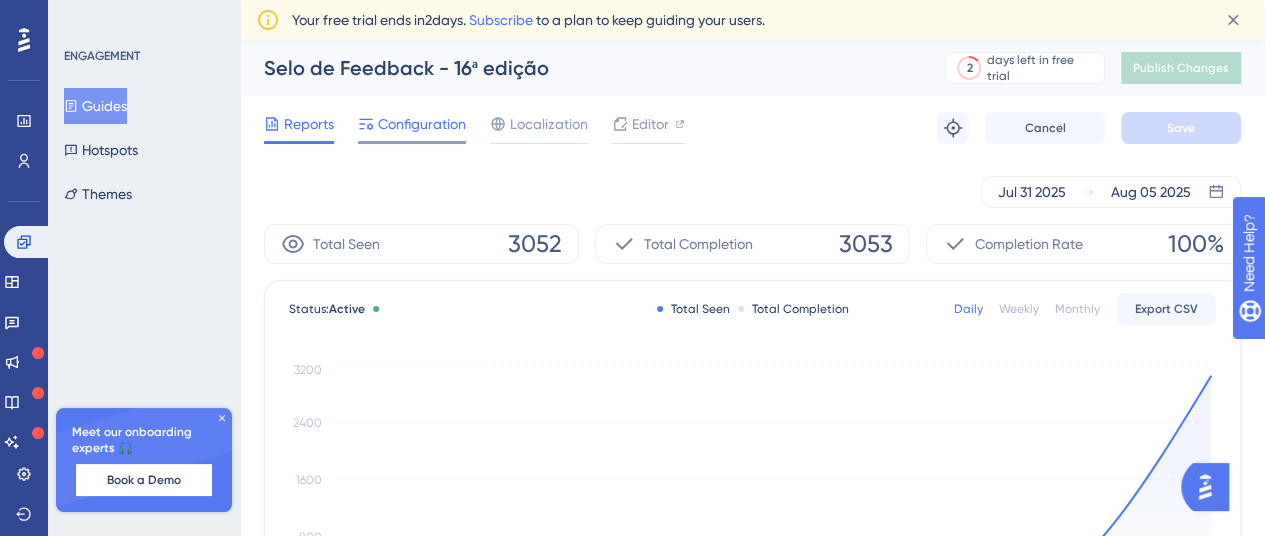 click on "Configuration" at bounding box center [422, 124] 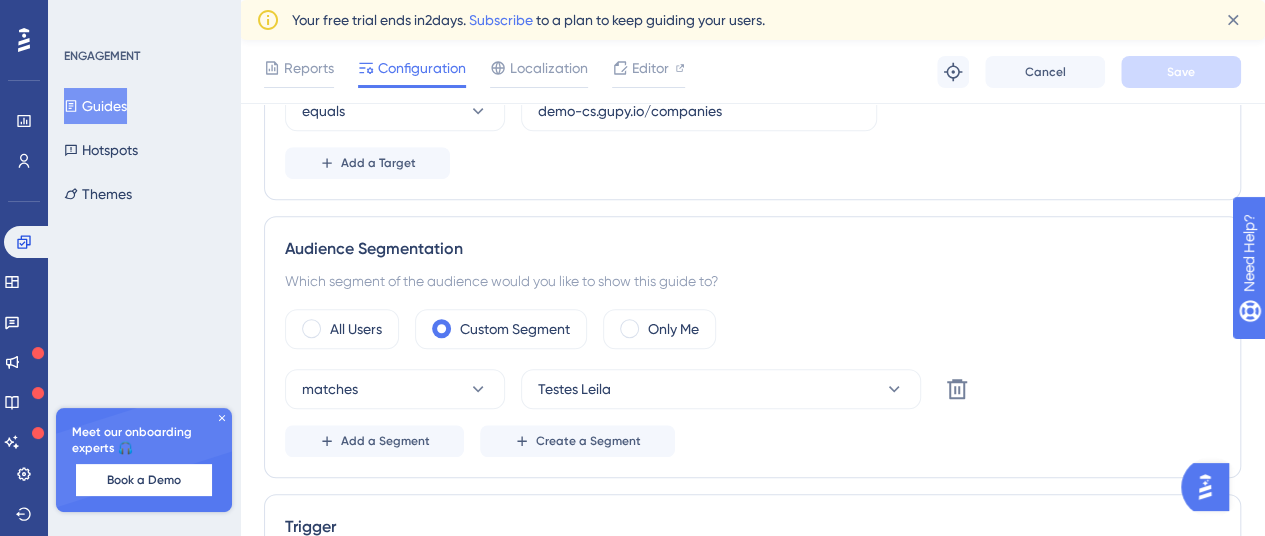 scroll, scrollTop: 0, scrollLeft: 0, axis: both 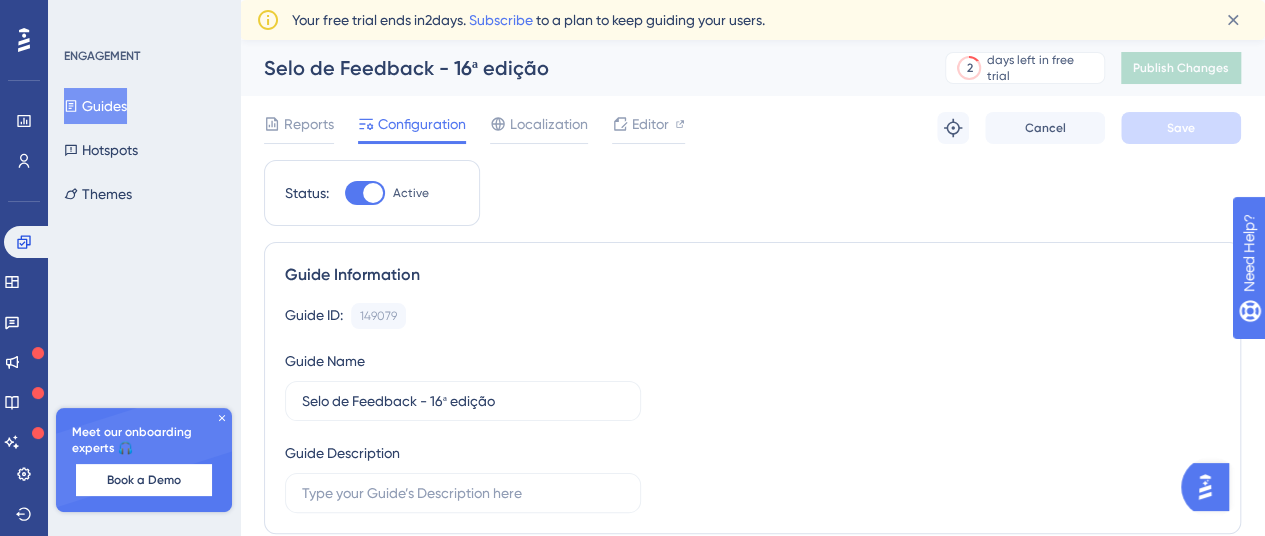 click at bounding box center [365, 193] 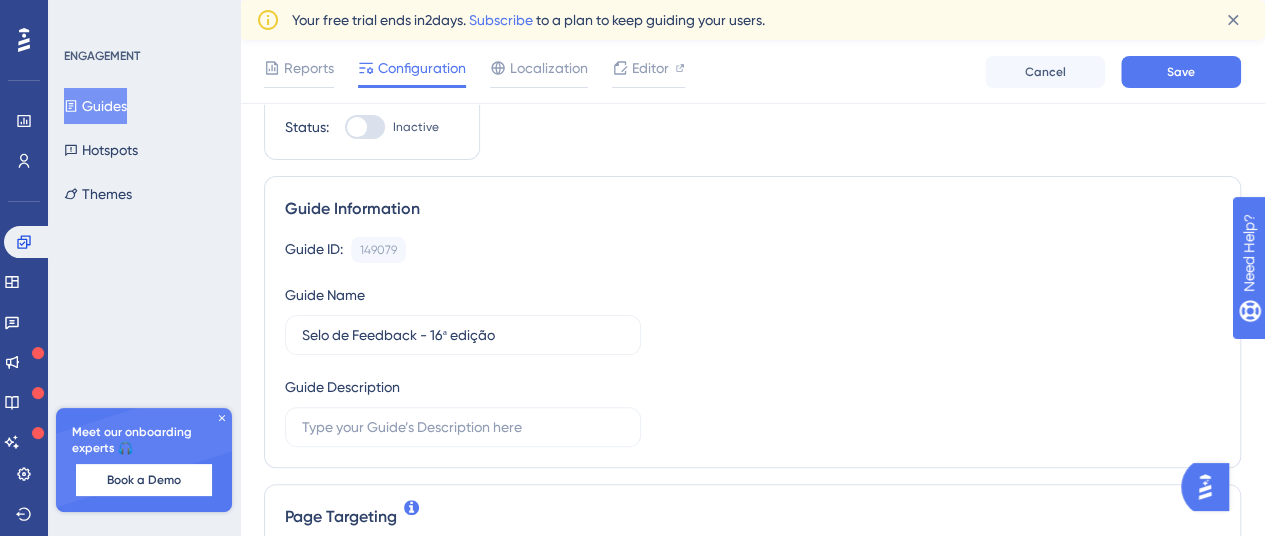 scroll, scrollTop: 0, scrollLeft: 0, axis: both 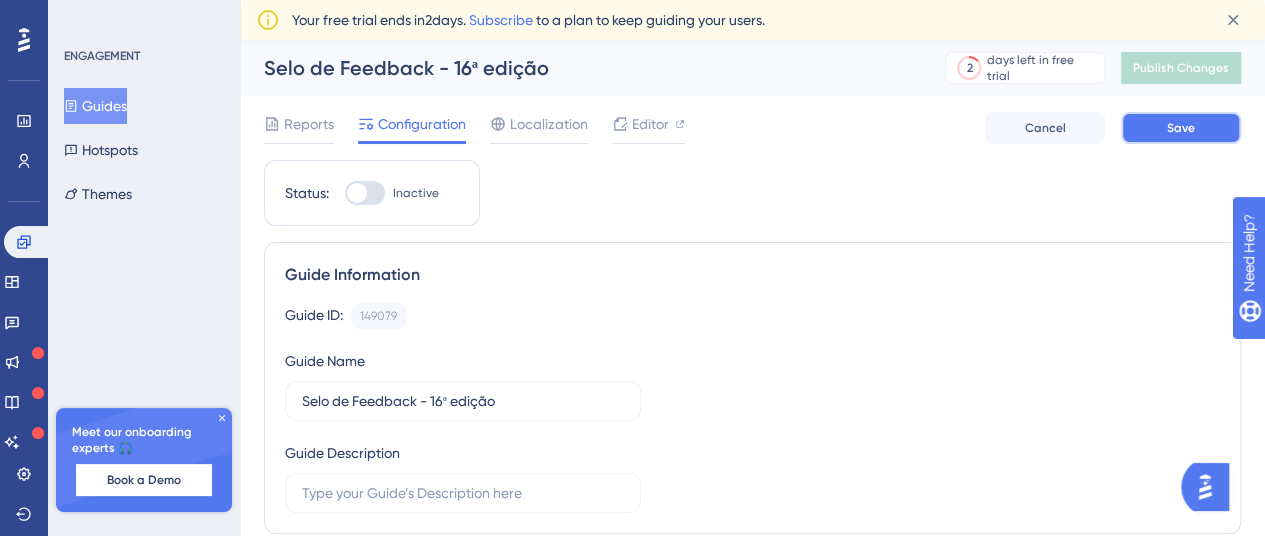 click on "Save" at bounding box center (1181, 128) 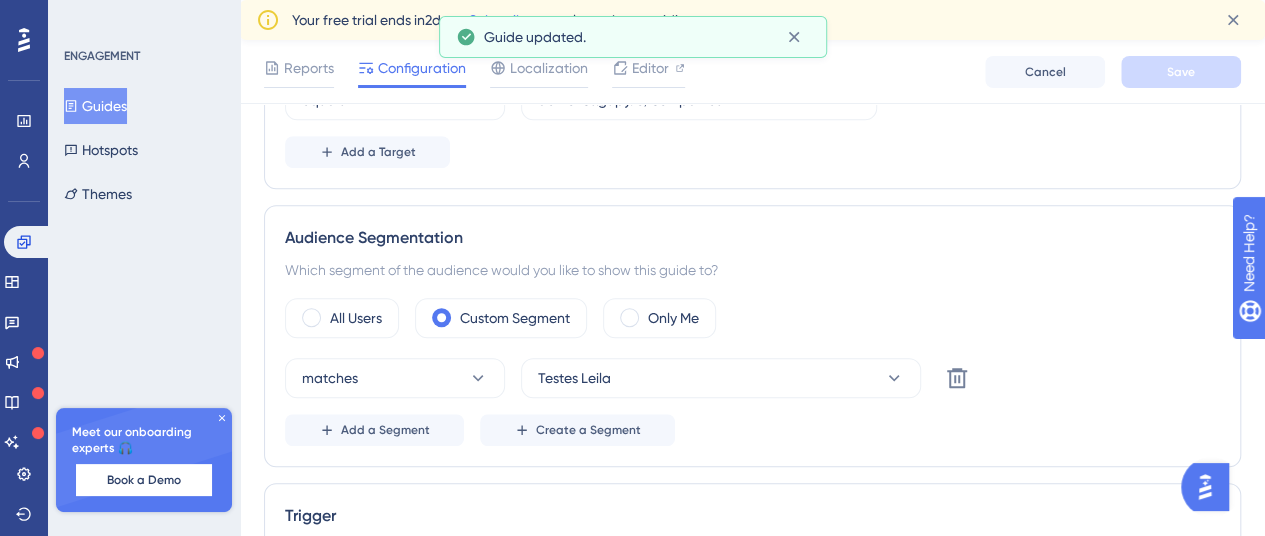 scroll, scrollTop: 569, scrollLeft: 0, axis: vertical 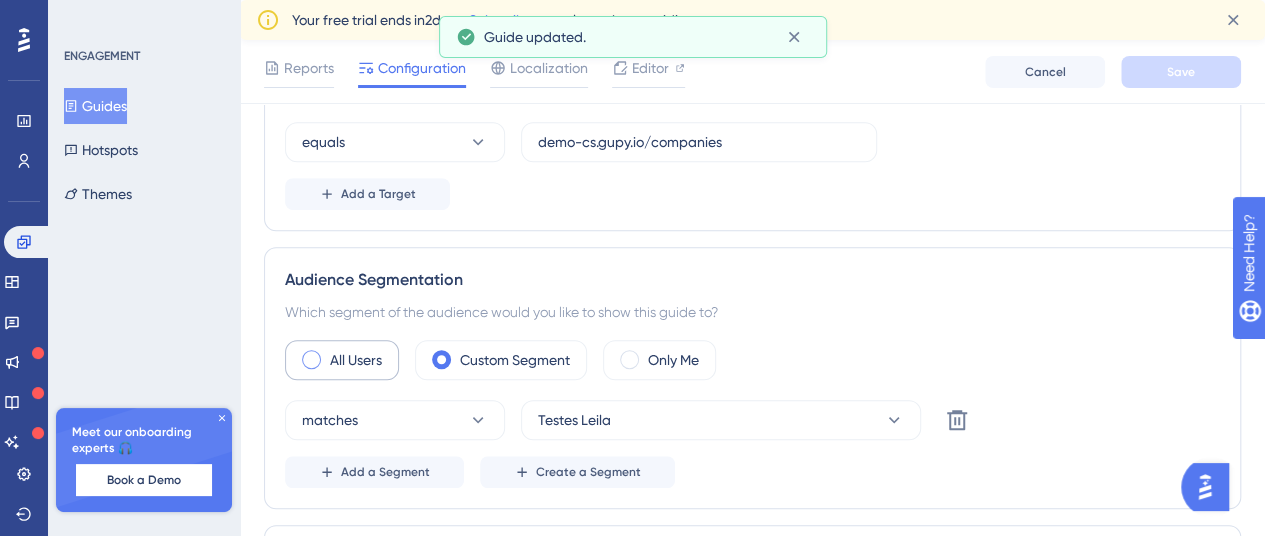 click on "All Users" at bounding box center [356, 360] 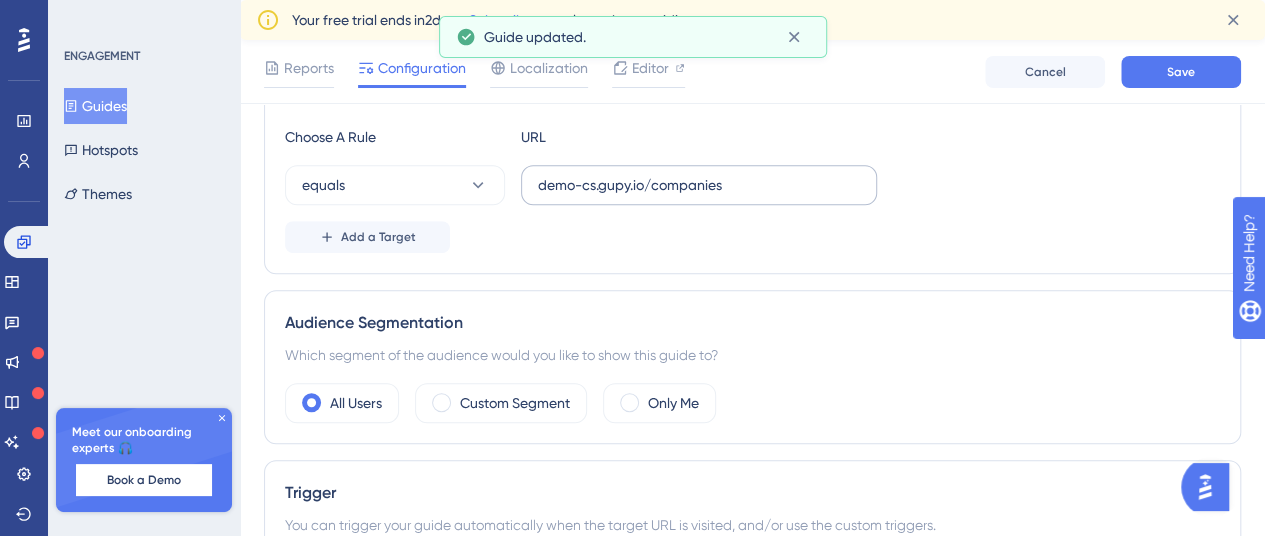 scroll, scrollTop: 526, scrollLeft: 0, axis: vertical 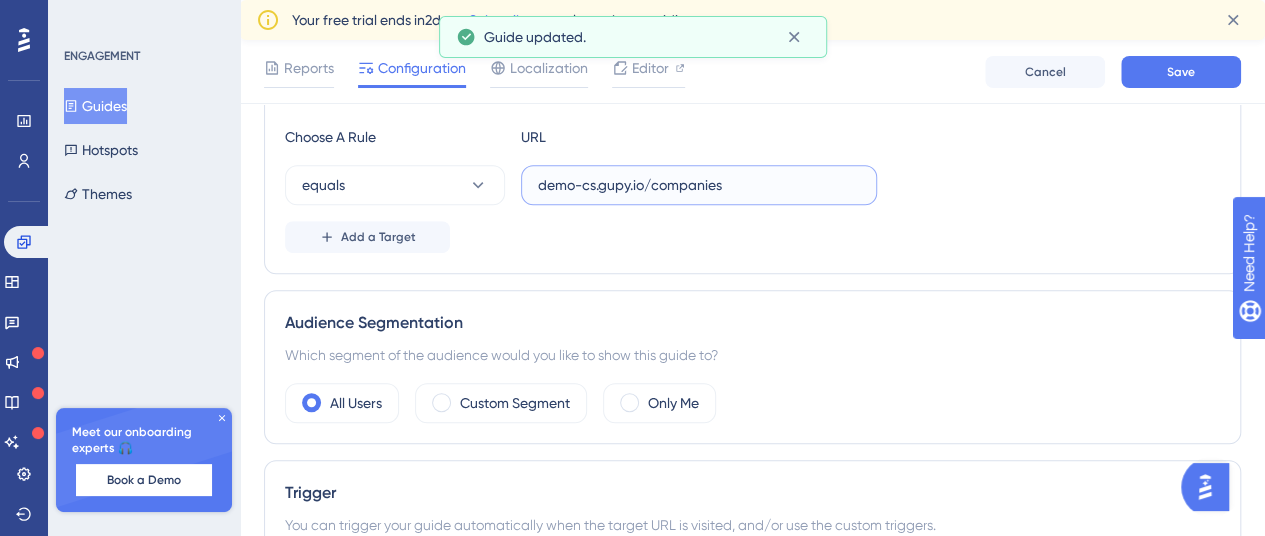 click on "demo-cs.gupy.io/companies" at bounding box center (699, 185) 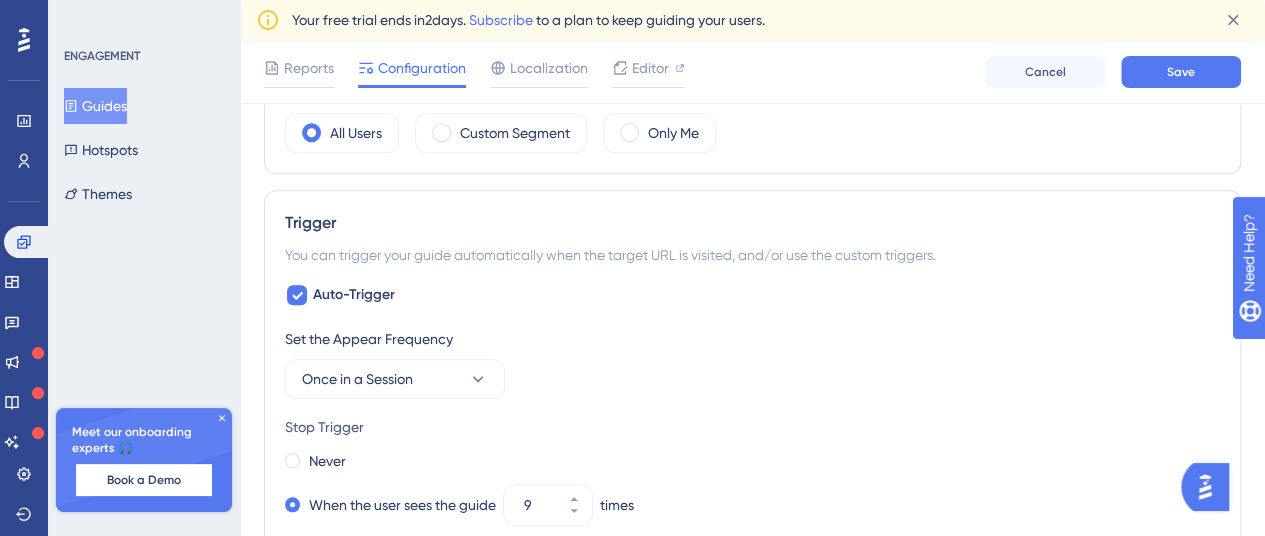 scroll, scrollTop: 797, scrollLeft: 0, axis: vertical 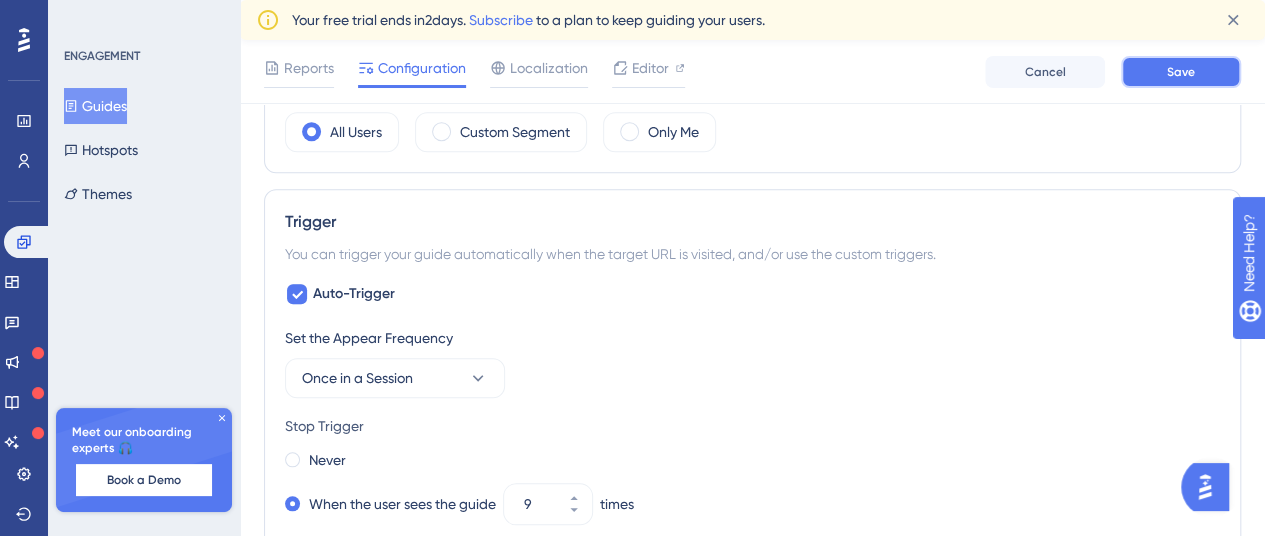 click on "Save" at bounding box center (1181, 72) 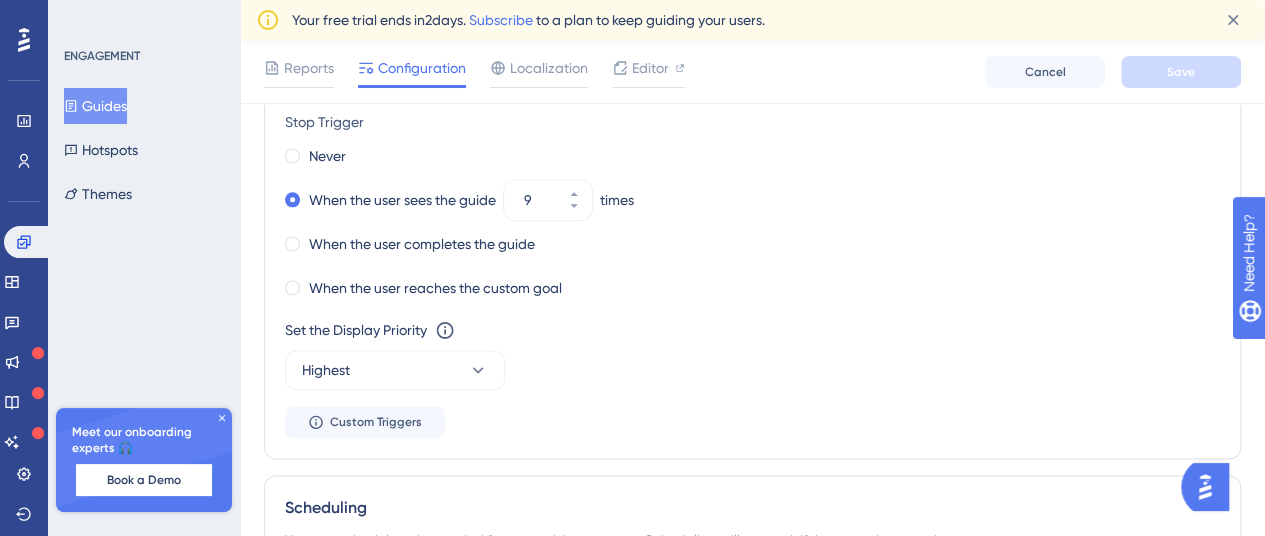 scroll, scrollTop: 1015, scrollLeft: 0, axis: vertical 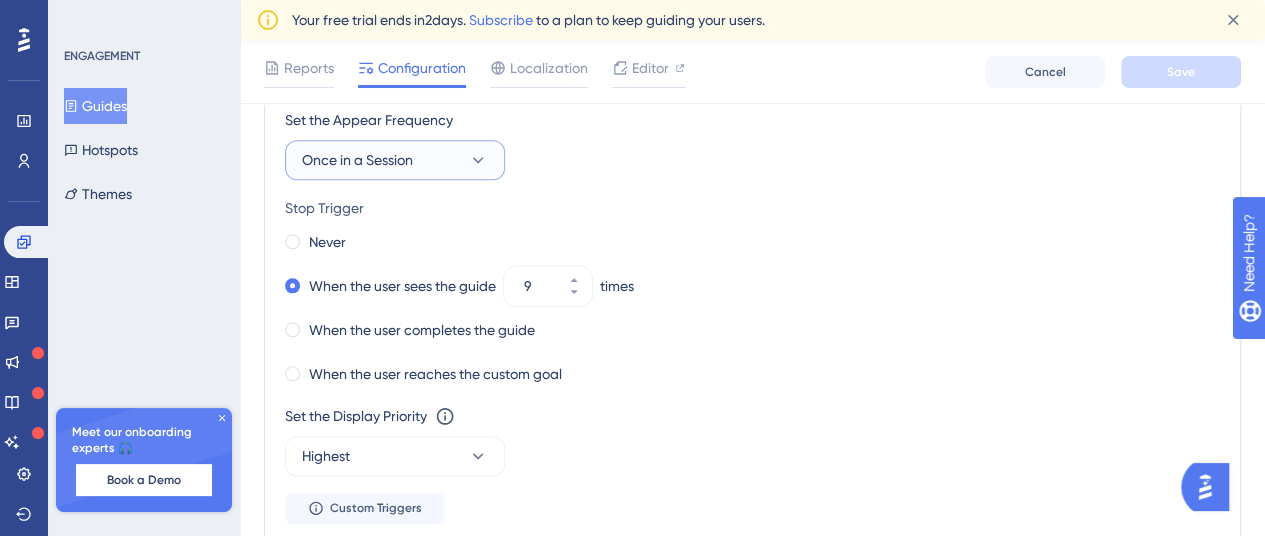 click on "Once in a Session" at bounding box center (395, 160) 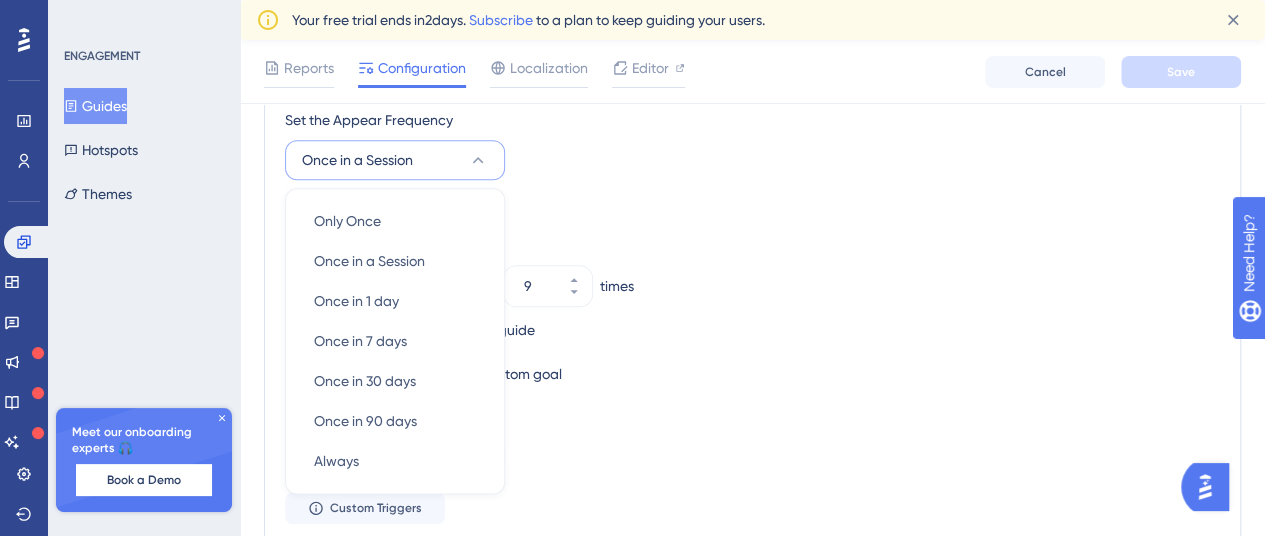 scroll, scrollTop: 1083, scrollLeft: 0, axis: vertical 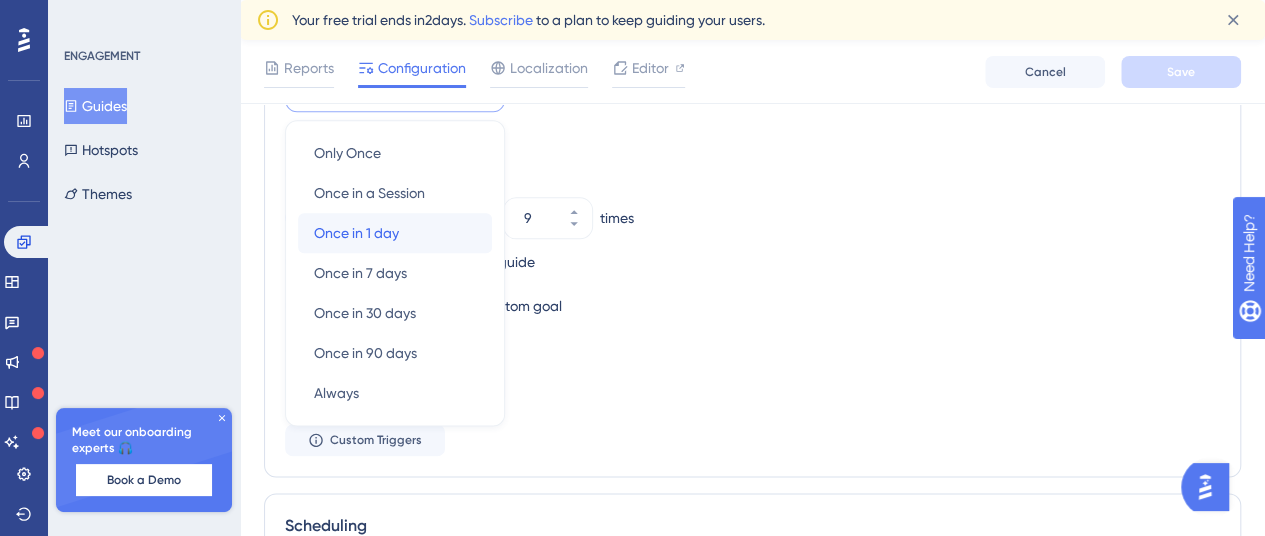 click on "Once in 1 day Once in 1 day" at bounding box center [395, 233] 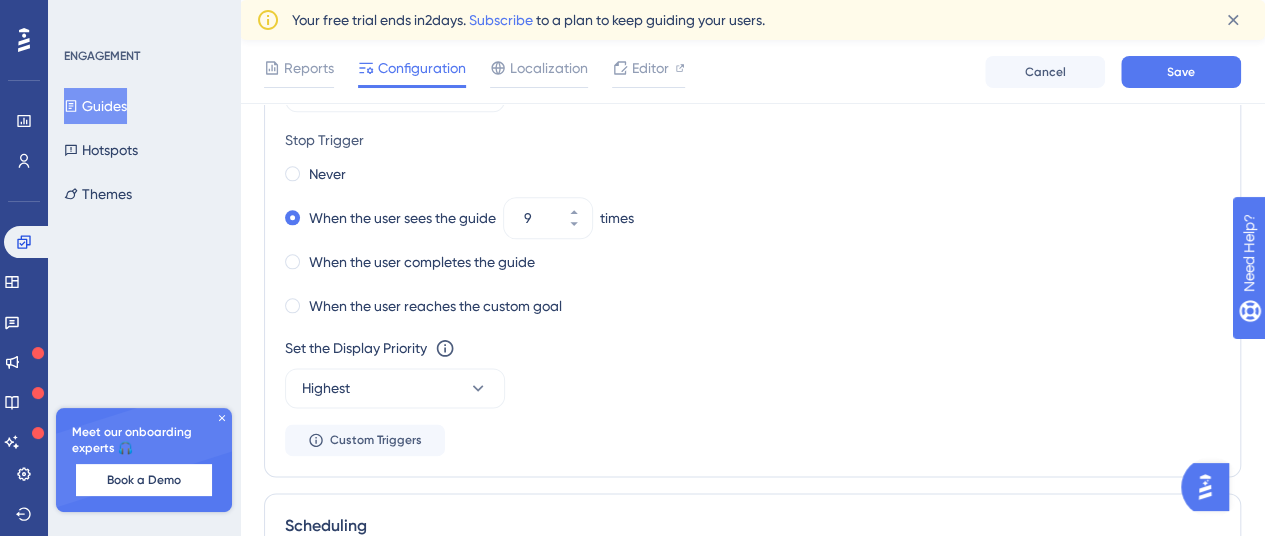 click on "Reports Configuration Localization Editor Cancel Save" at bounding box center [752, 72] 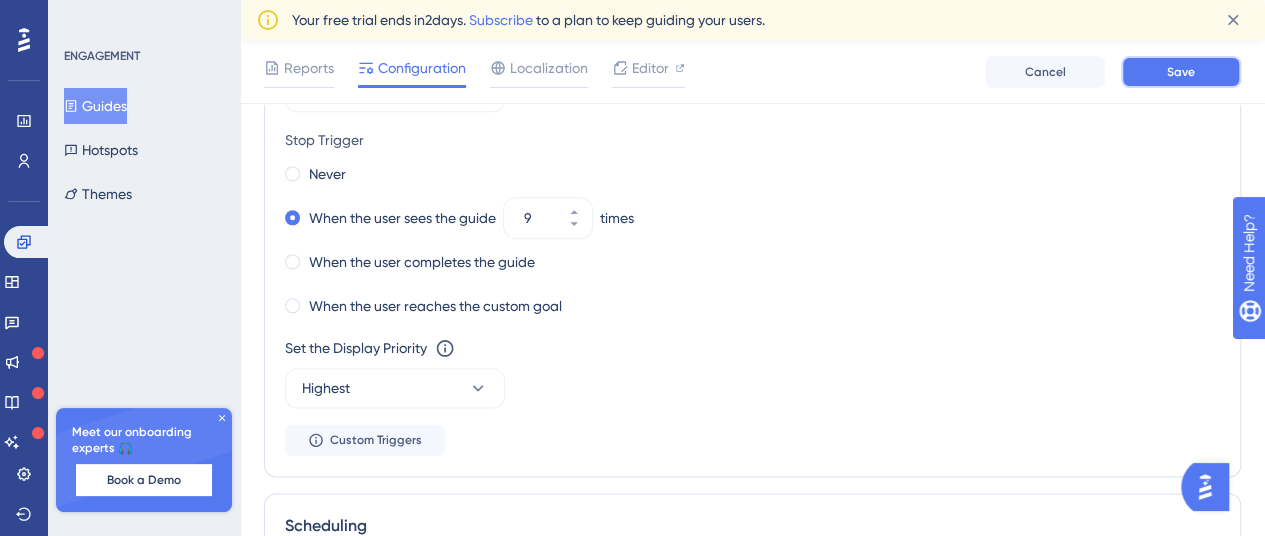 click on "Save" at bounding box center [1181, 72] 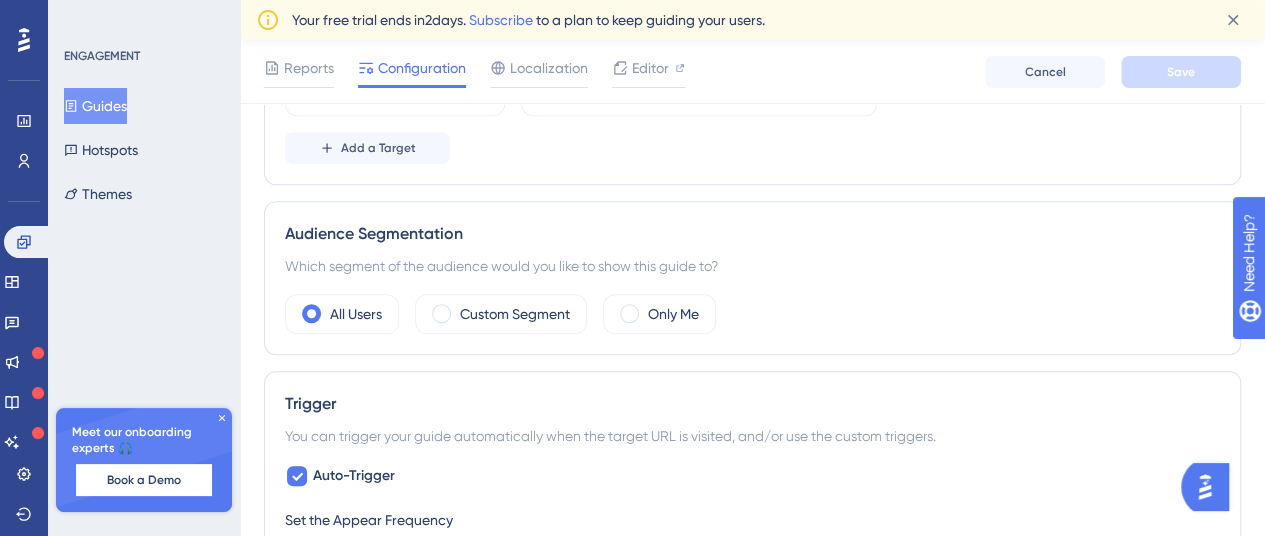 scroll, scrollTop: 617, scrollLeft: 0, axis: vertical 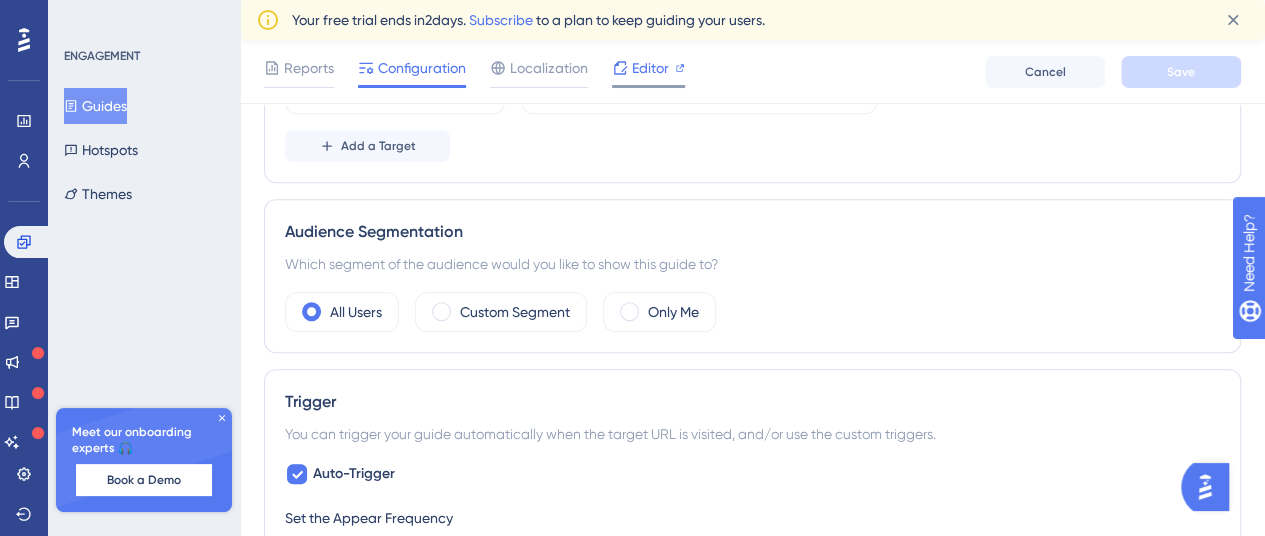 click on "Editor" at bounding box center [650, 68] 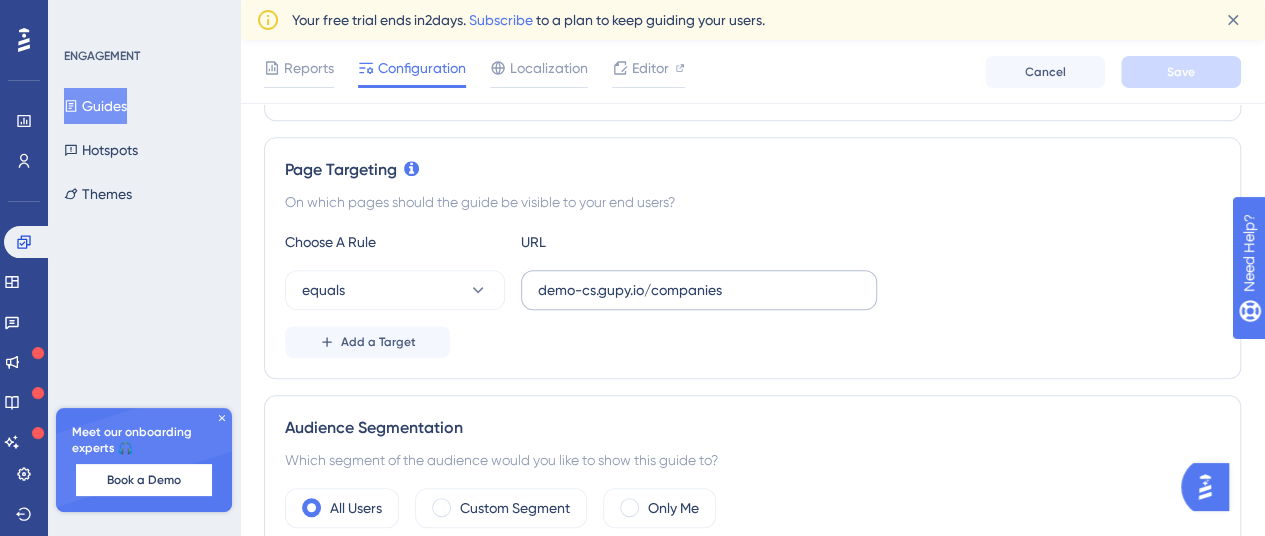 scroll, scrollTop: 420, scrollLeft: 0, axis: vertical 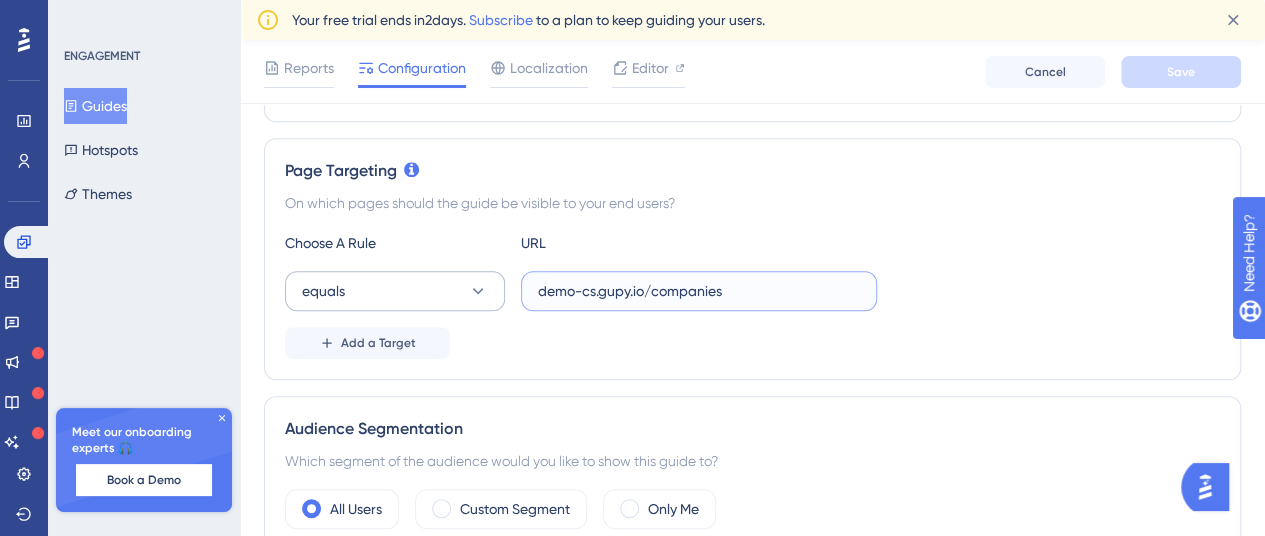 drag, startPoint x: 598, startPoint y: 290, endPoint x: 448, endPoint y: 281, distance: 150.26976 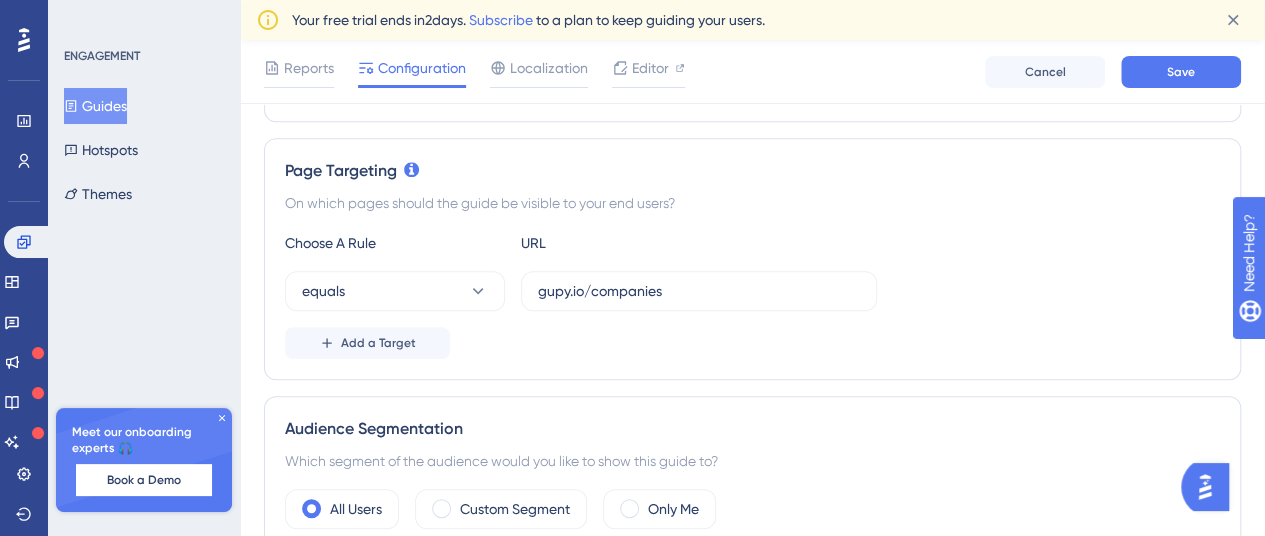 click on "Page Targeting
On which pages should the guide be visible to your end users?
Choose A Rule URL equals gupy.io/companies Add a Target" at bounding box center (752, 259) 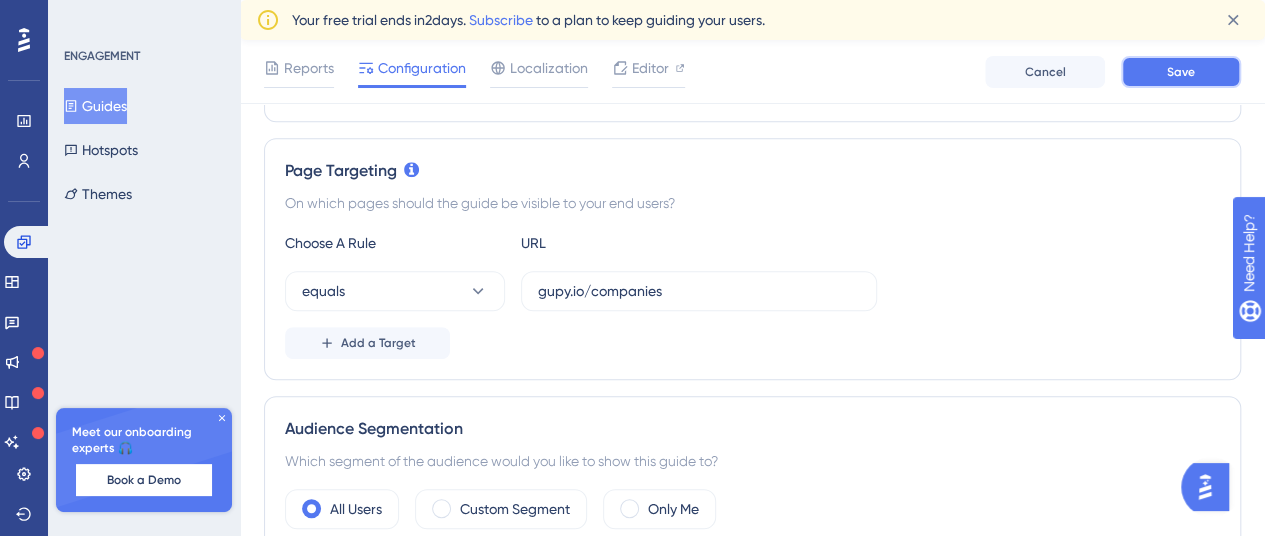 click on "Save" at bounding box center (1181, 72) 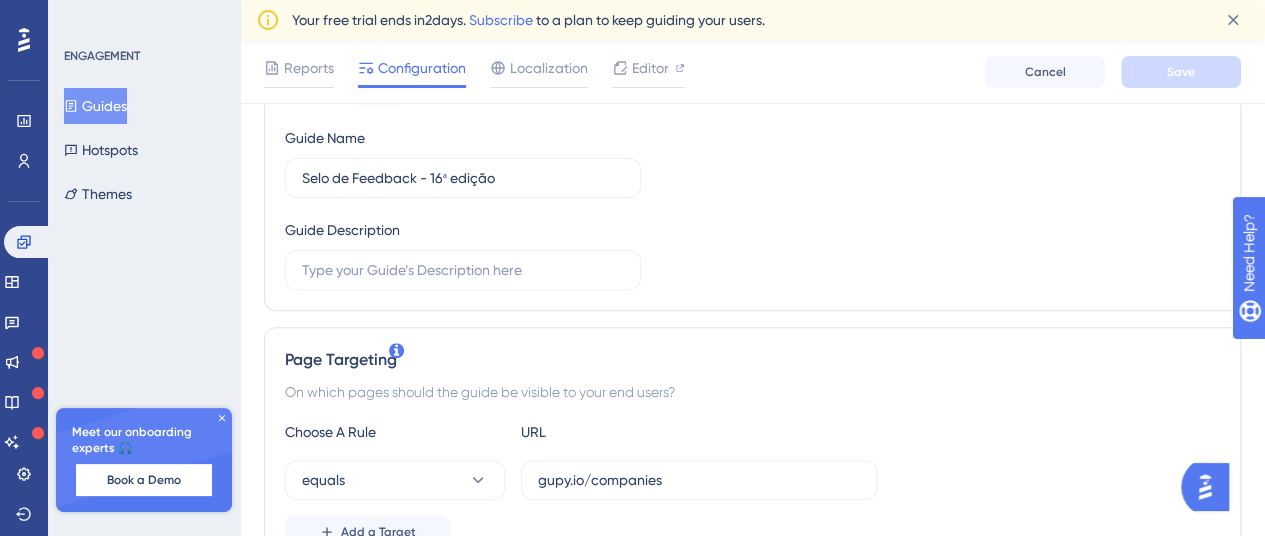scroll, scrollTop: 388, scrollLeft: 15, axis: both 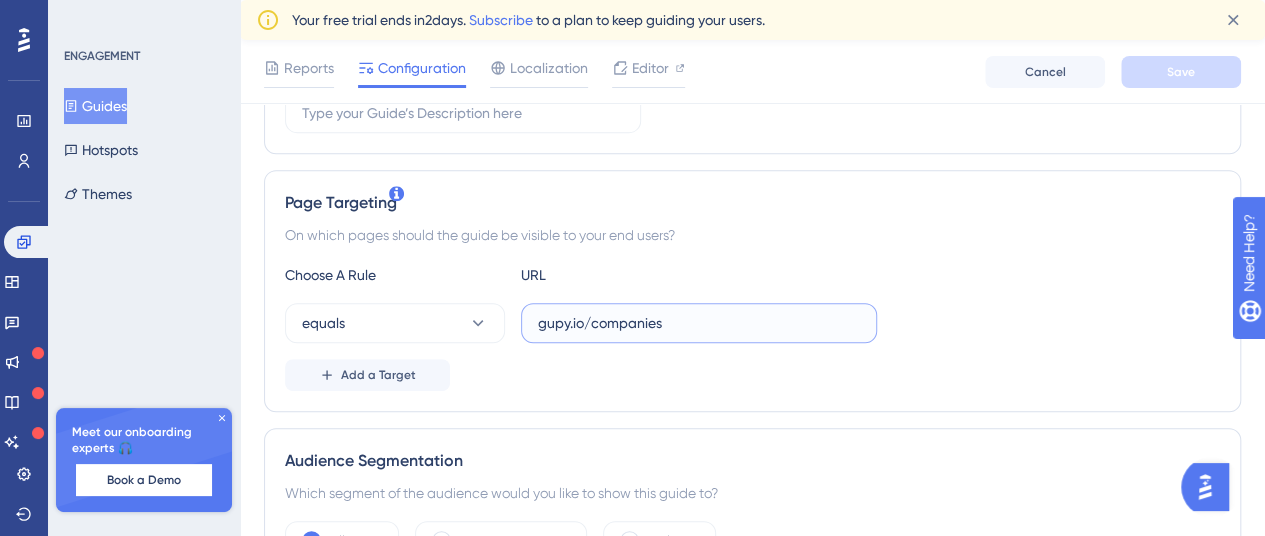 click on "gupy.io/companies" at bounding box center [699, 323] 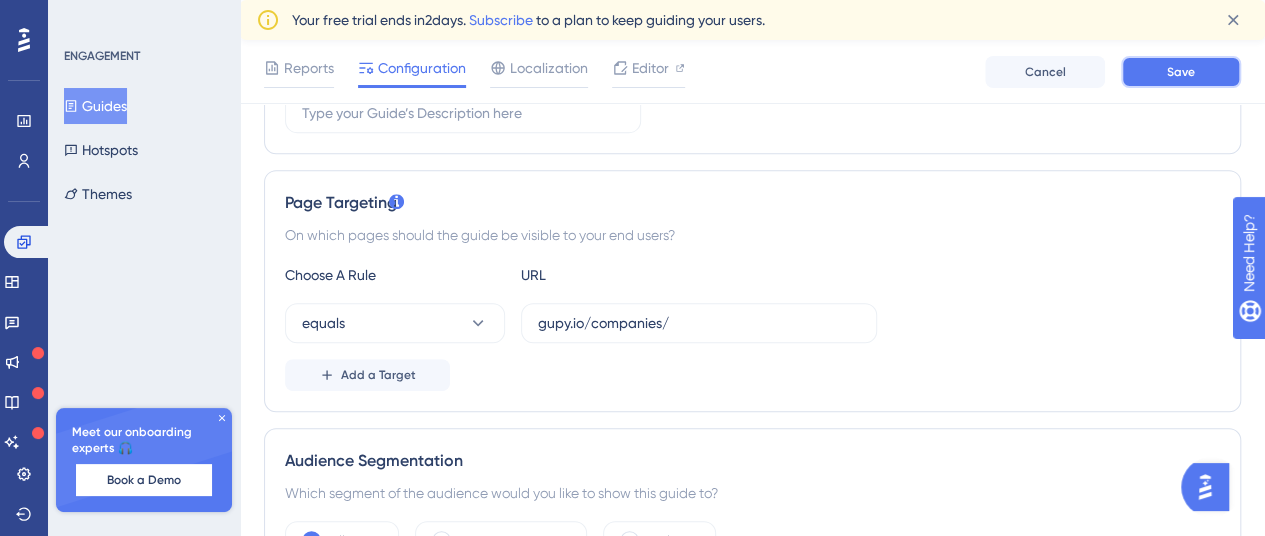 click on "Save" at bounding box center (1181, 72) 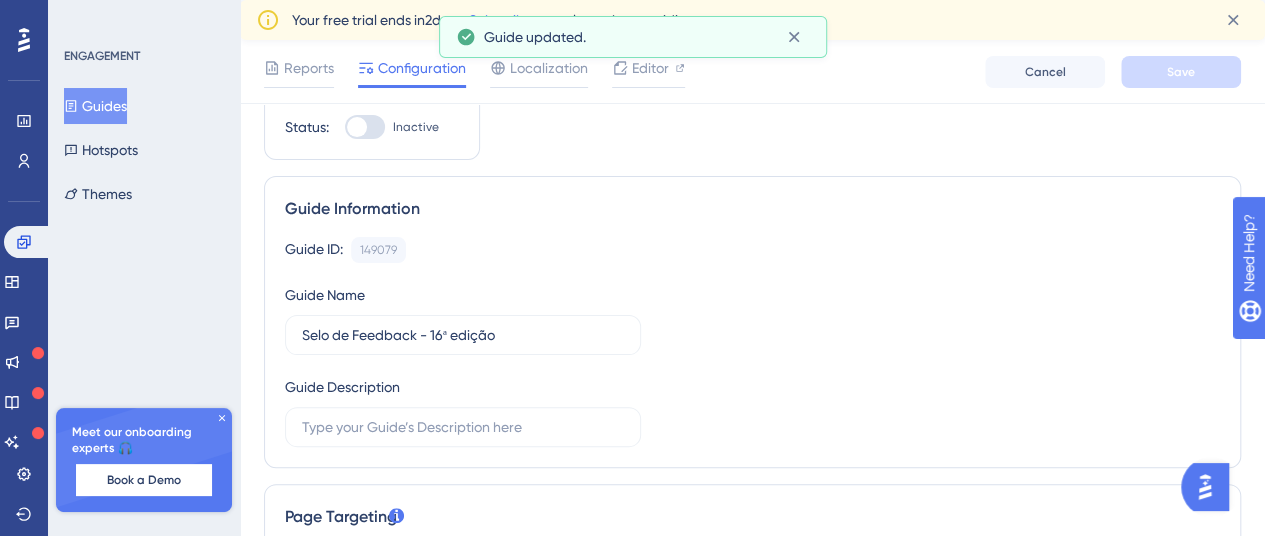 scroll, scrollTop: 0, scrollLeft: 15, axis: horizontal 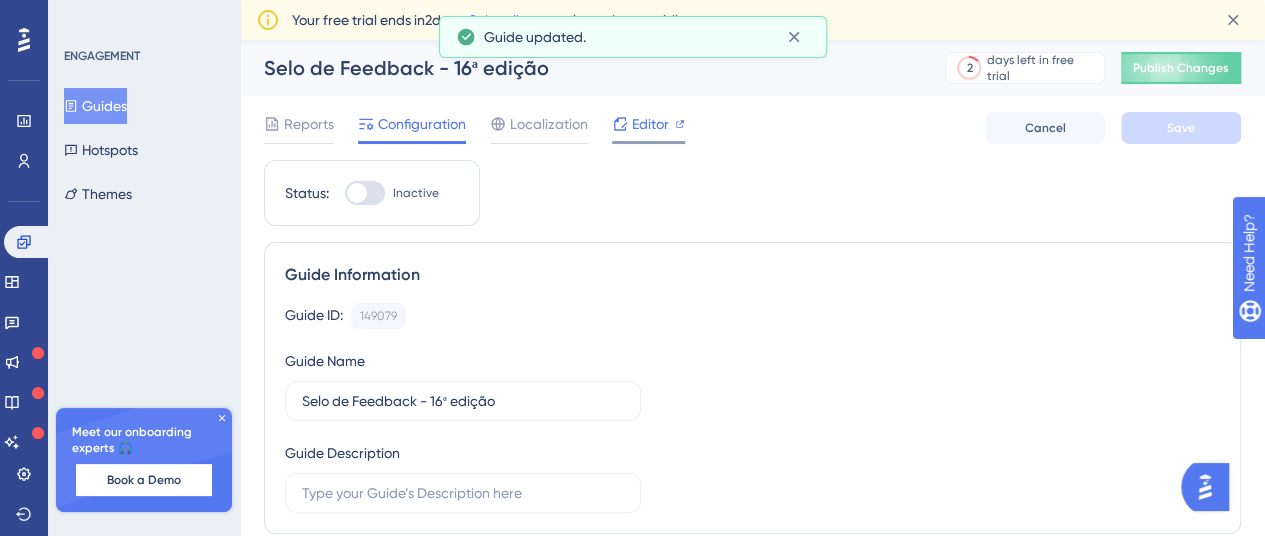 click on "Editor" at bounding box center [648, 124] 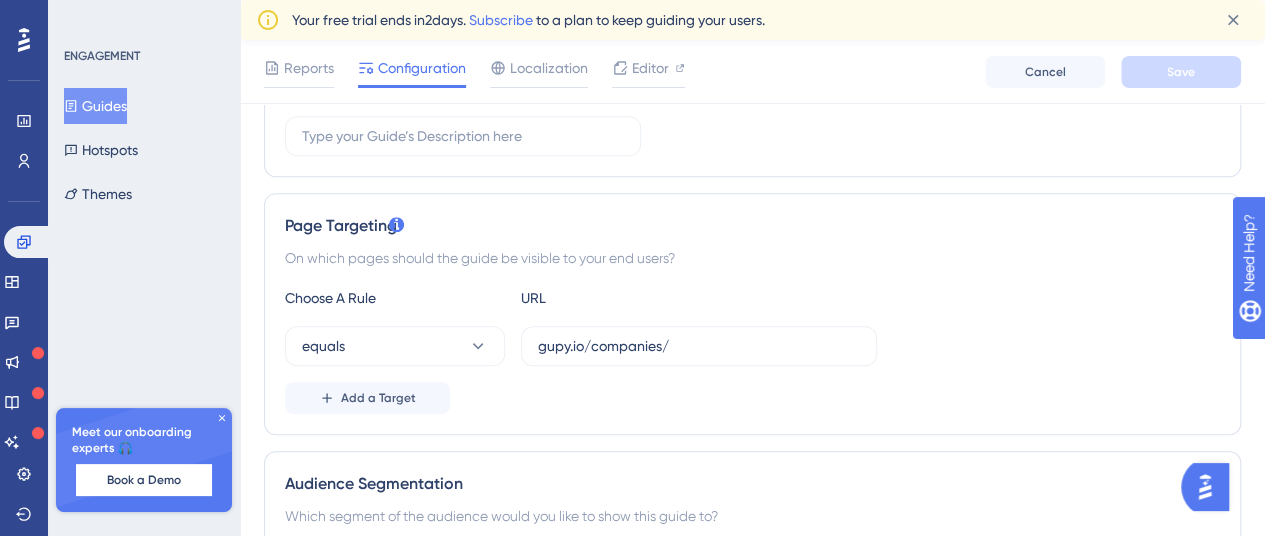scroll, scrollTop: 364, scrollLeft: 15, axis: both 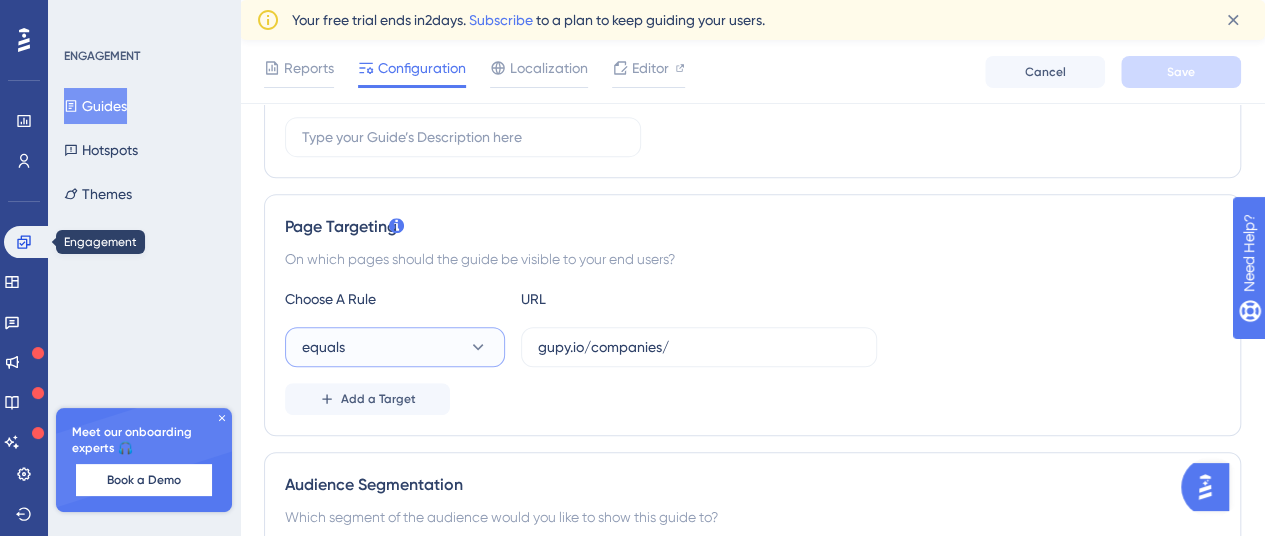 click on "equals" at bounding box center [395, 347] 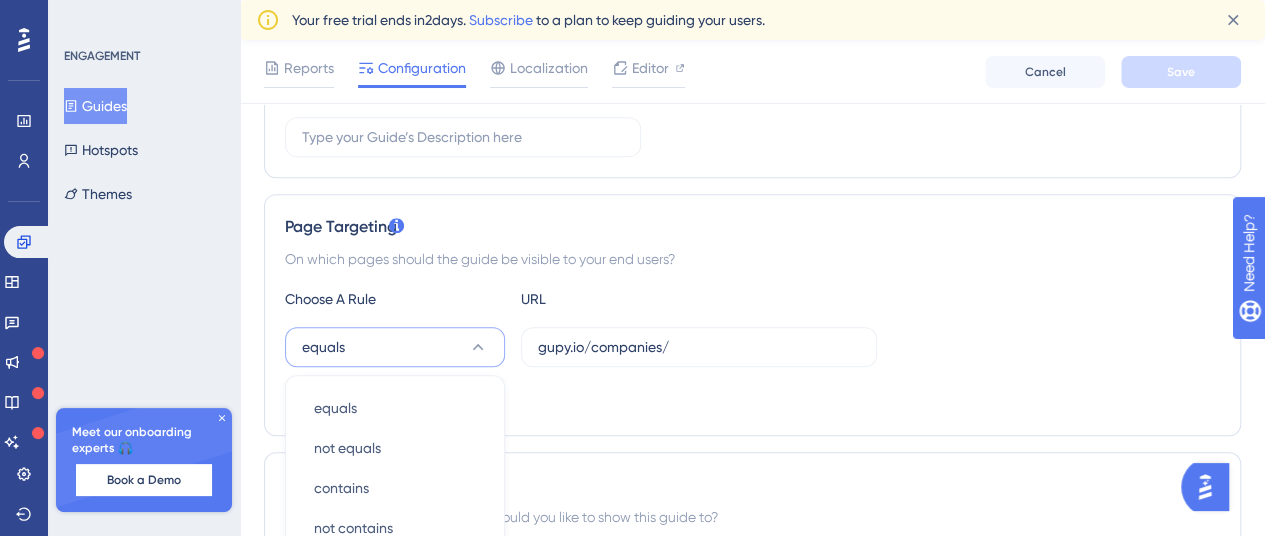 scroll, scrollTop: 621, scrollLeft: 15, axis: both 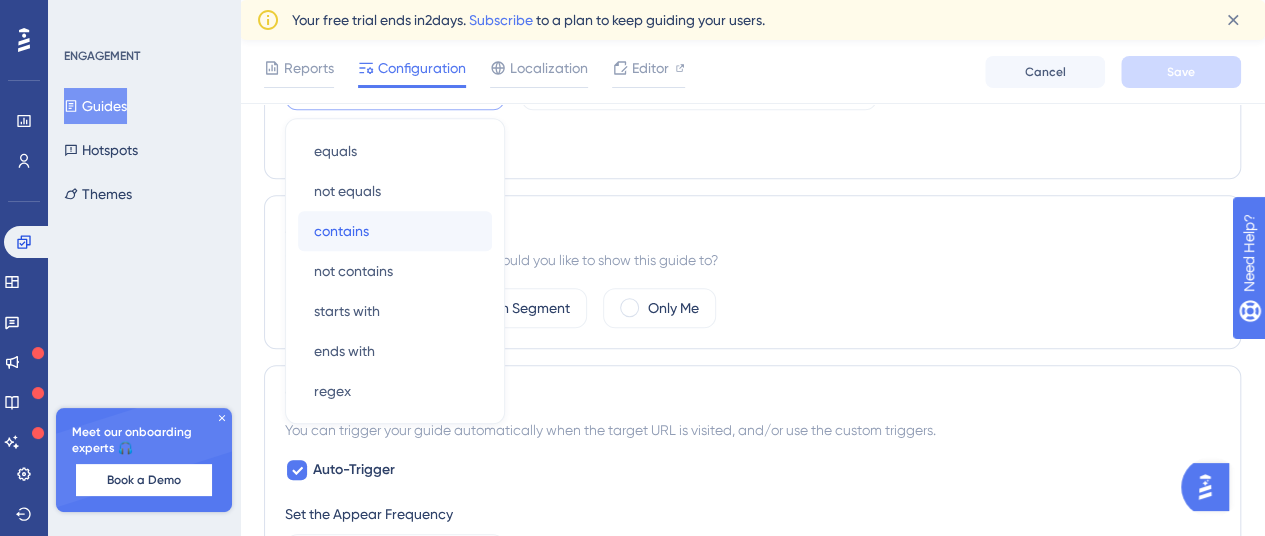 click on "contains contains" at bounding box center (395, 231) 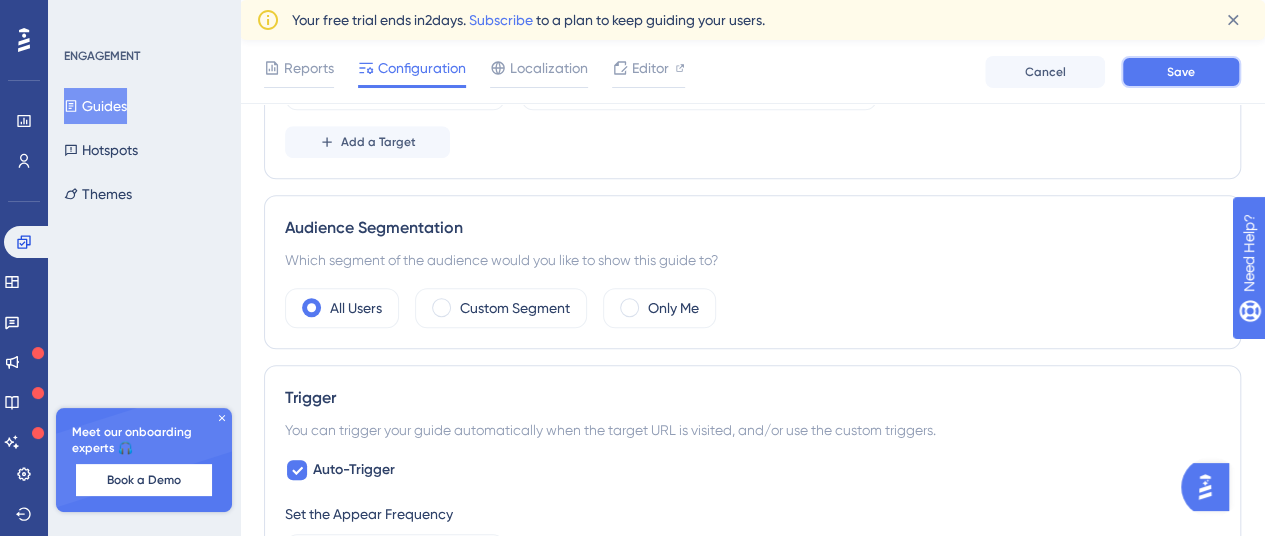 click on "Save" at bounding box center [1181, 72] 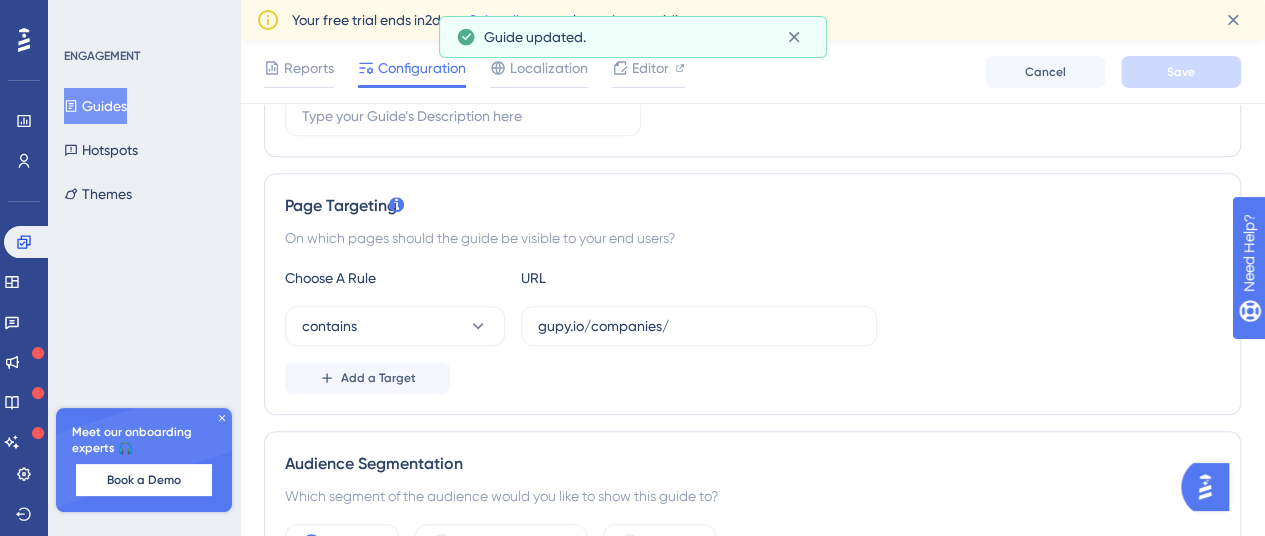 scroll, scrollTop: 0, scrollLeft: 15, axis: horizontal 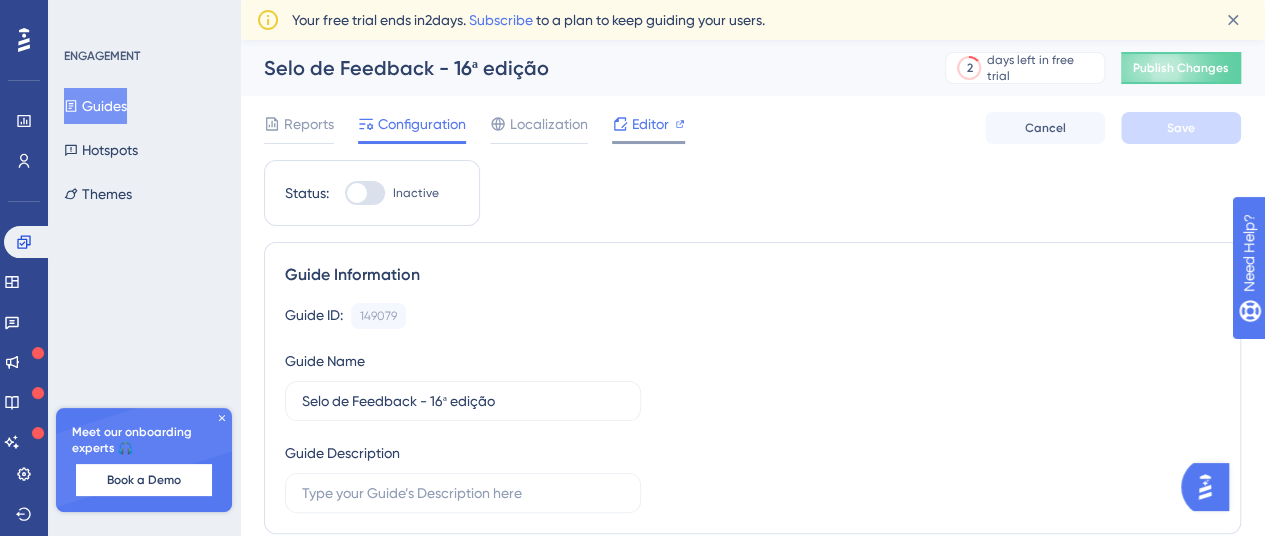 click on "Editor" at bounding box center [650, 124] 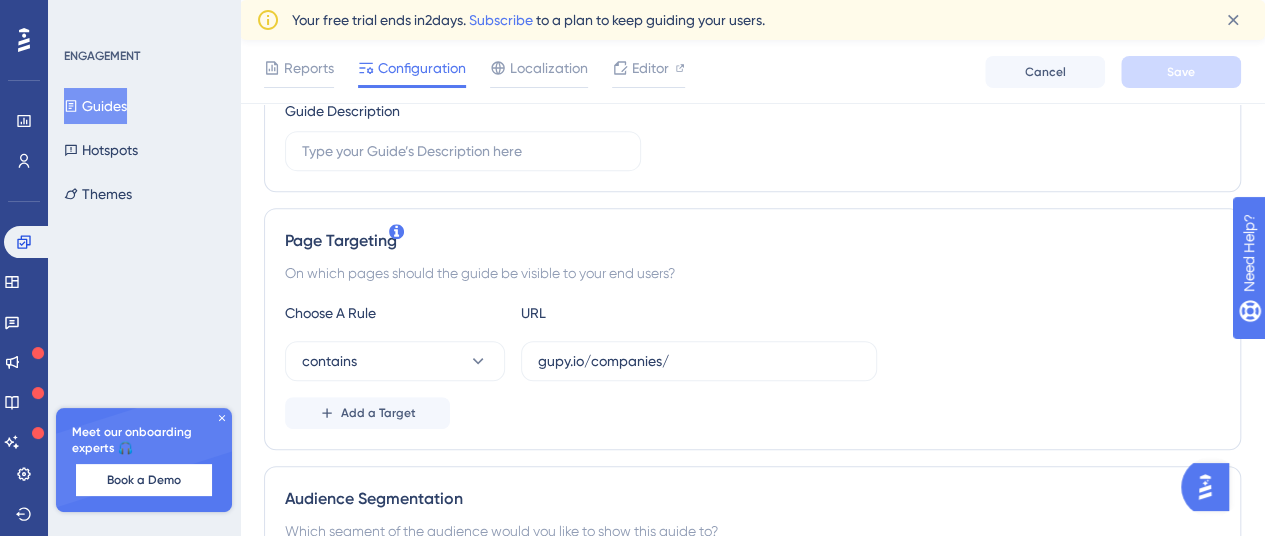 scroll, scrollTop: 355, scrollLeft: 15, axis: both 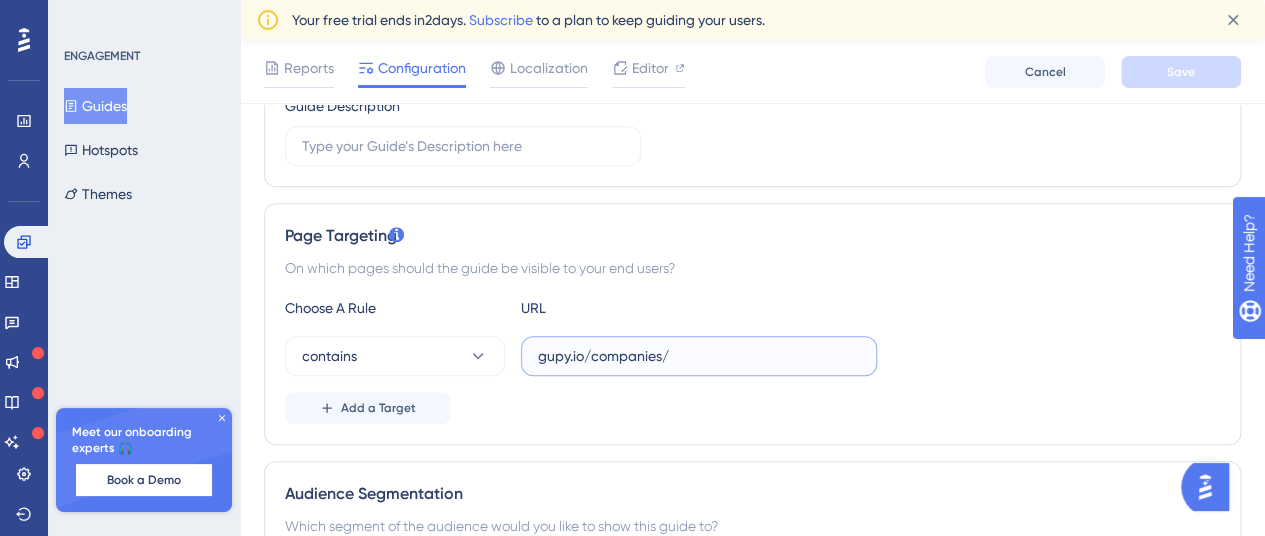 click on "gupy.io/companies/" at bounding box center [699, 356] 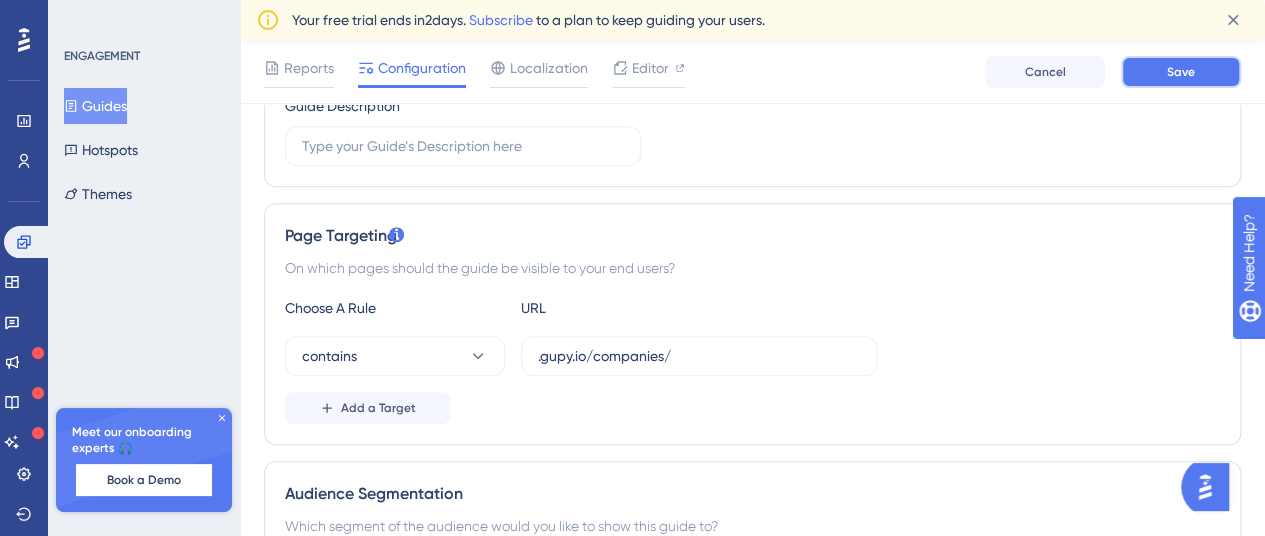 click on "Save" at bounding box center [1181, 72] 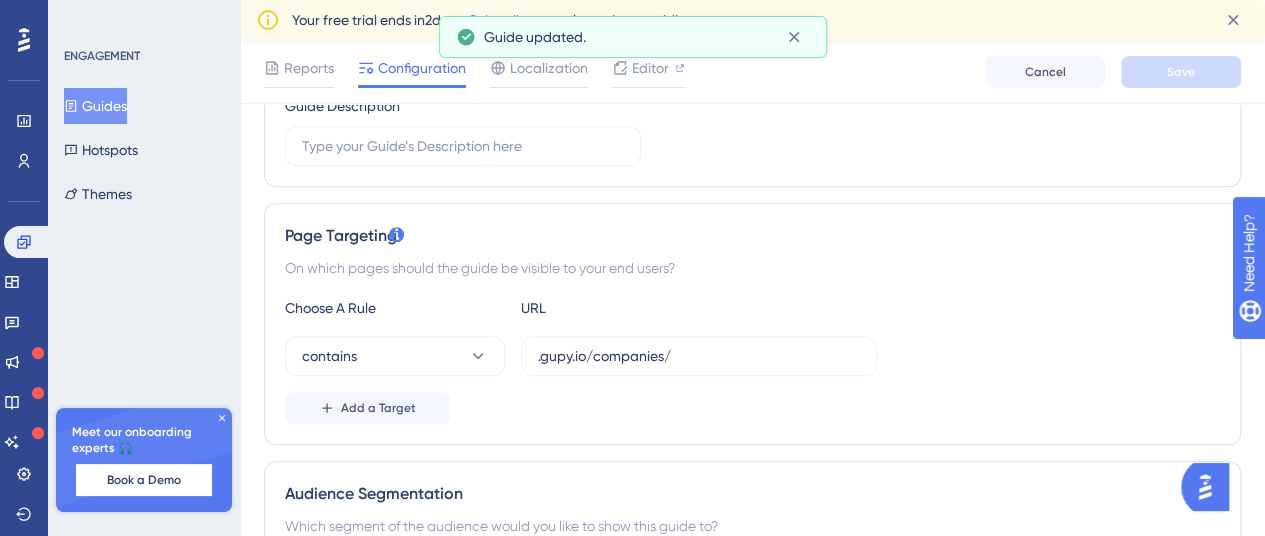 scroll, scrollTop: 0, scrollLeft: 15, axis: horizontal 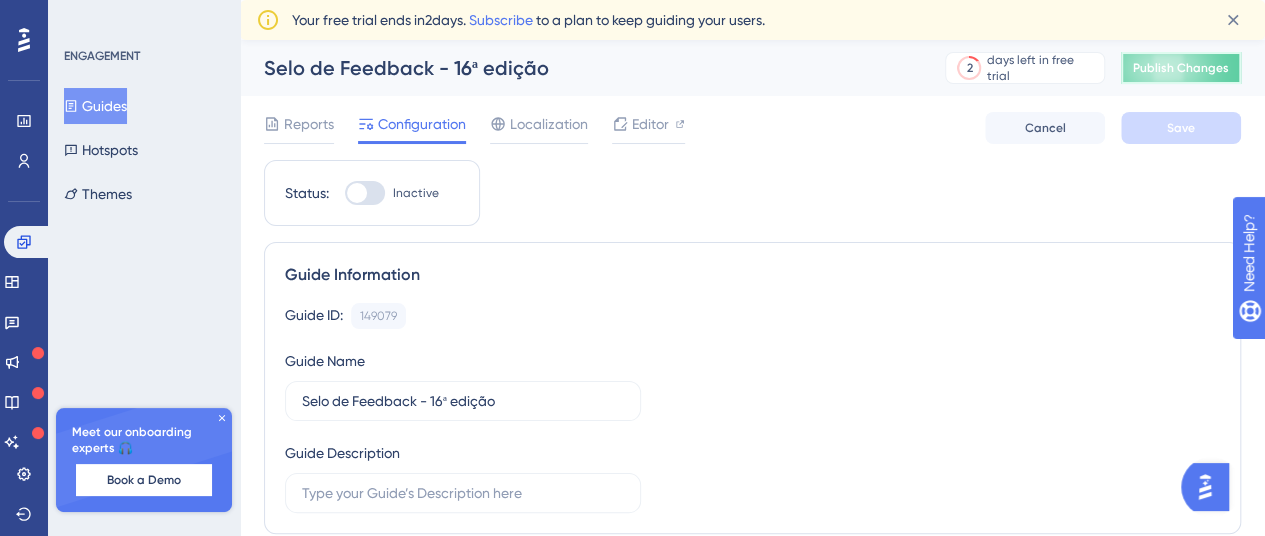 click on "Publish Changes" at bounding box center [1181, 68] 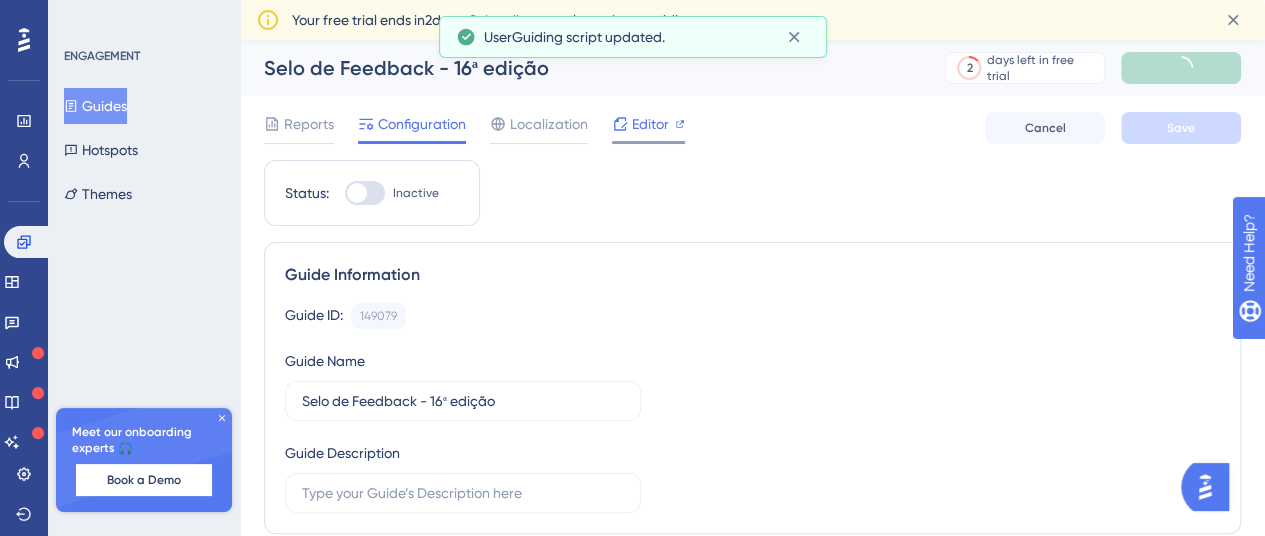 click on "Editor" at bounding box center [650, 124] 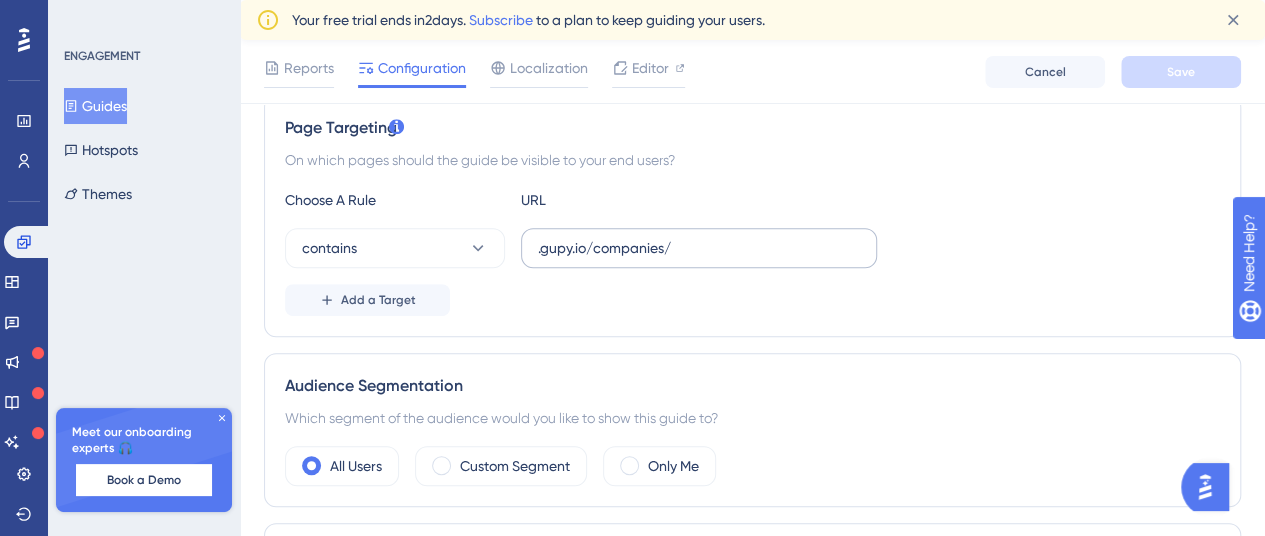scroll, scrollTop: 479, scrollLeft: 15, axis: both 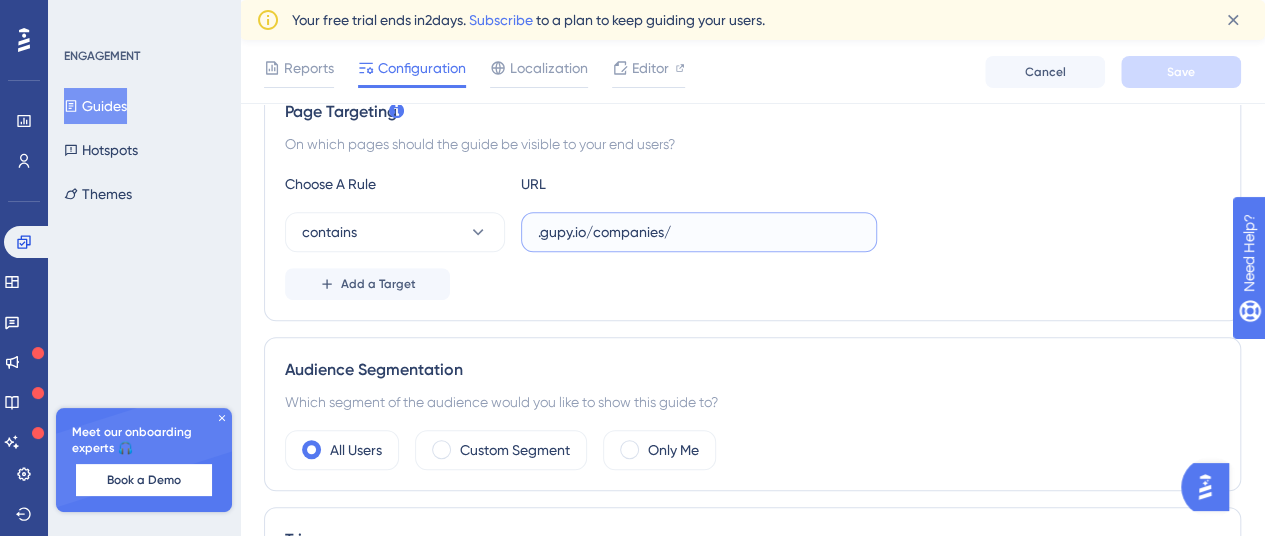 click on ".gupy.io/companies/" at bounding box center [699, 232] 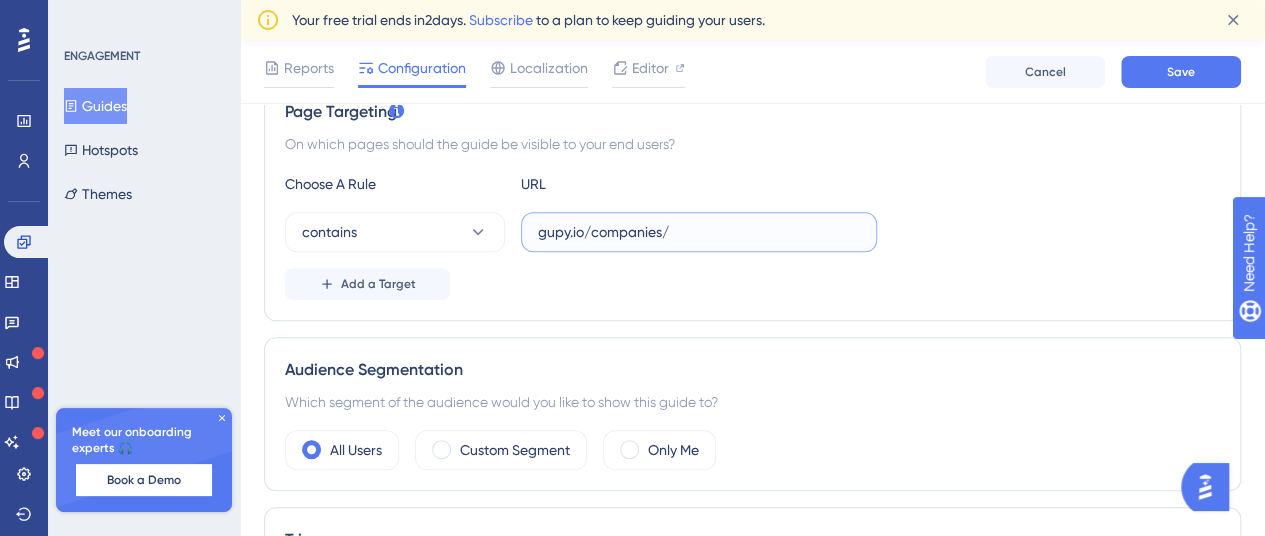 type on "gupy.io/companies/" 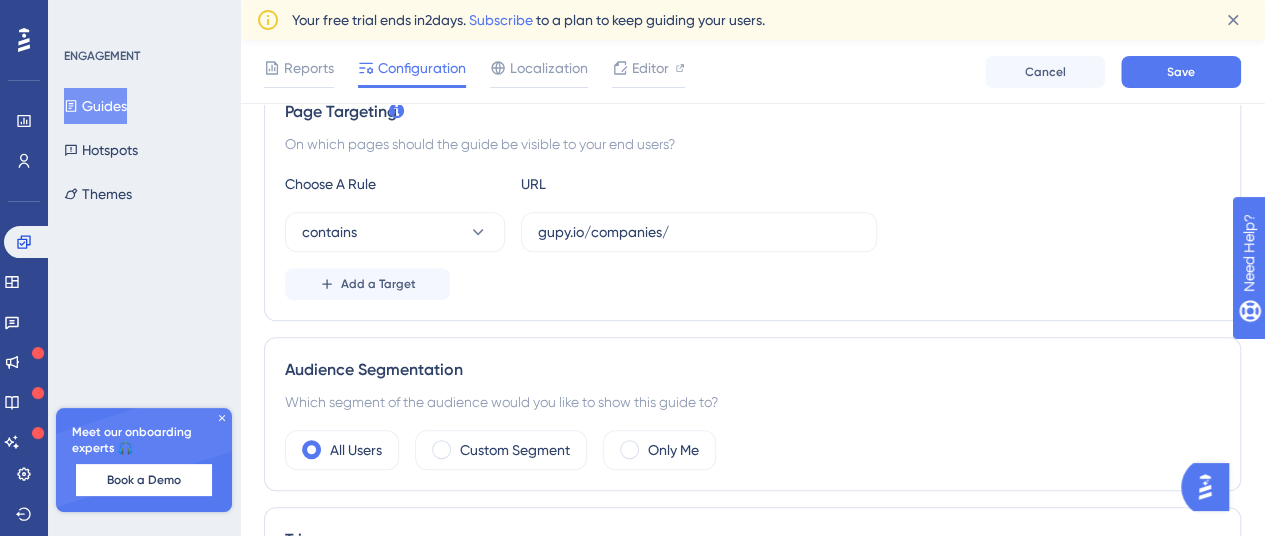 click on "contains gupy.io/companies/" at bounding box center (752, 232) 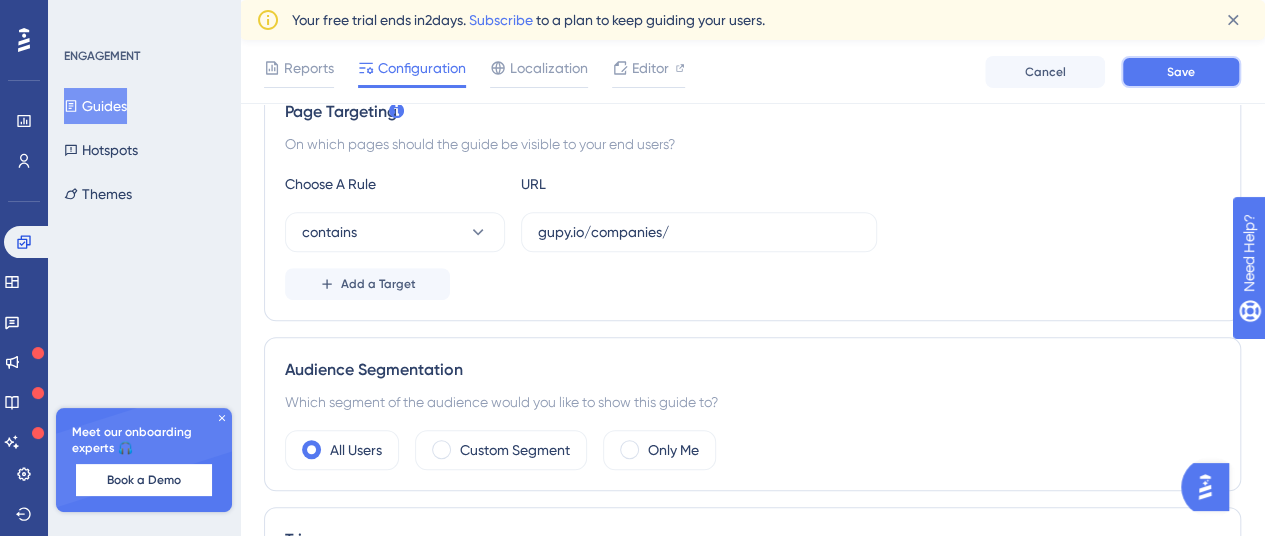 click on "Save" at bounding box center (1181, 72) 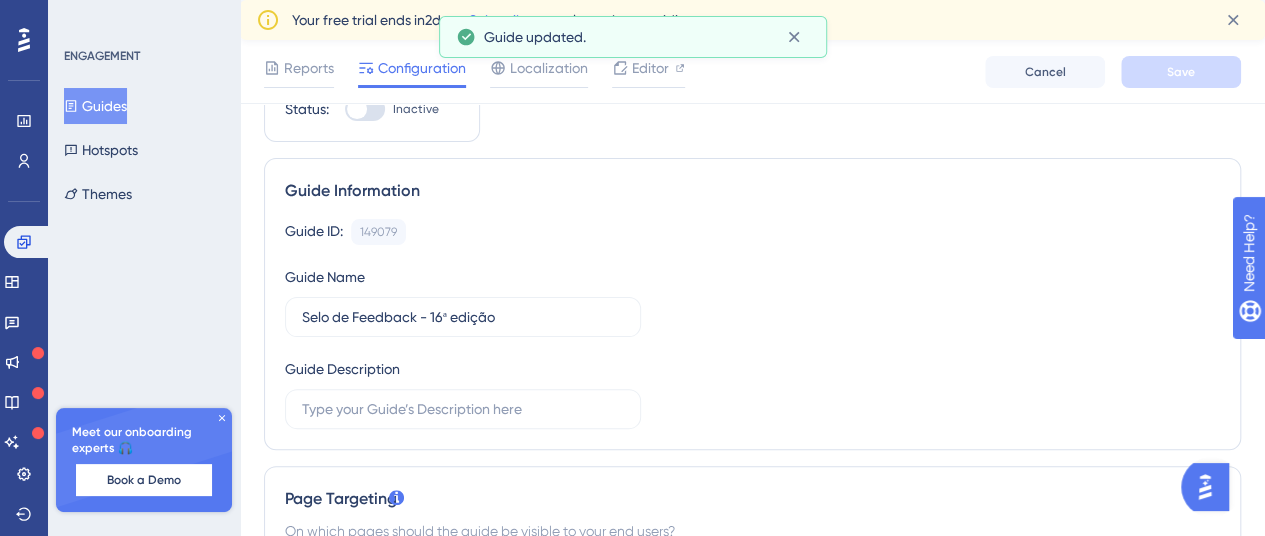 scroll, scrollTop: 0, scrollLeft: 15, axis: horizontal 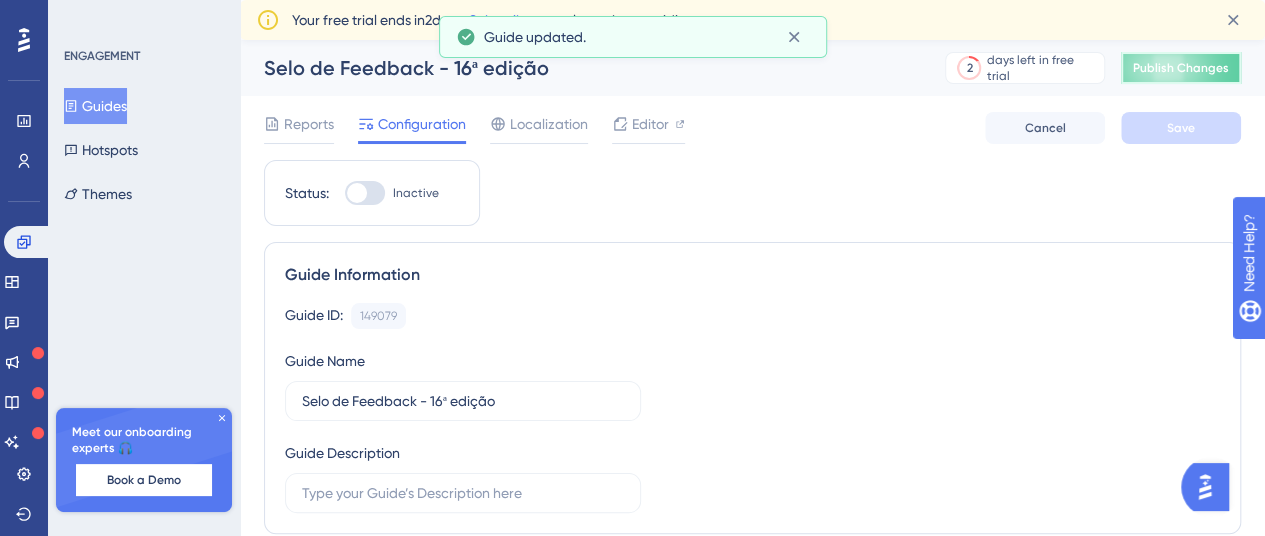 click on "Publish Changes" at bounding box center [1181, 68] 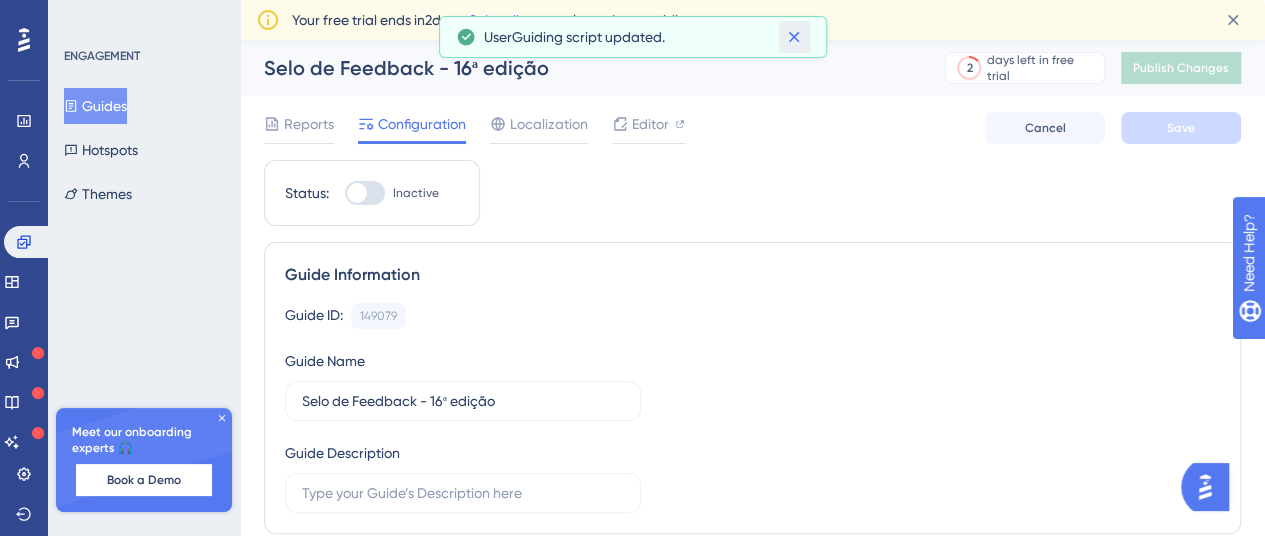click 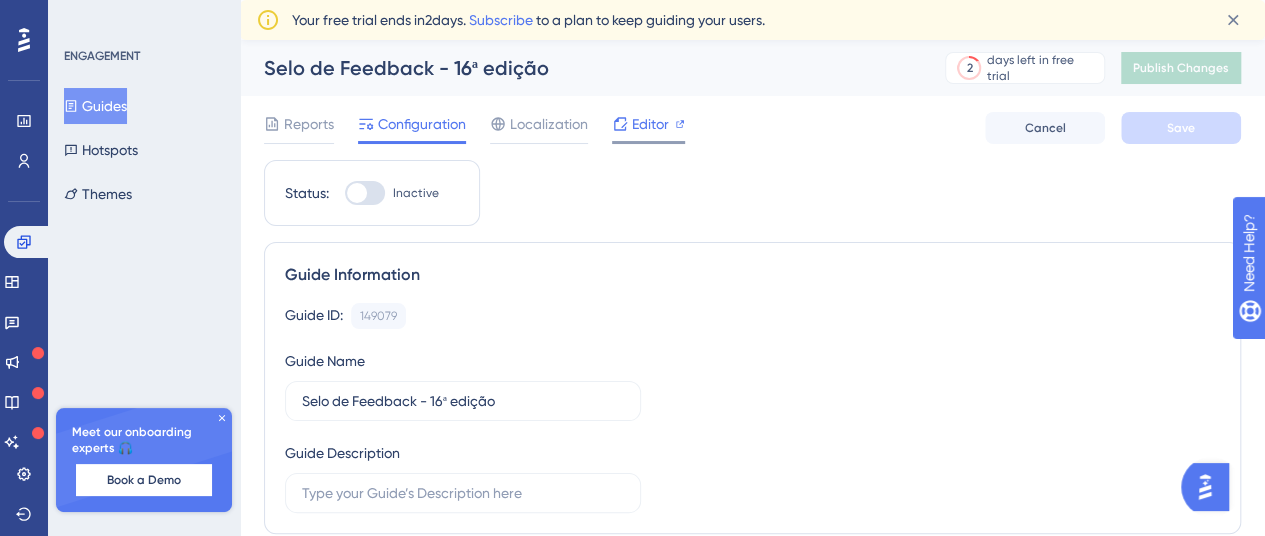 click on "Editor" at bounding box center (650, 124) 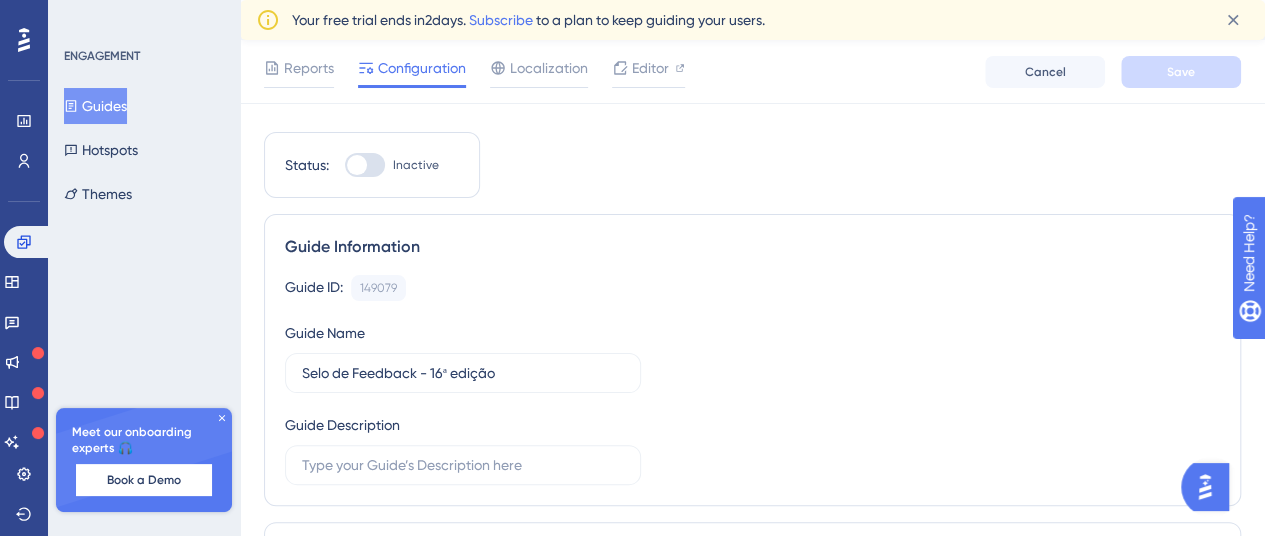 scroll, scrollTop: 0, scrollLeft: 15, axis: horizontal 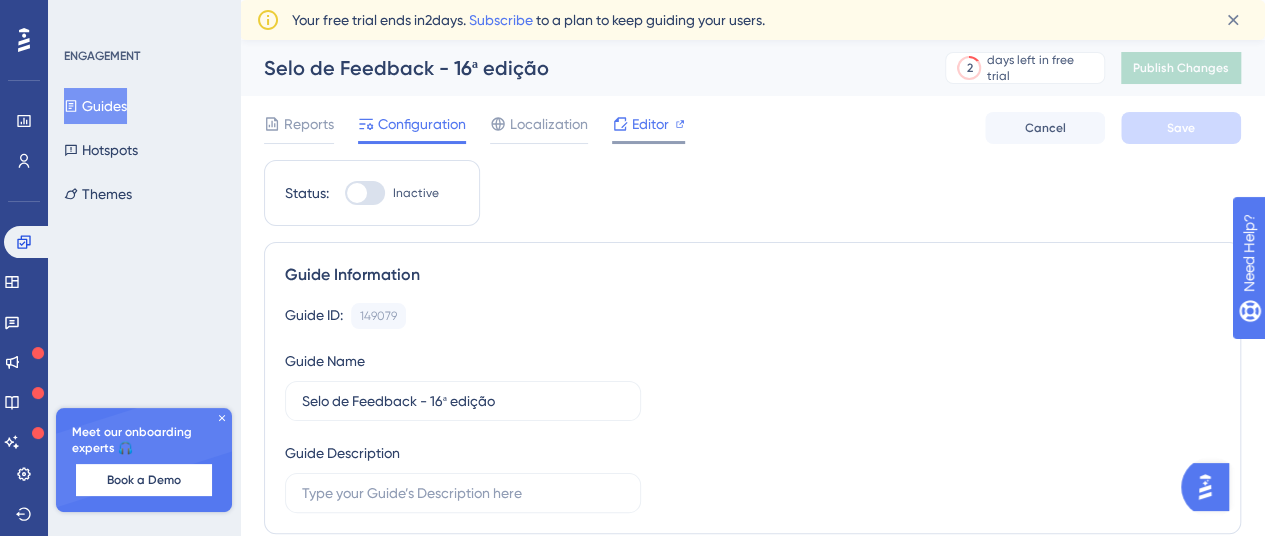 click on "Editor" at bounding box center [650, 124] 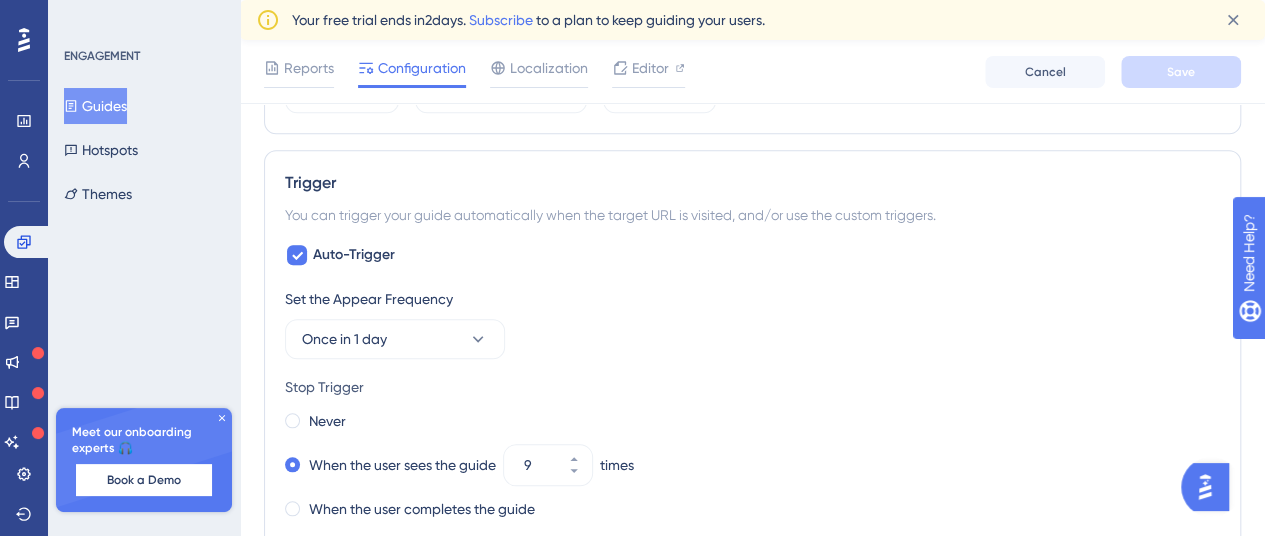 scroll, scrollTop: 0, scrollLeft: 15, axis: horizontal 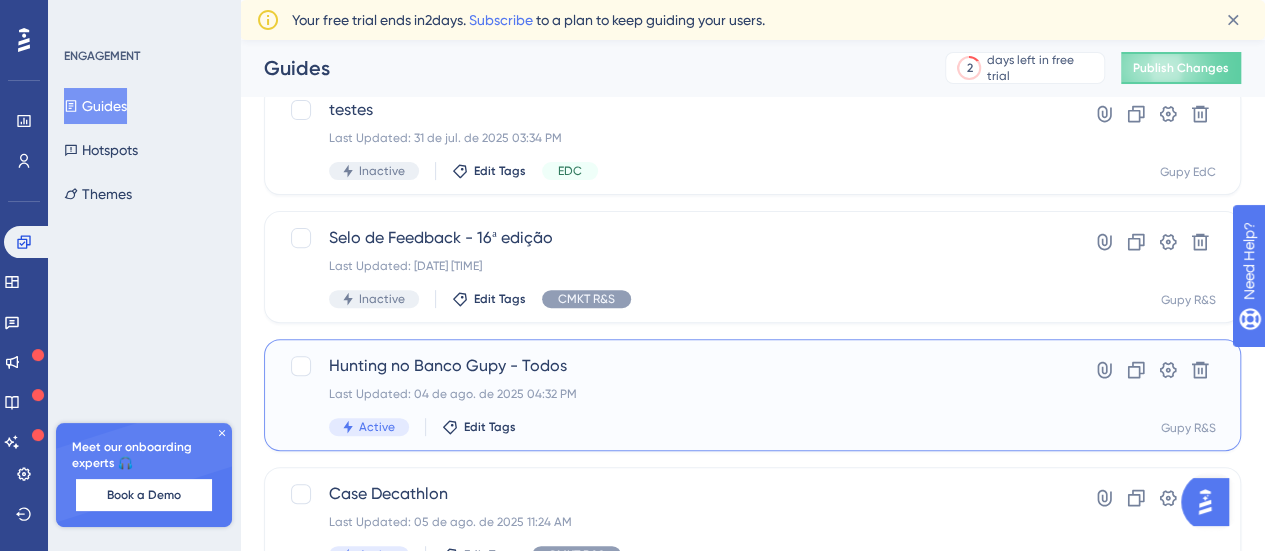 click on "Last Updated: 04 de ago. de 2025 04:32 PM" at bounding box center [672, 394] 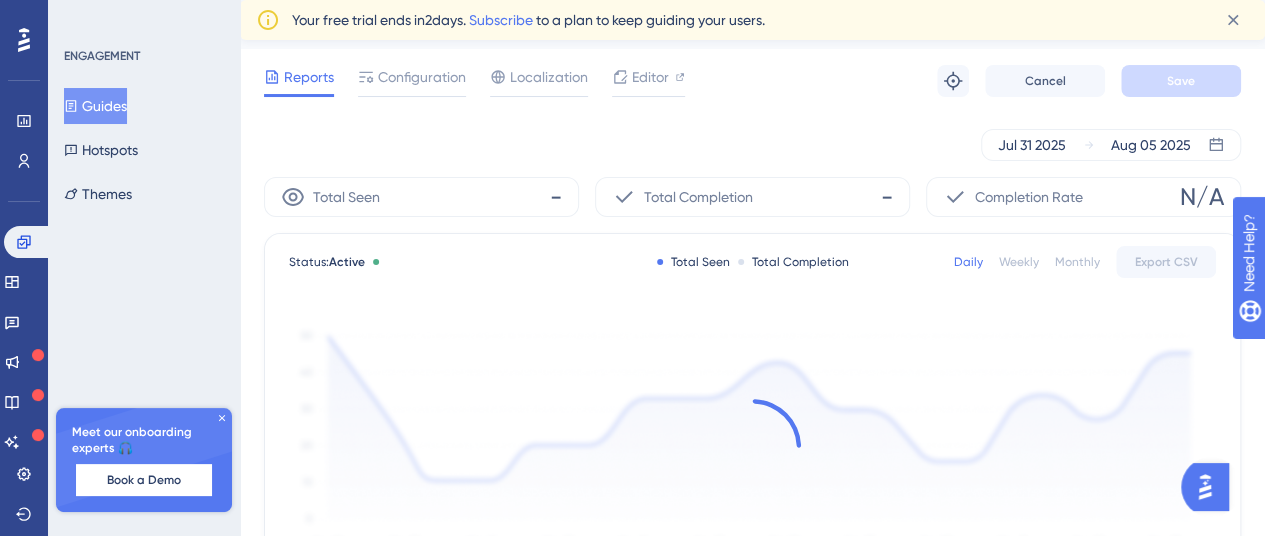 scroll, scrollTop: 51, scrollLeft: 0, axis: vertical 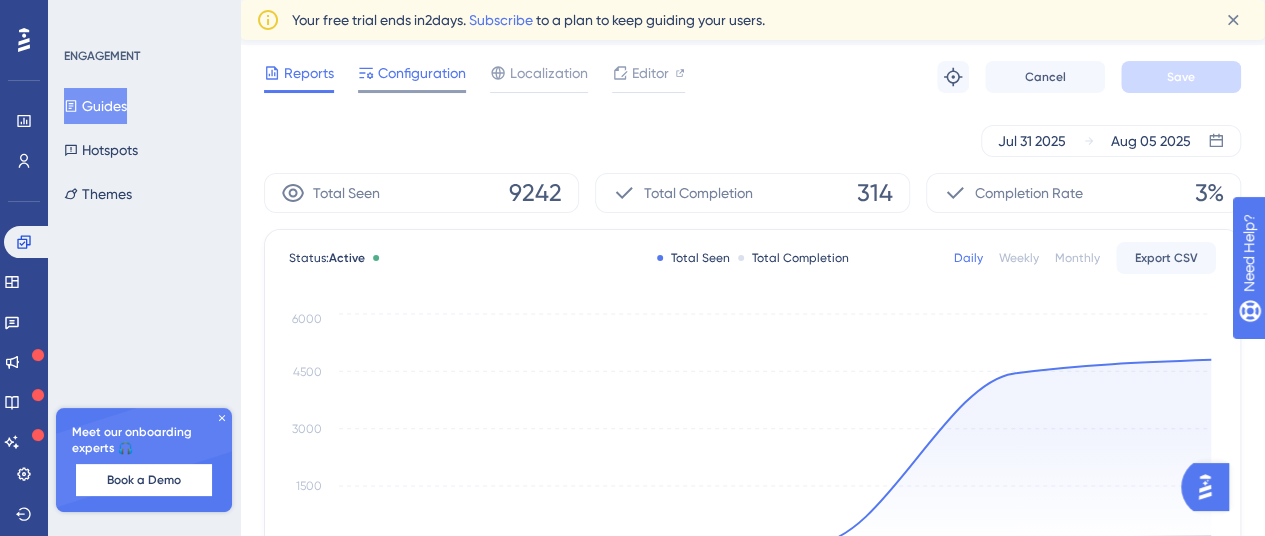click on "Configuration" at bounding box center (422, 73) 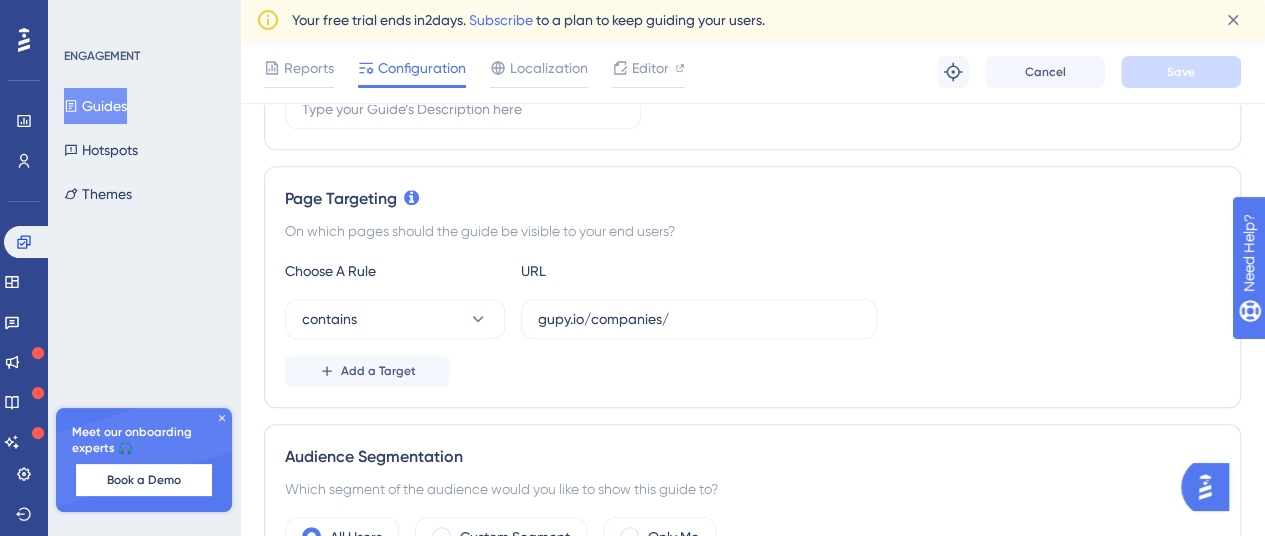scroll, scrollTop: 393, scrollLeft: 0, axis: vertical 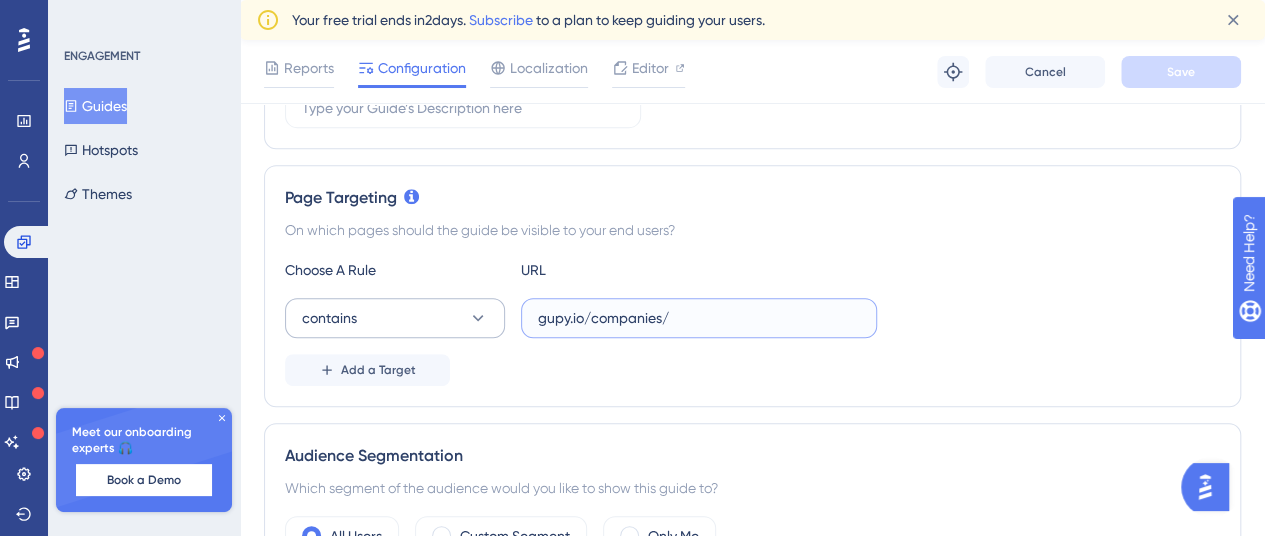 drag, startPoint x: 702, startPoint y: 309, endPoint x: 438, endPoint y: 305, distance: 264.0303 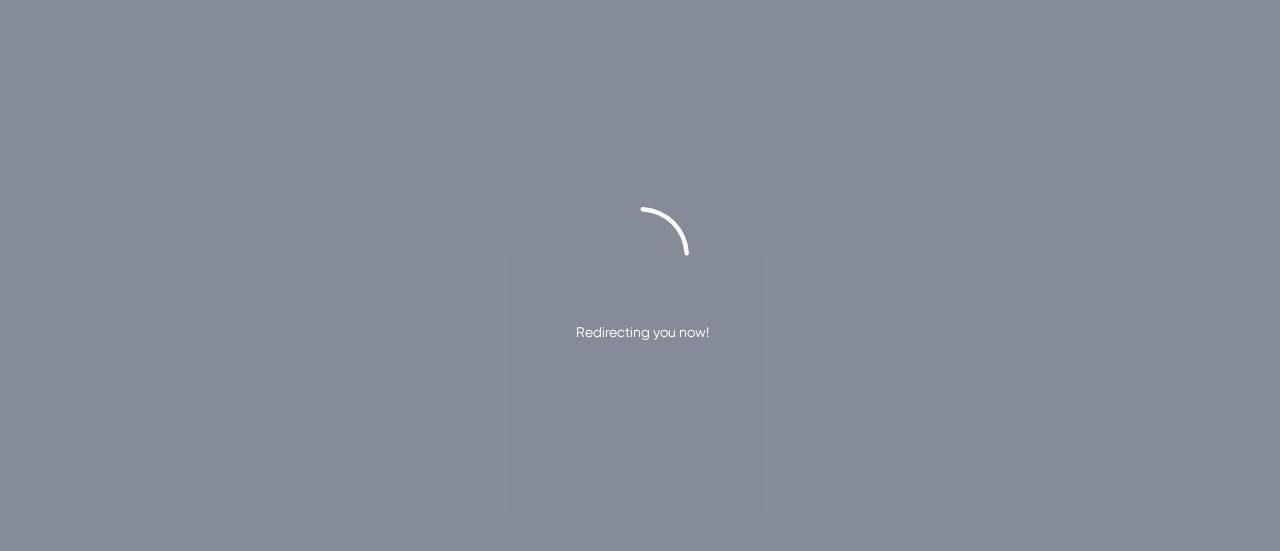 scroll, scrollTop: 0, scrollLeft: 0, axis: both 